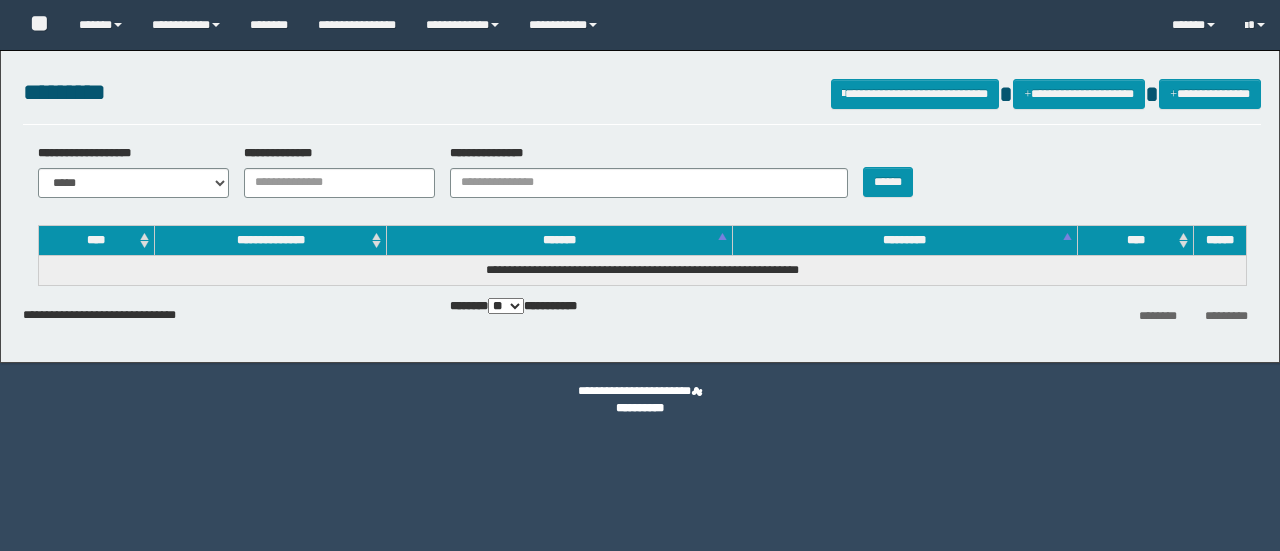 click on "**********" at bounding box center [339, 183] 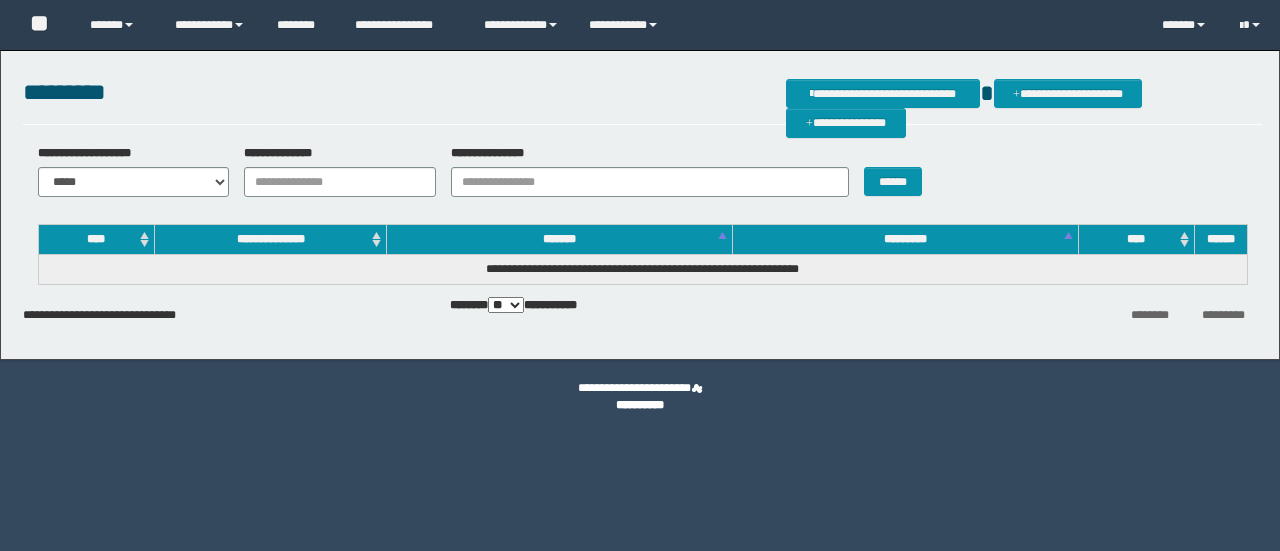 scroll, scrollTop: 0, scrollLeft: 0, axis: both 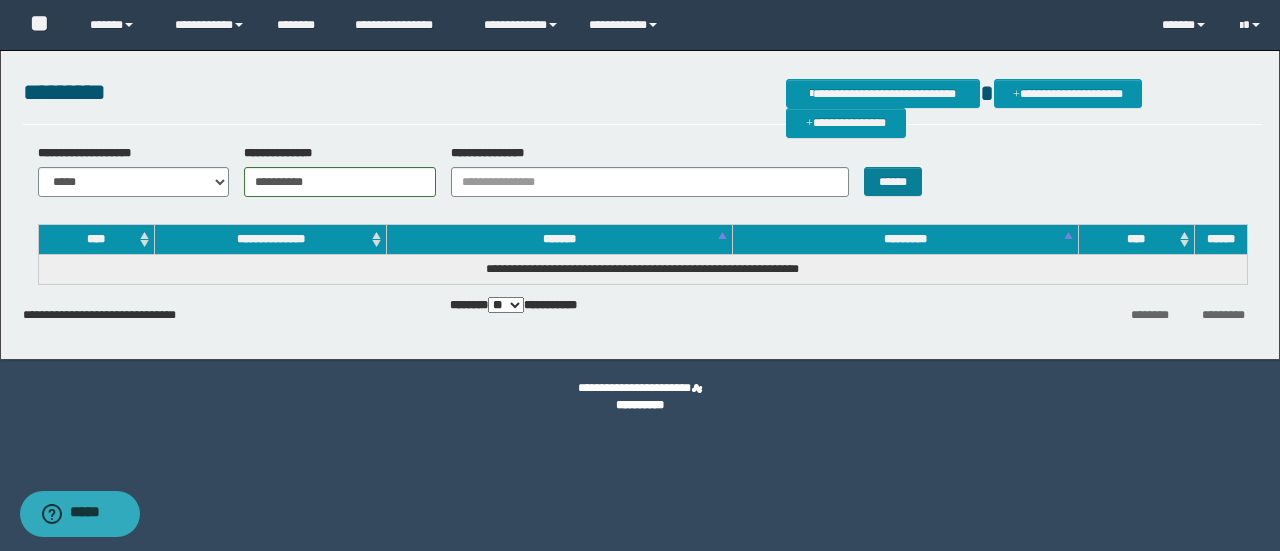 type on "**********" 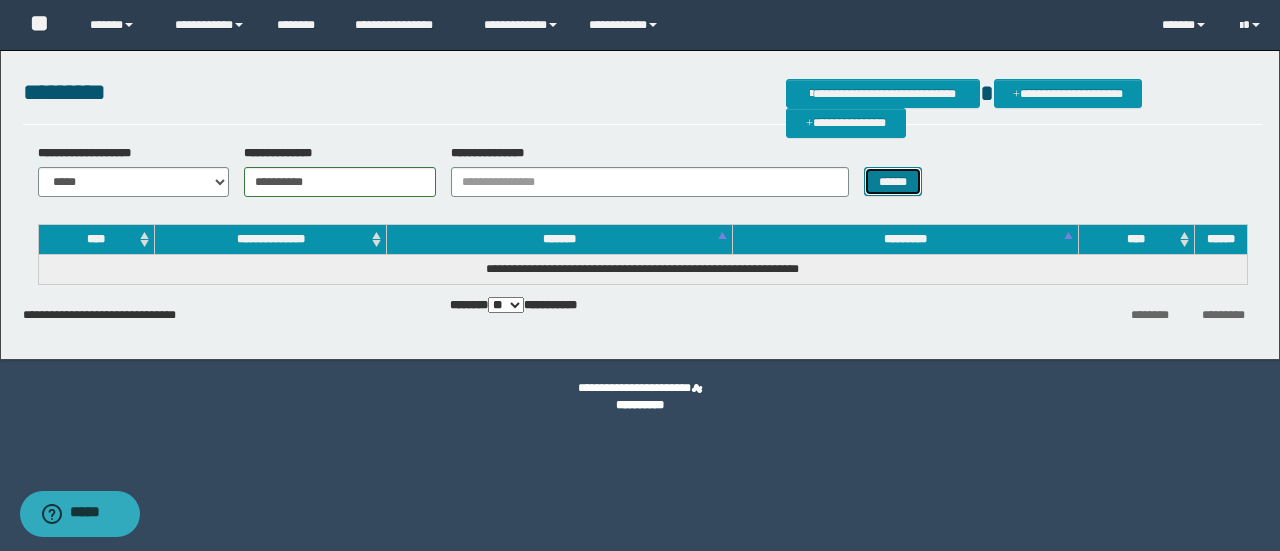 click on "******" at bounding box center [893, 181] 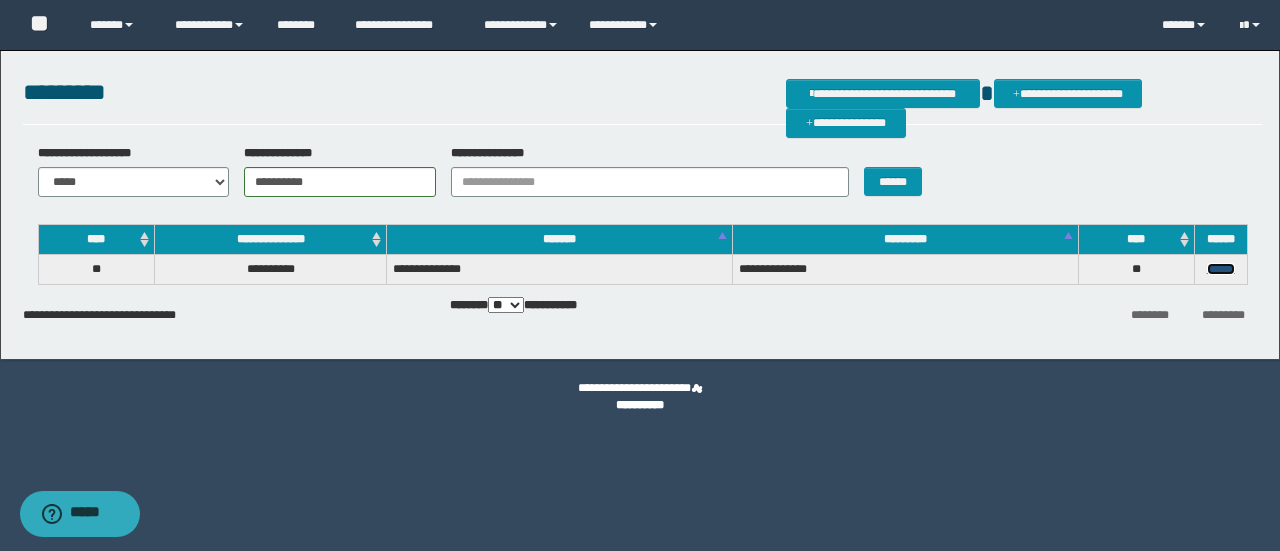 click on "******" at bounding box center (1221, 269) 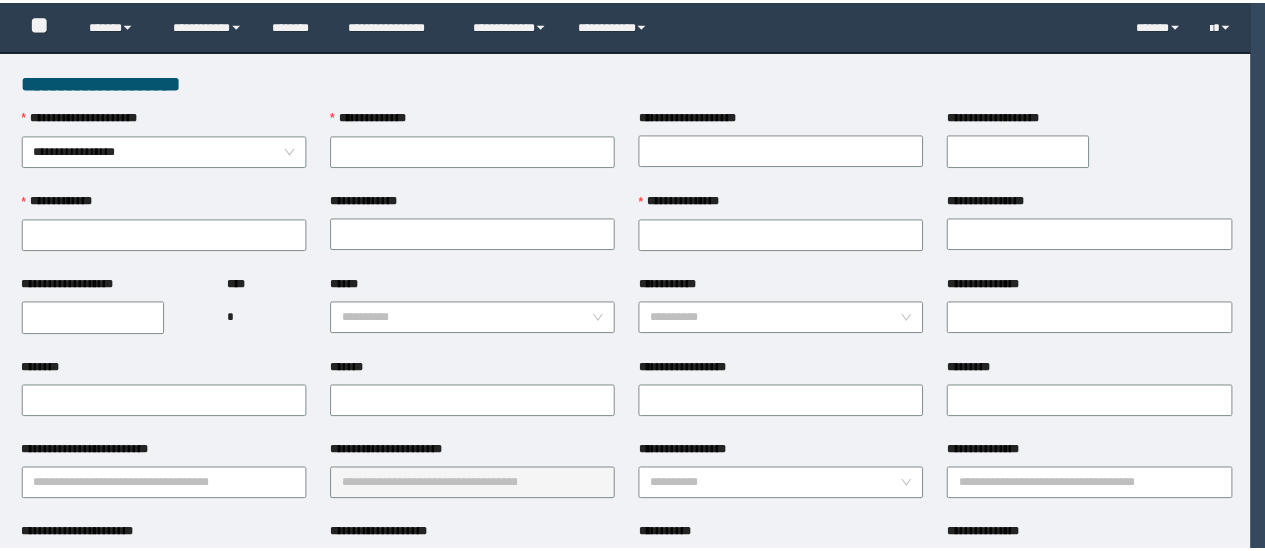 scroll, scrollTop: 0, scrollLeft: 0, axis: both 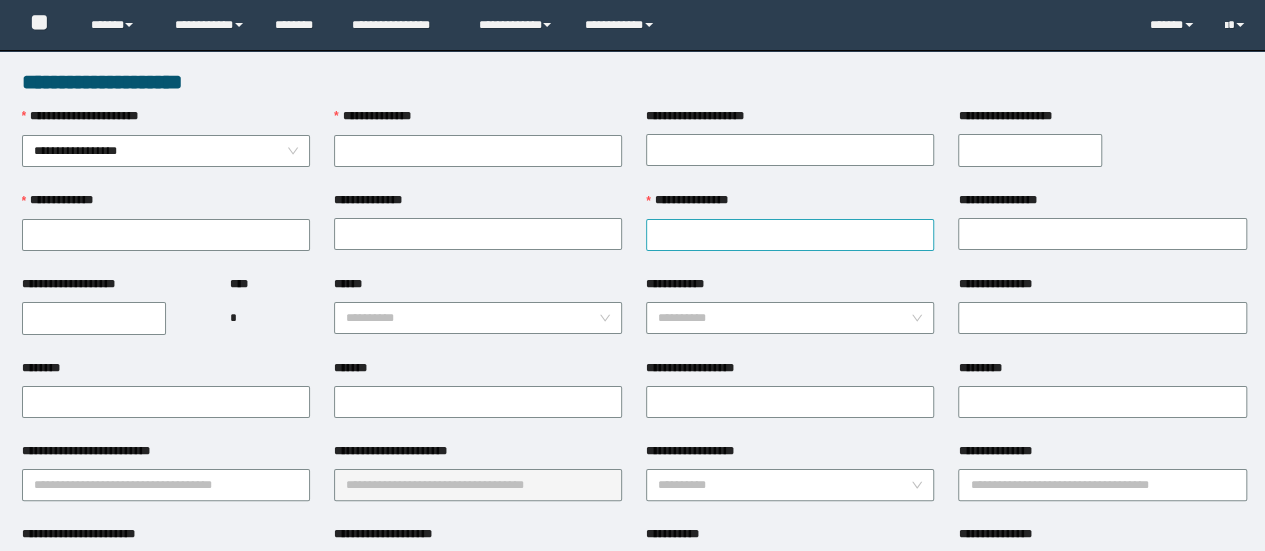 type on "**********" 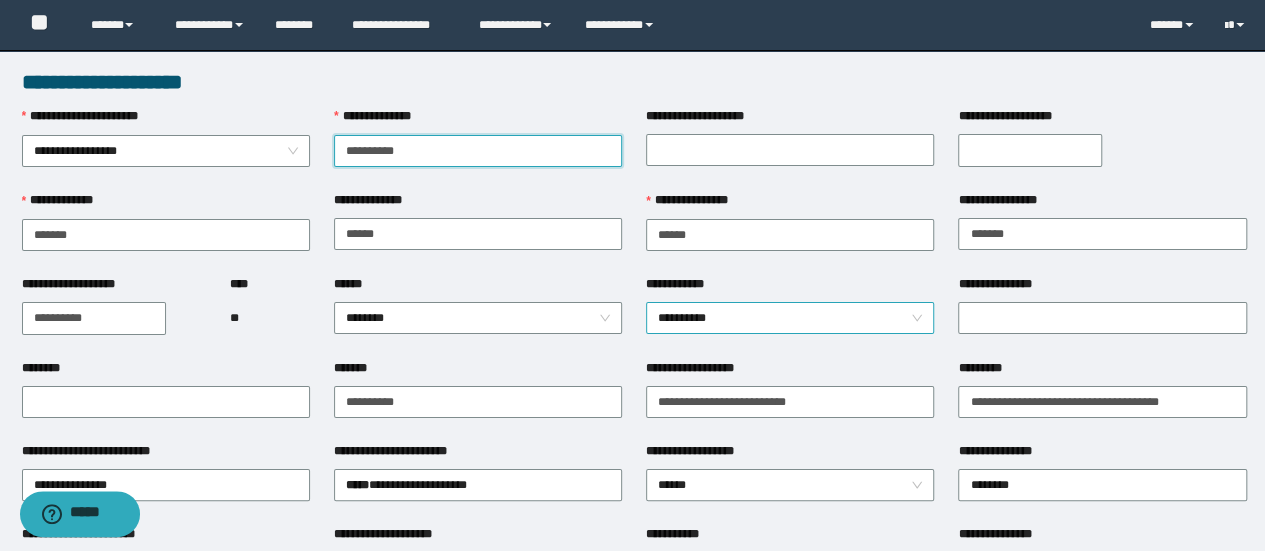 scroll, scrollTop: 100, scrollLeft: 0, axis: vertical 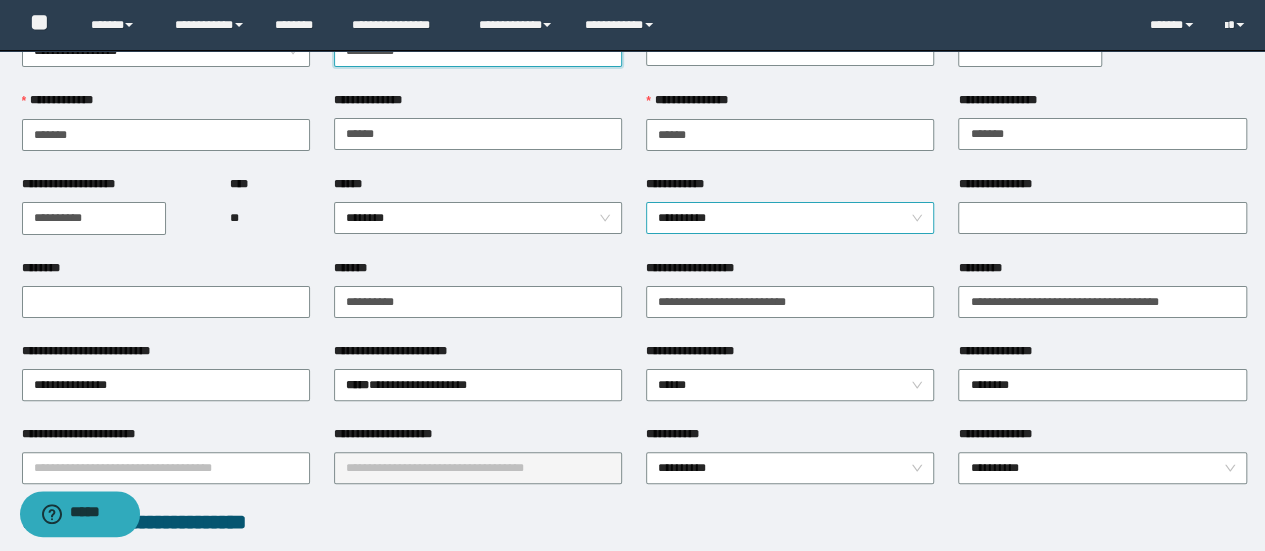click on "**********" at bounding box center [790, 218] 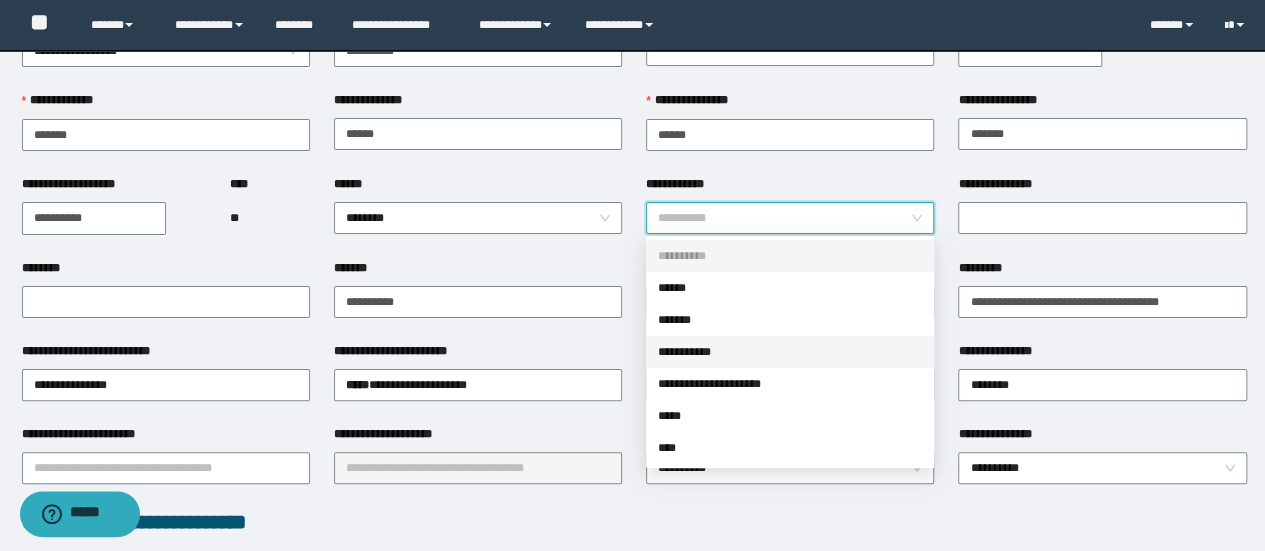 click on "**********" at bounding box center [790, 352] 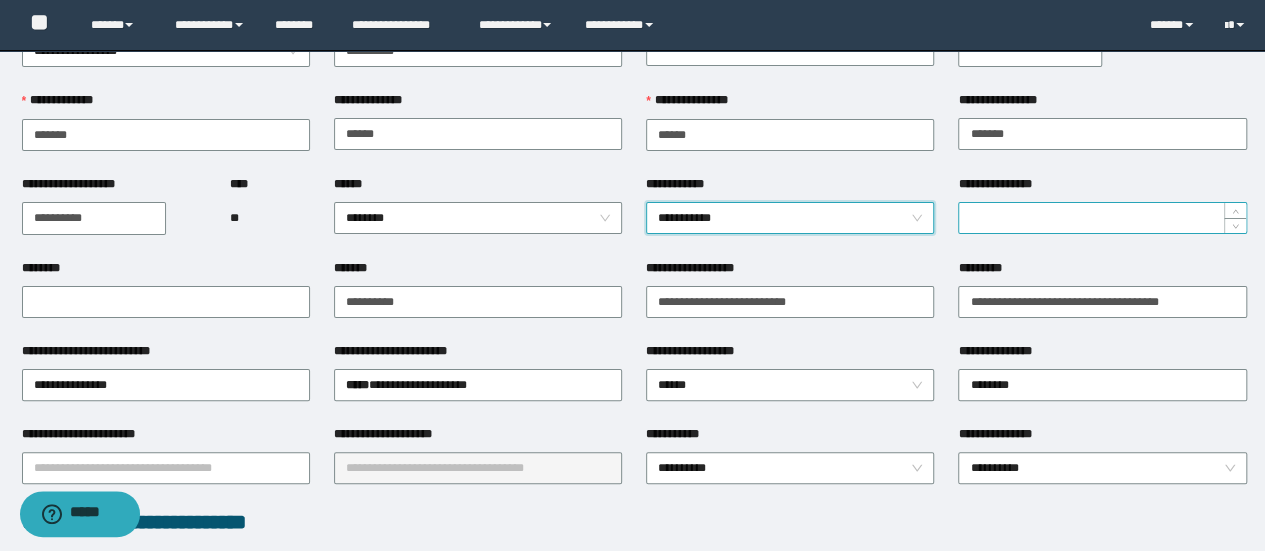 click on "**********" at bounding box center (1102, 218) 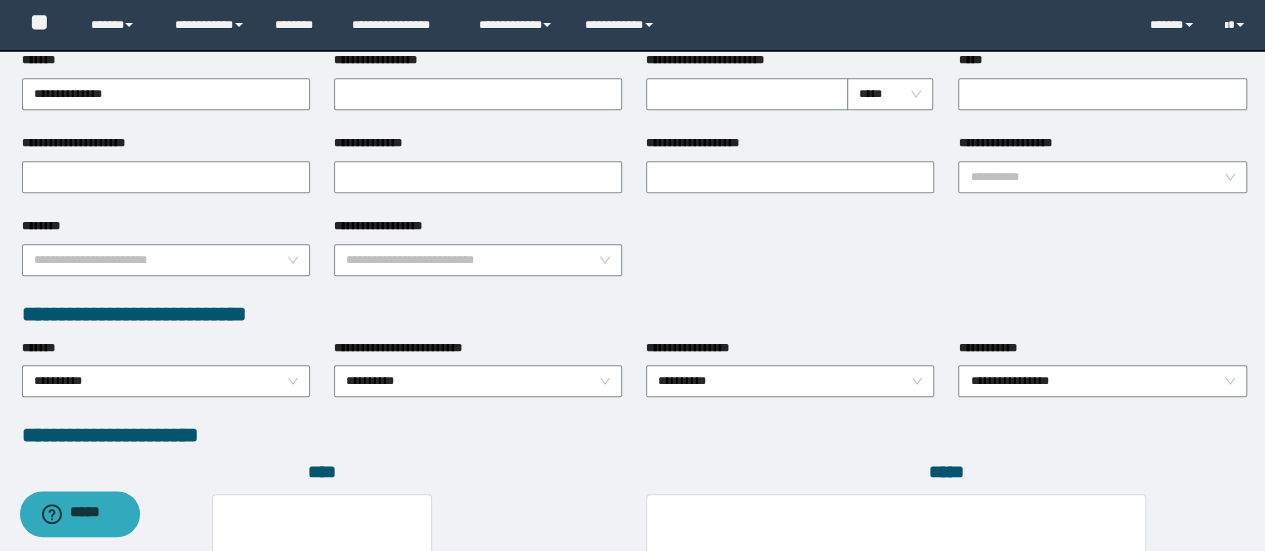 scroll, scrollTop: 1150, scrollLeft: 0, axis: vertical 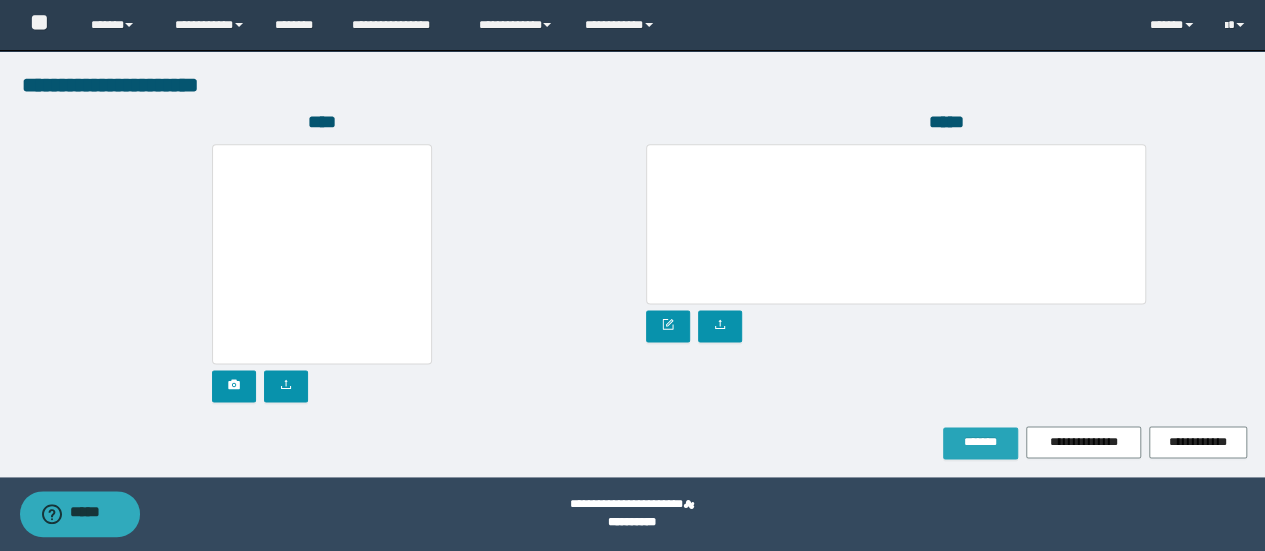 type on "*" 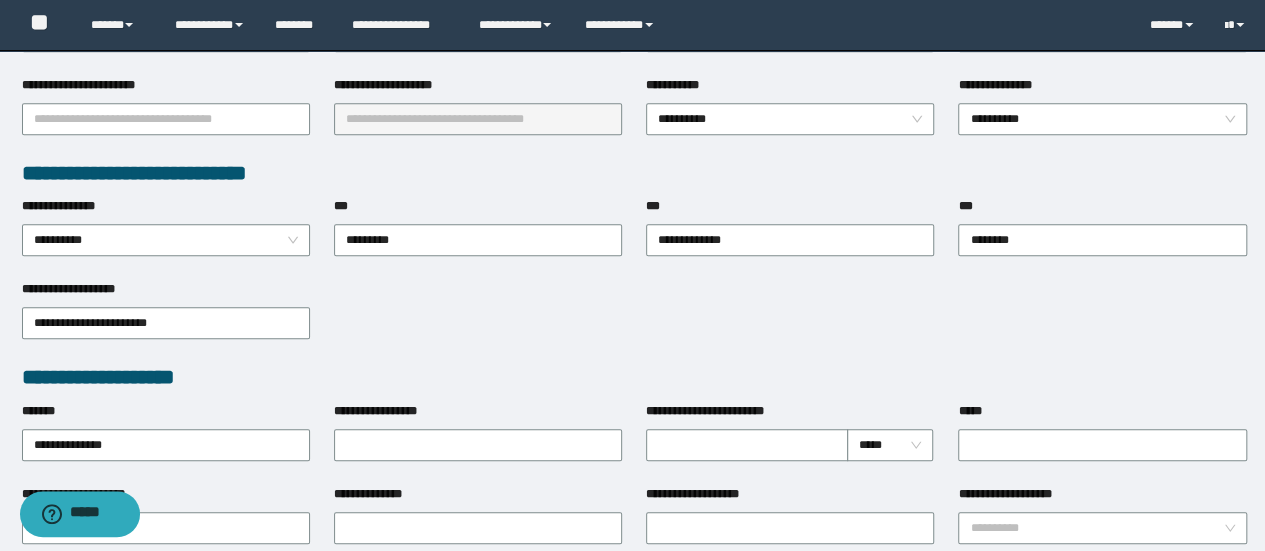 scroll, scrollTop: 102, scrollLeft: 0, axis: vertical 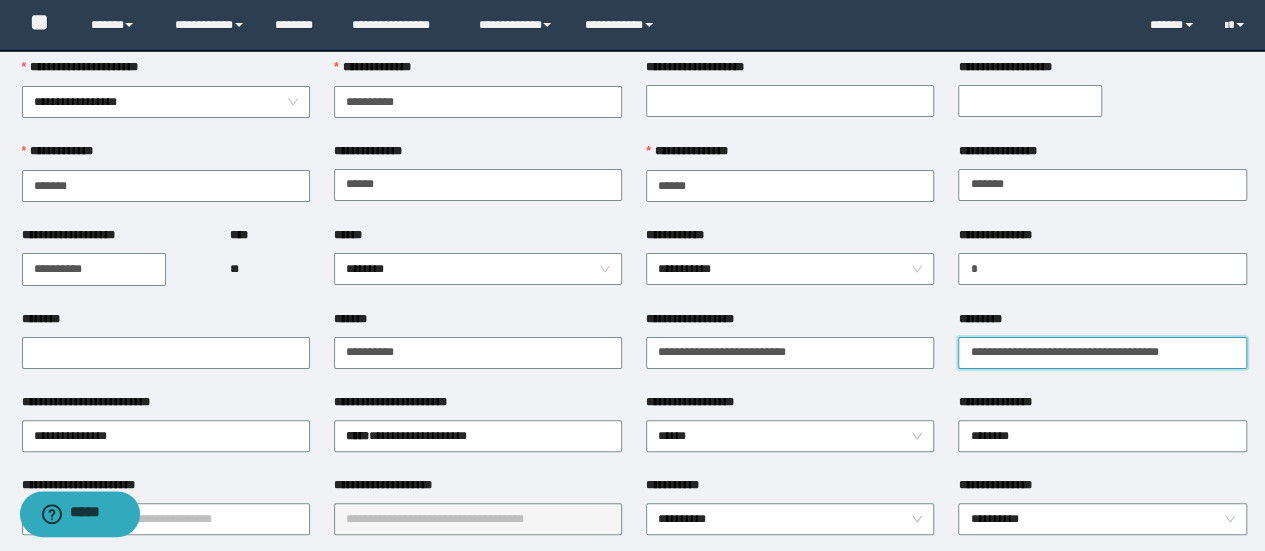 drag, startPoint x: 1208, startPoint y: 347, endPoint x: 736, endPoint y: 461, distance: 485.57184 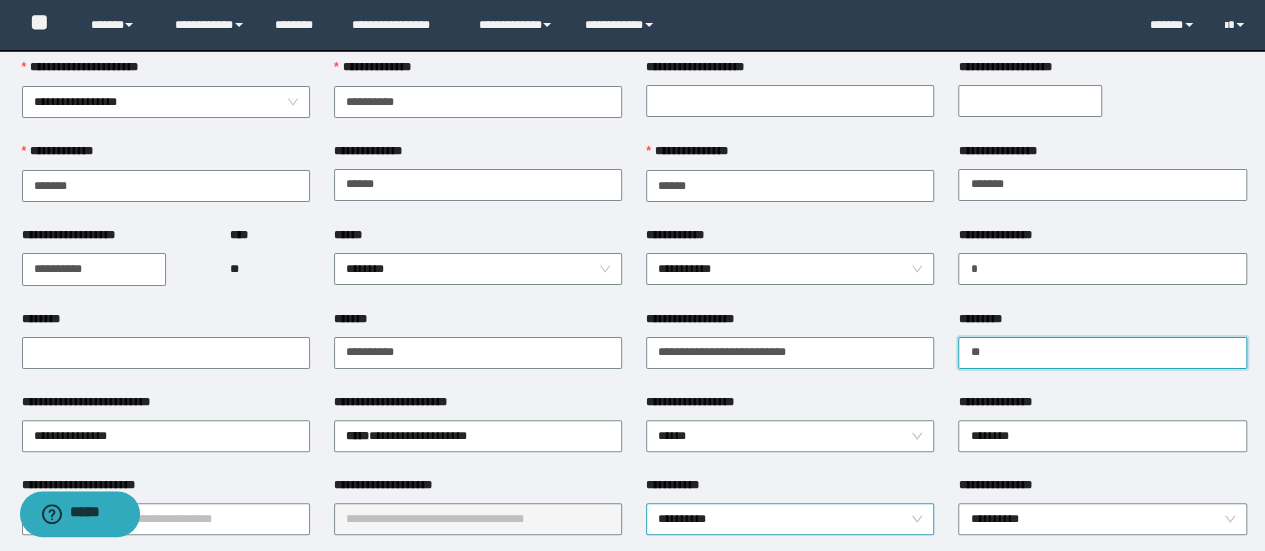 type on "*" 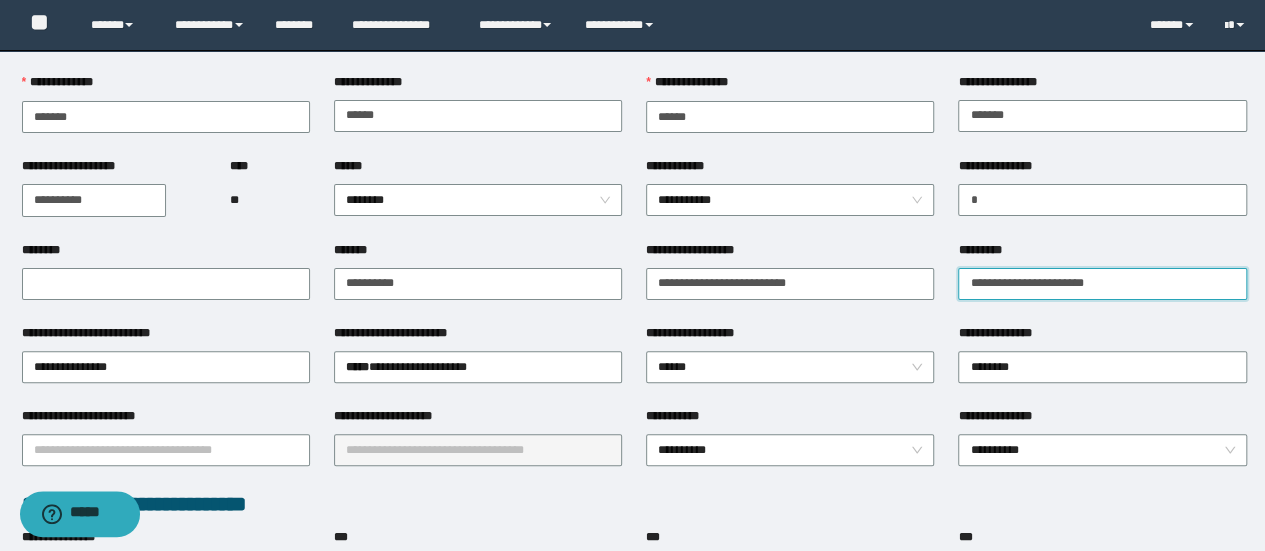 scroll, scrollTop: 202, scrollLeft: 0, axis: vertical 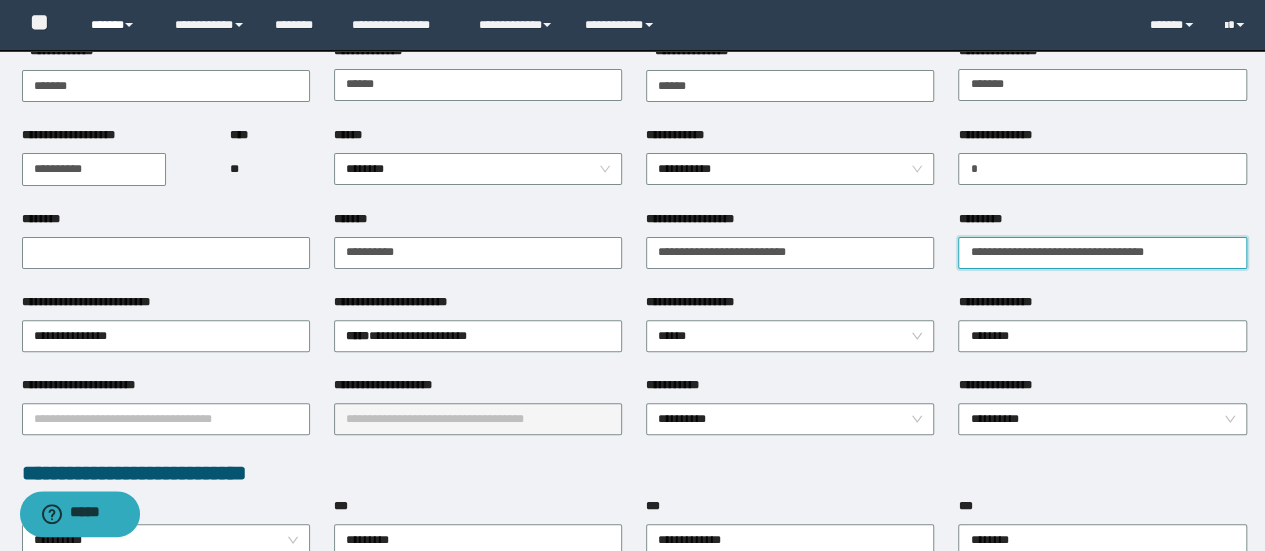 type on "**********" 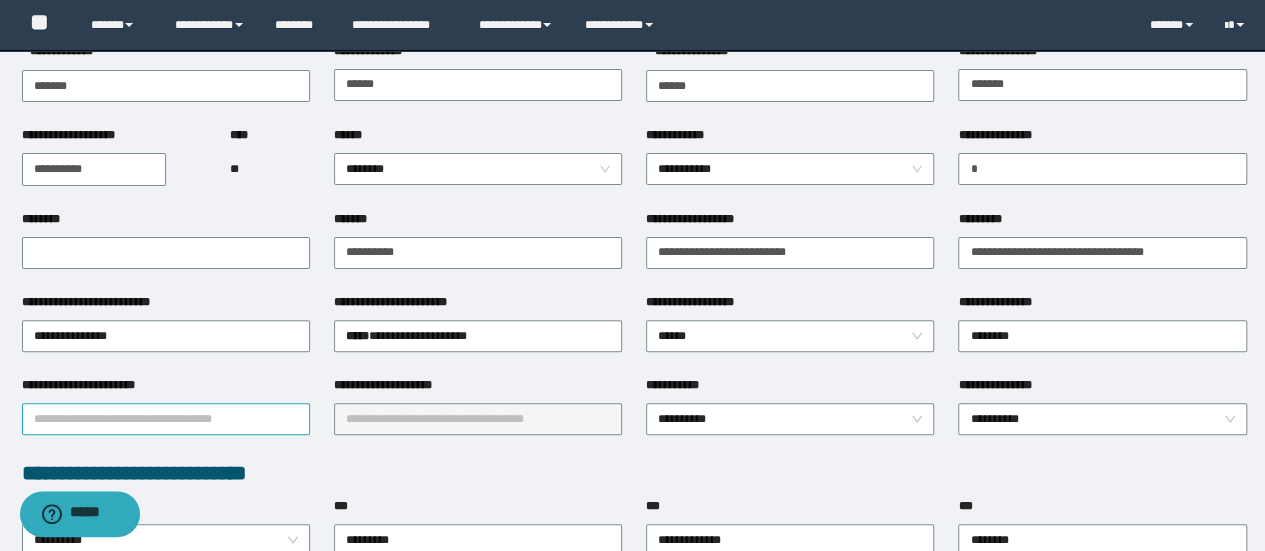 click on "**********" at bounding box center [166, 419] 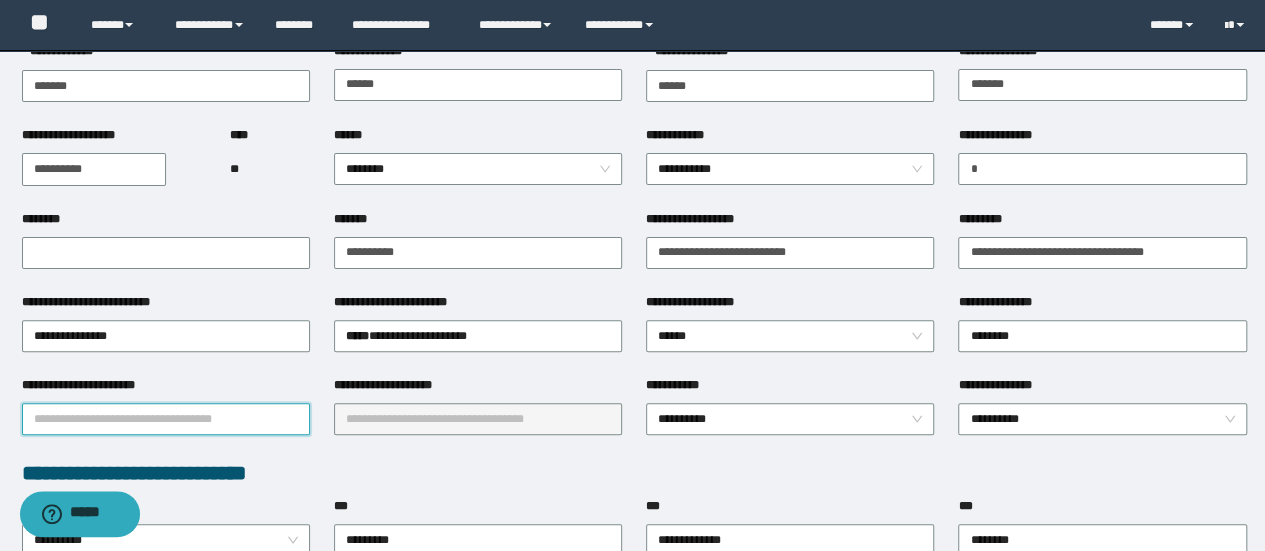 type on "*" 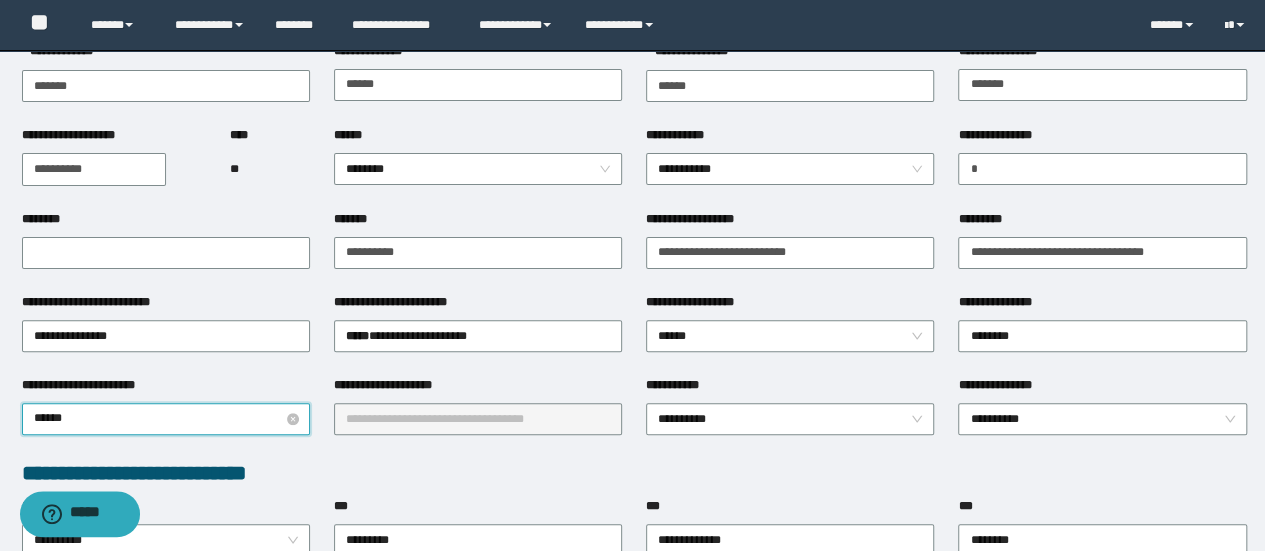 type on "*****" 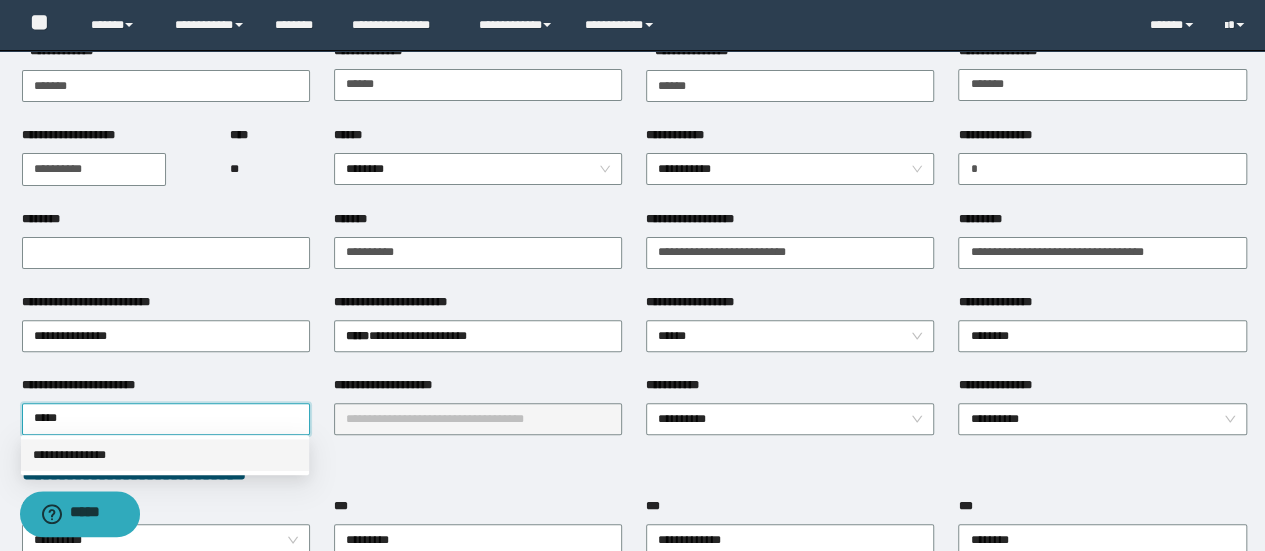click on "**********" at bounding box center [165, 455] 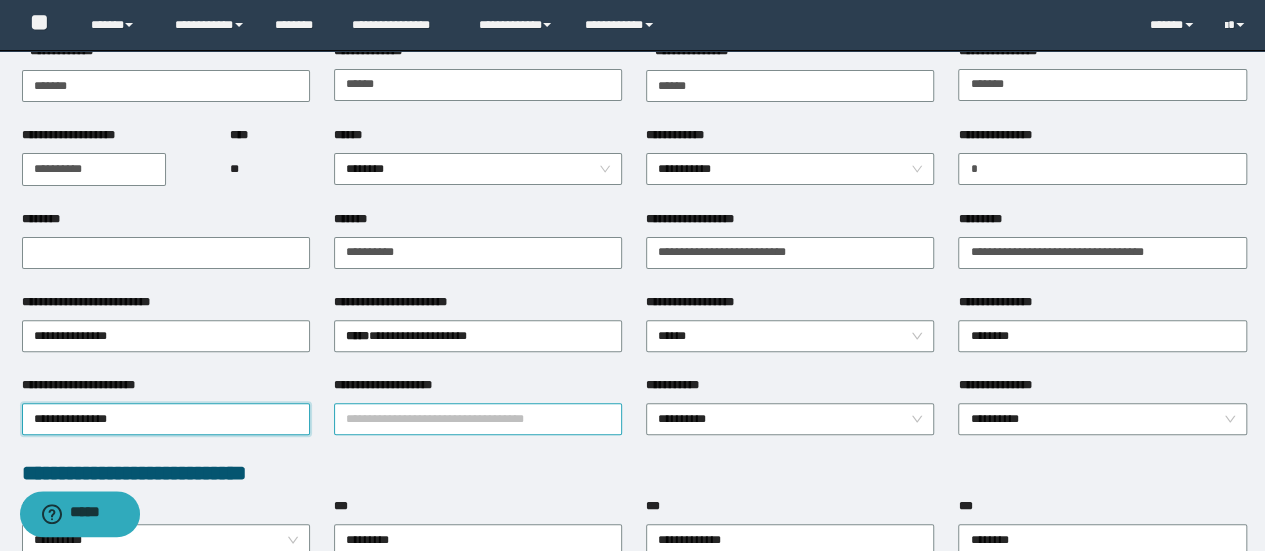 click on "**********" at bounding box center (478, 419) 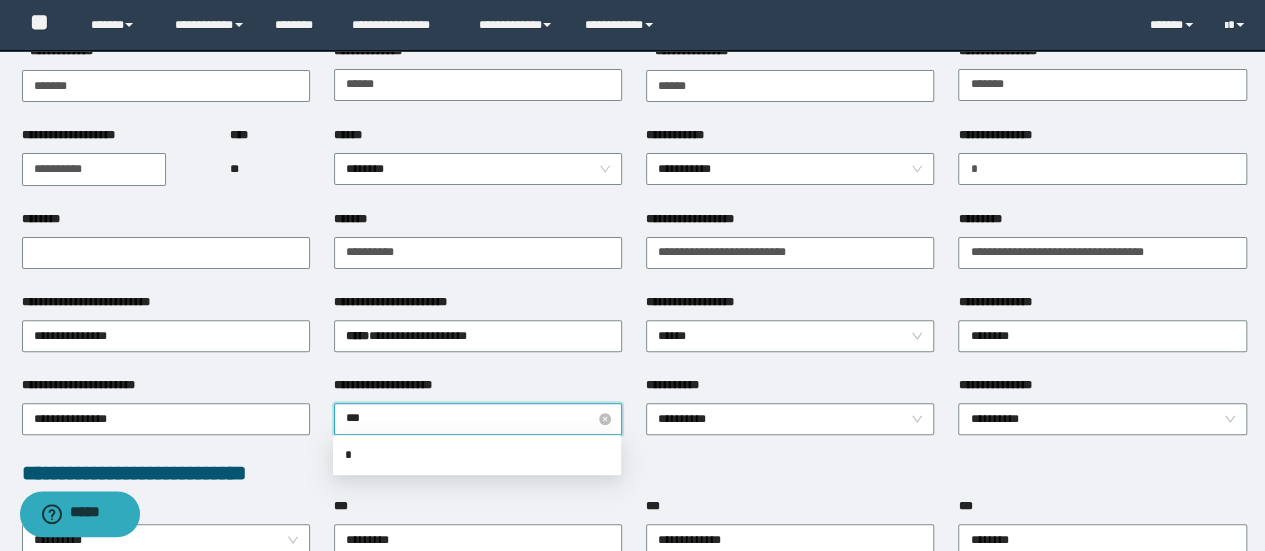 type on "****" 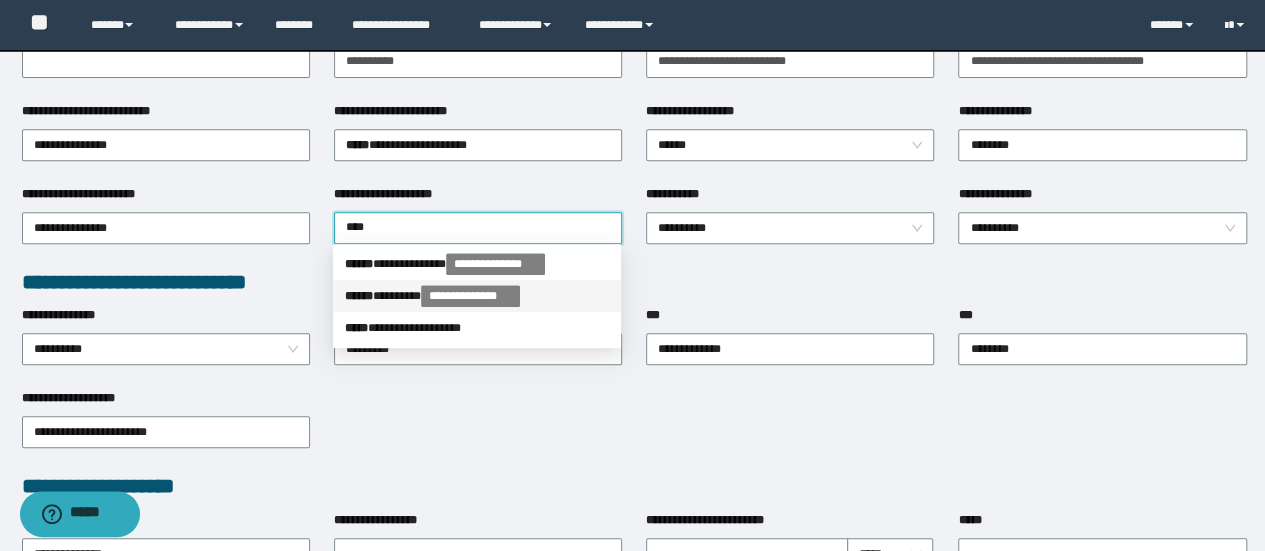 scroll, scrollTop: 402, scrollLeft: 0, axis: vertical 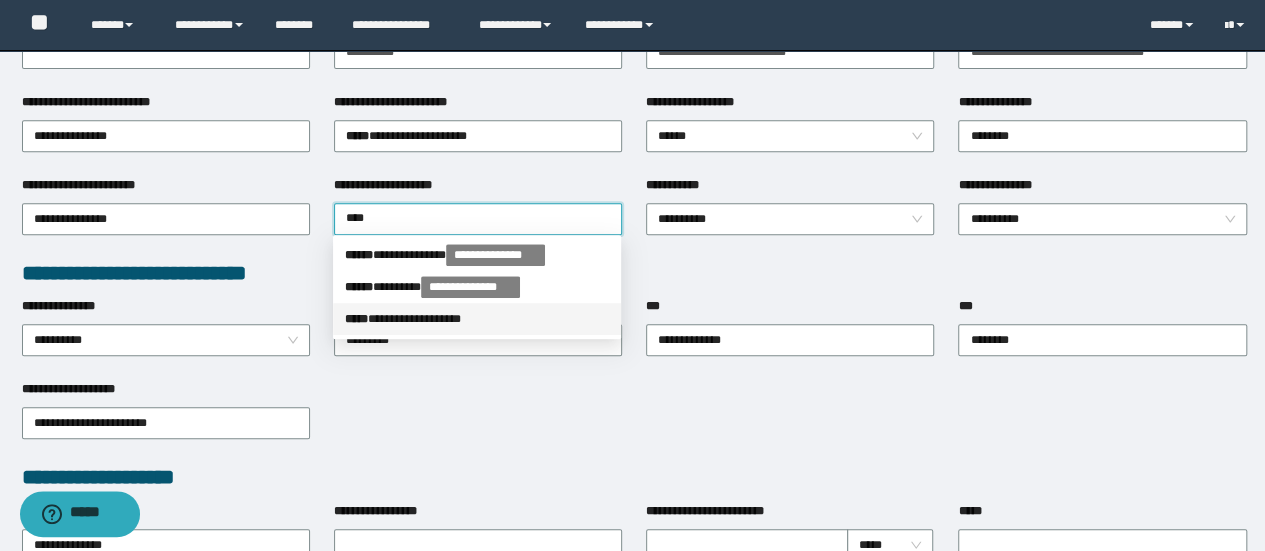 click on "**********" at bounding box center [477, 319] 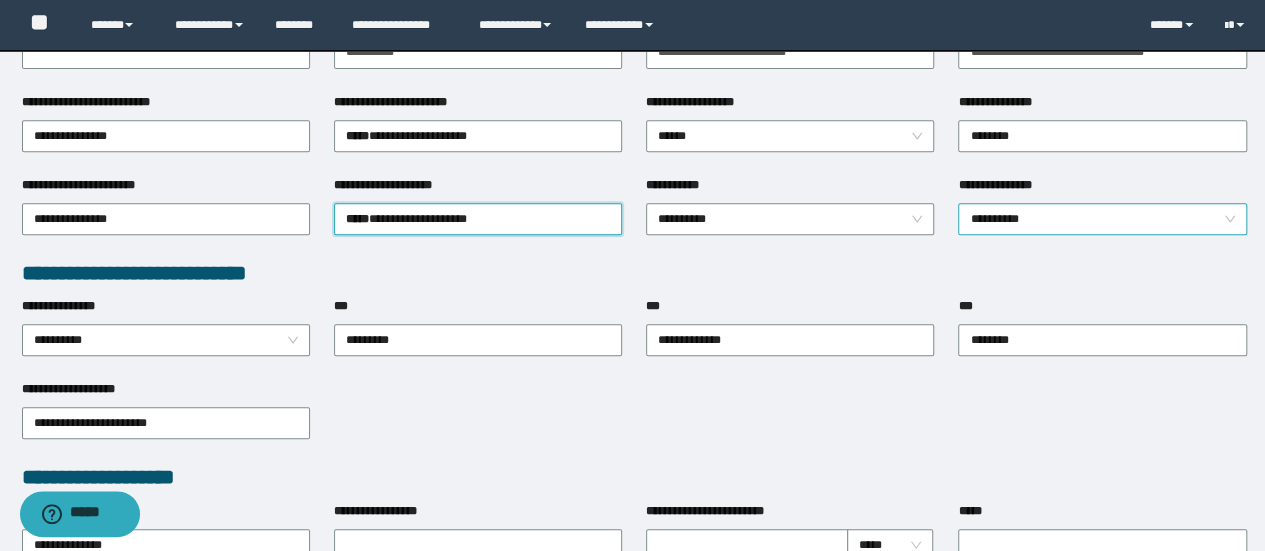 click on "**********" at bounding box center (1102, 219) 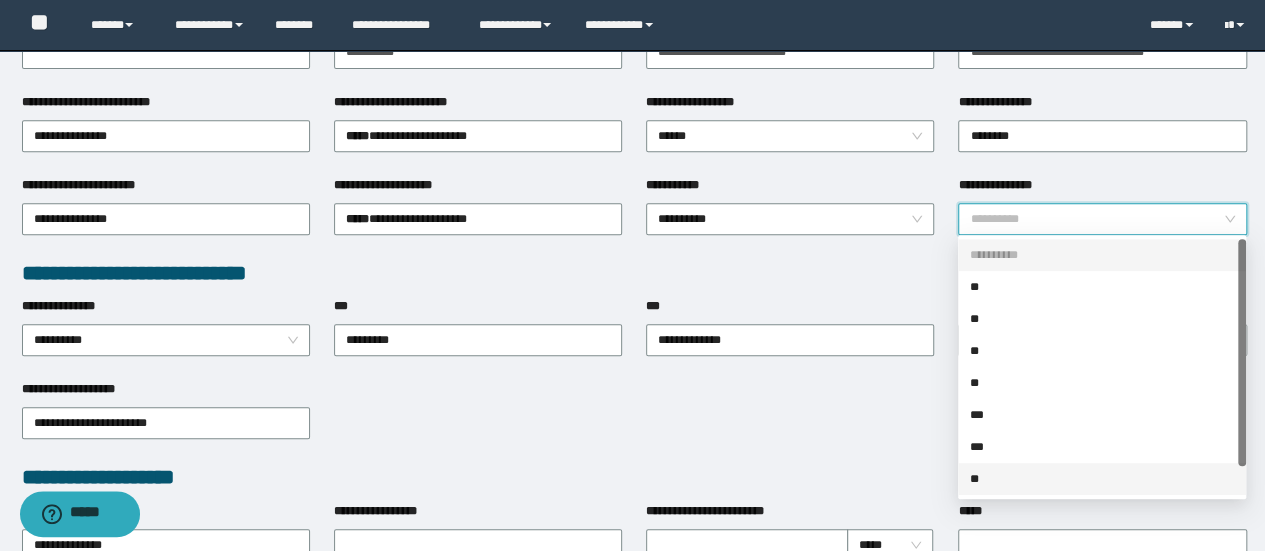 drag, startPoint x: 1000, startPoint y: 473, endPoint x: 973, endPoint y: 397, distance: 80.65358 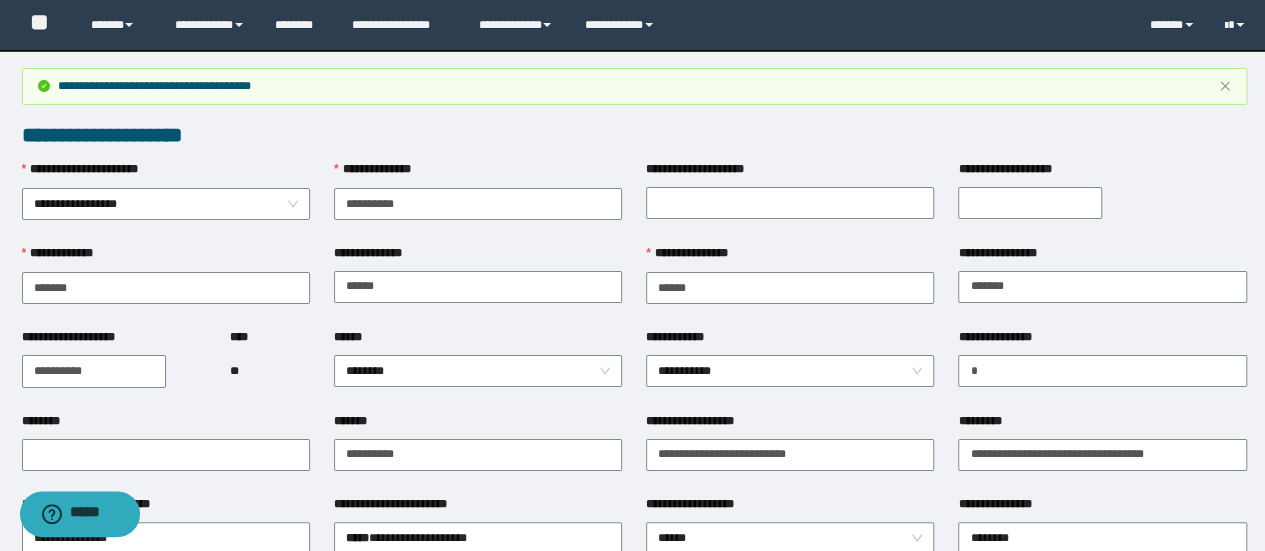 scroll, scrollTop: 0, scrollLeft: 0, axis: both 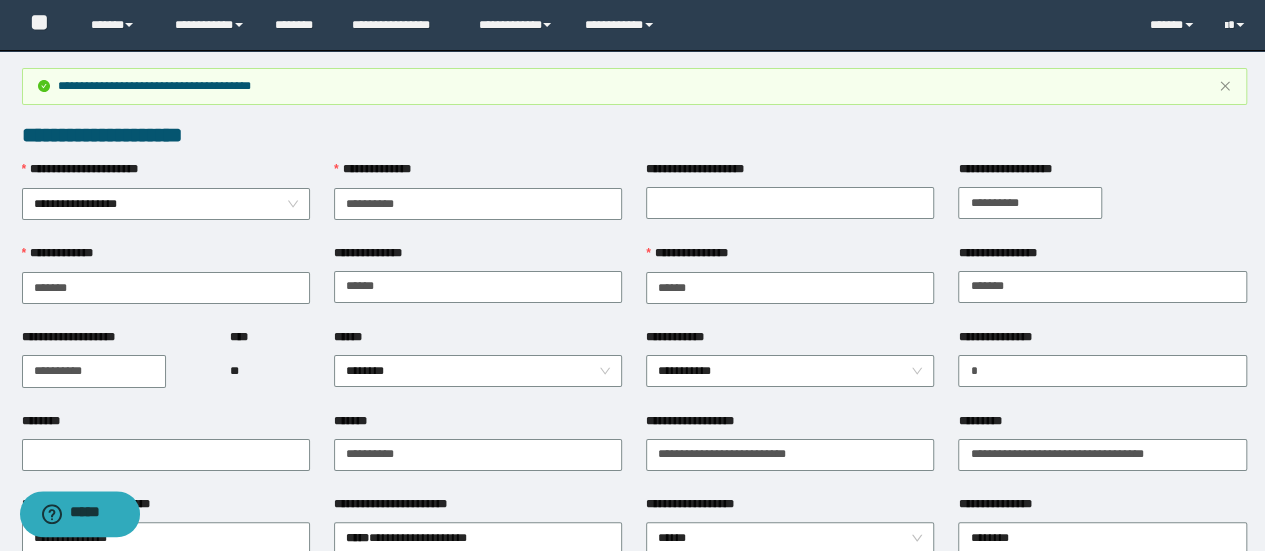 click on "**********" at bounding box center (1030, 203) 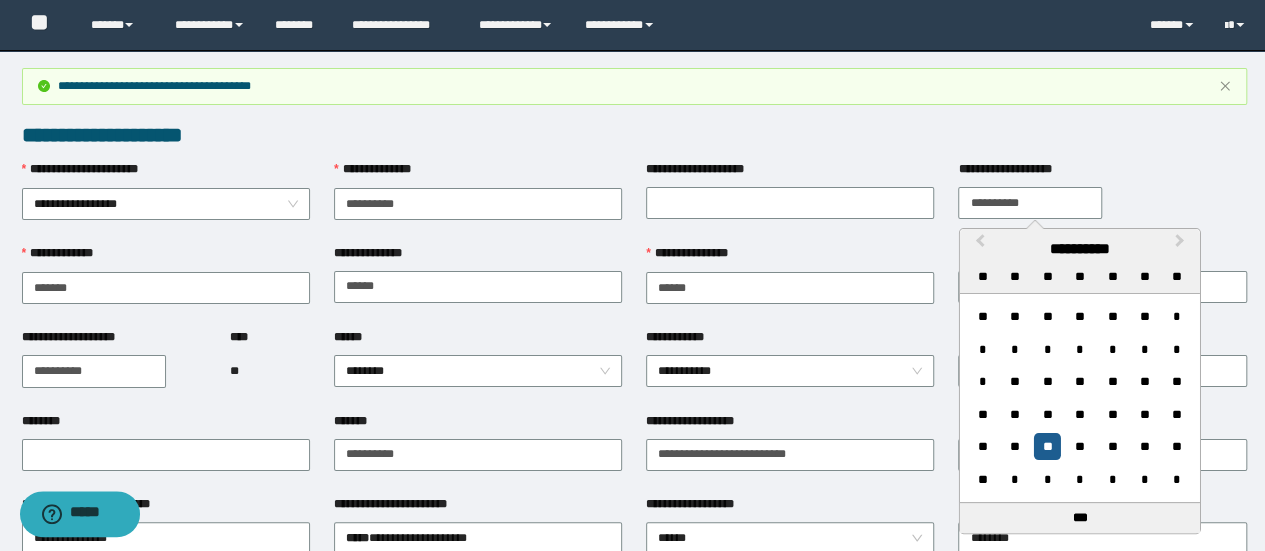 type on "**********" 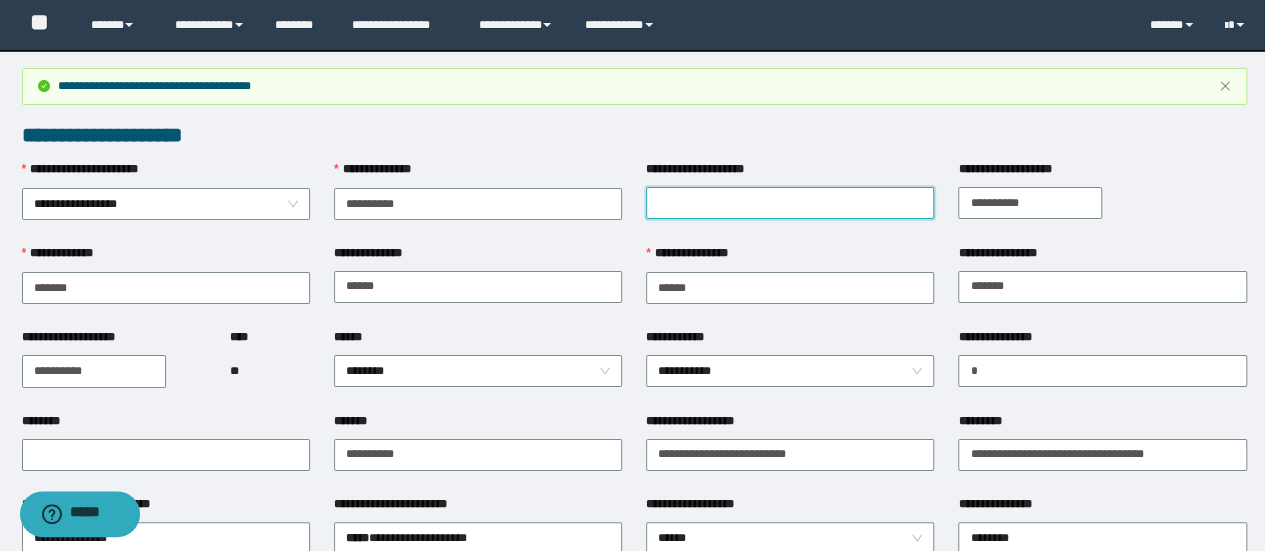 click on "**********" at bounding box center (790, 203) 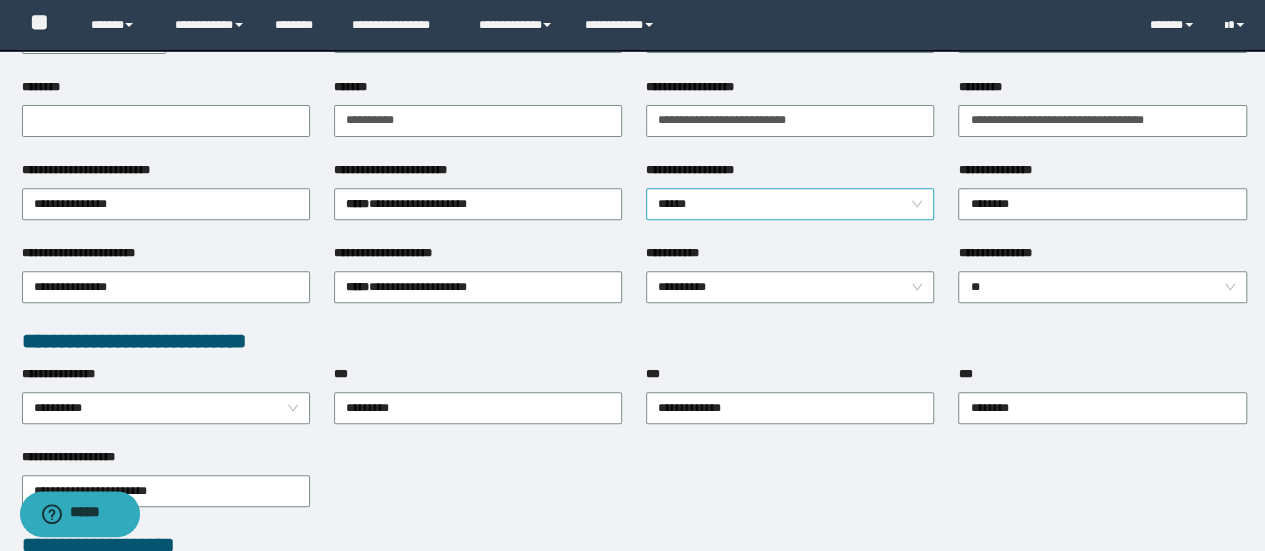 scroll, scrollTop: 400, scrollLeft: 0, axis: vertical 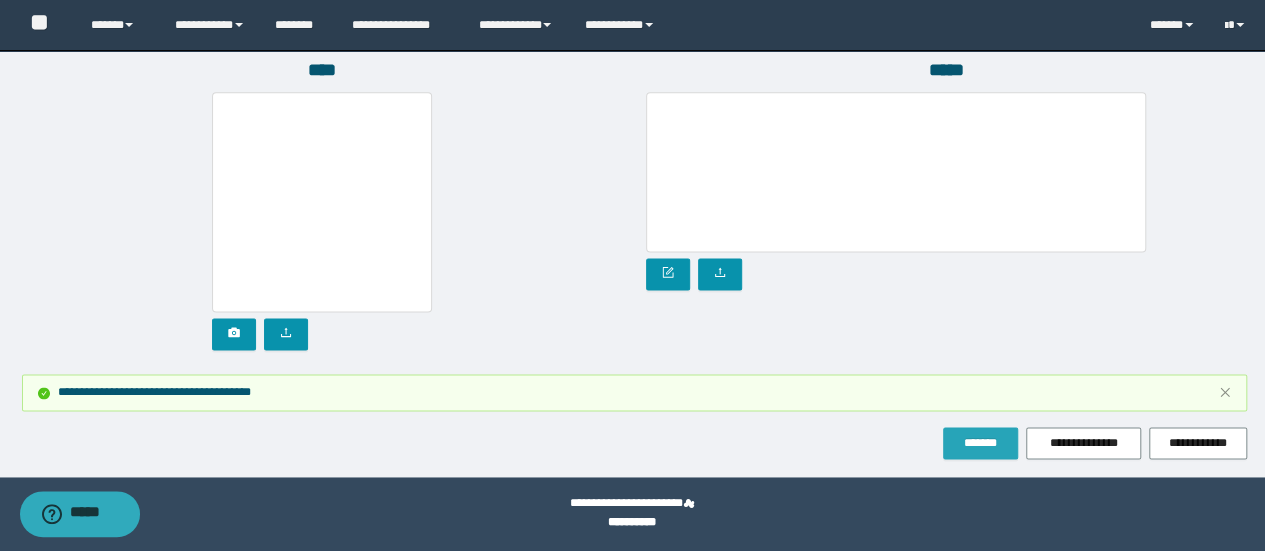 click on "*******" at bounding box center [980, 443] 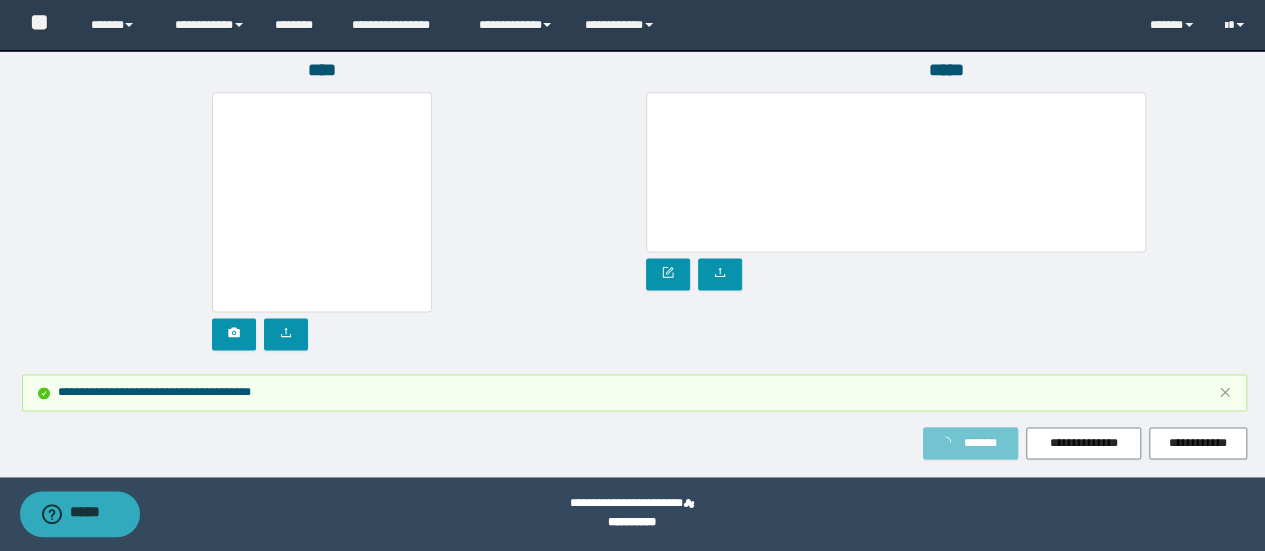 click on "*******" at bounding box center [970, 443] 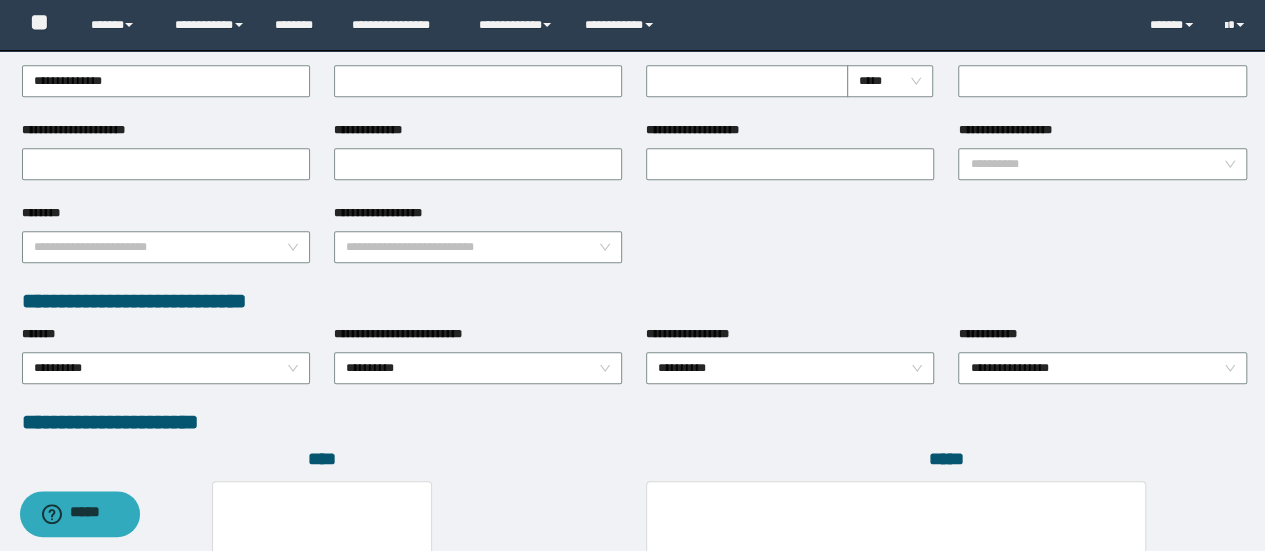 scroll, scrollTop: 1255, scrollLeft: 0, axis: vertical 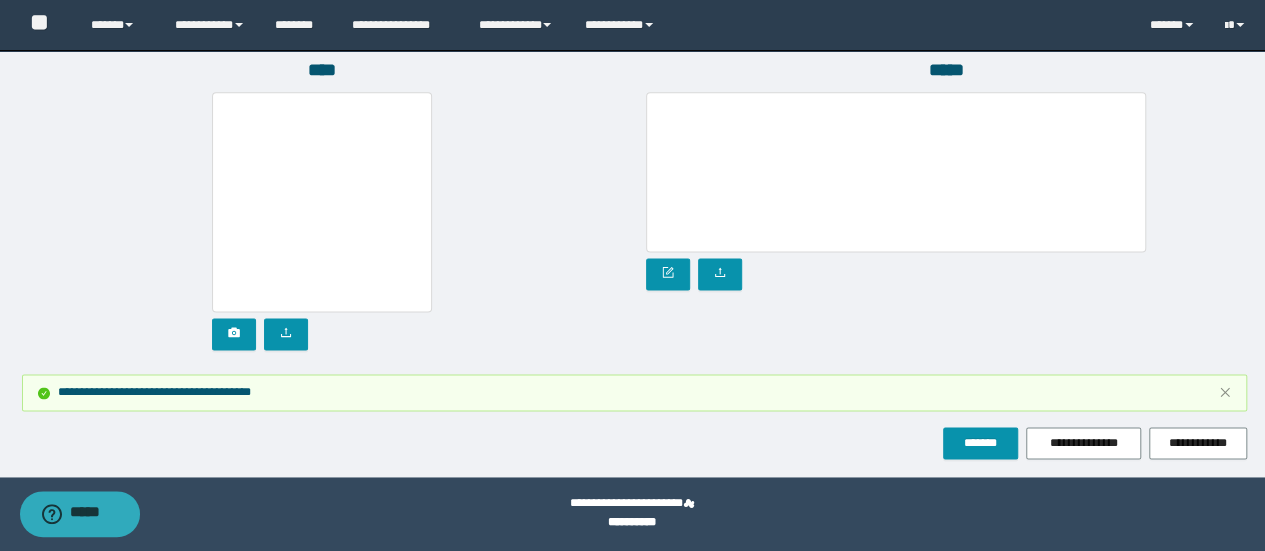 click on "**********" at bounding box center (634, -364) 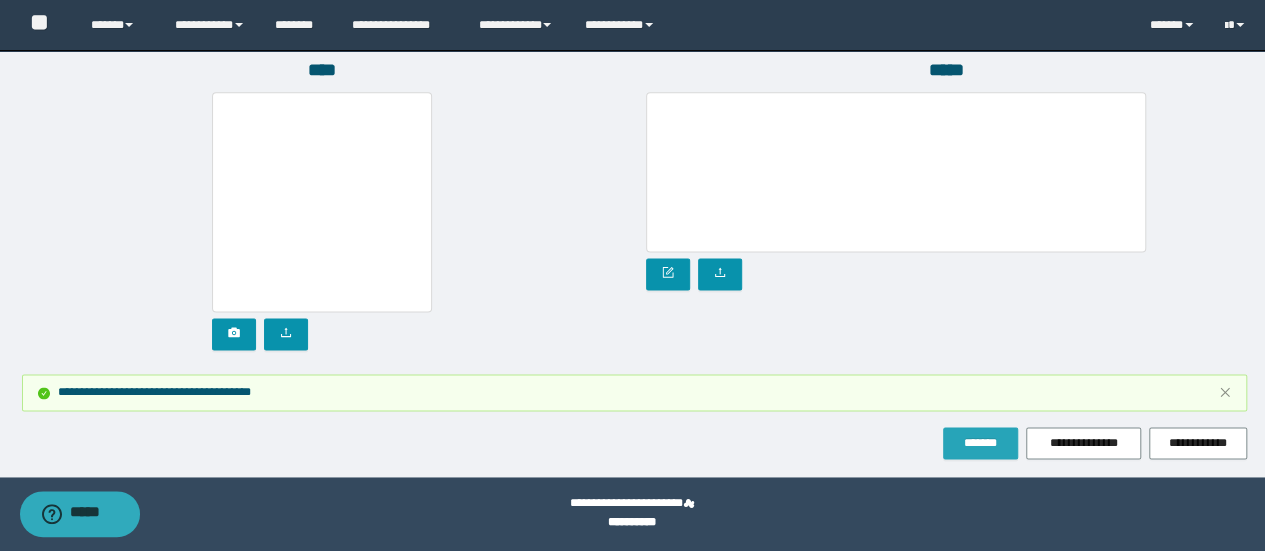 click on "*******" at bounding box center [980, 443] 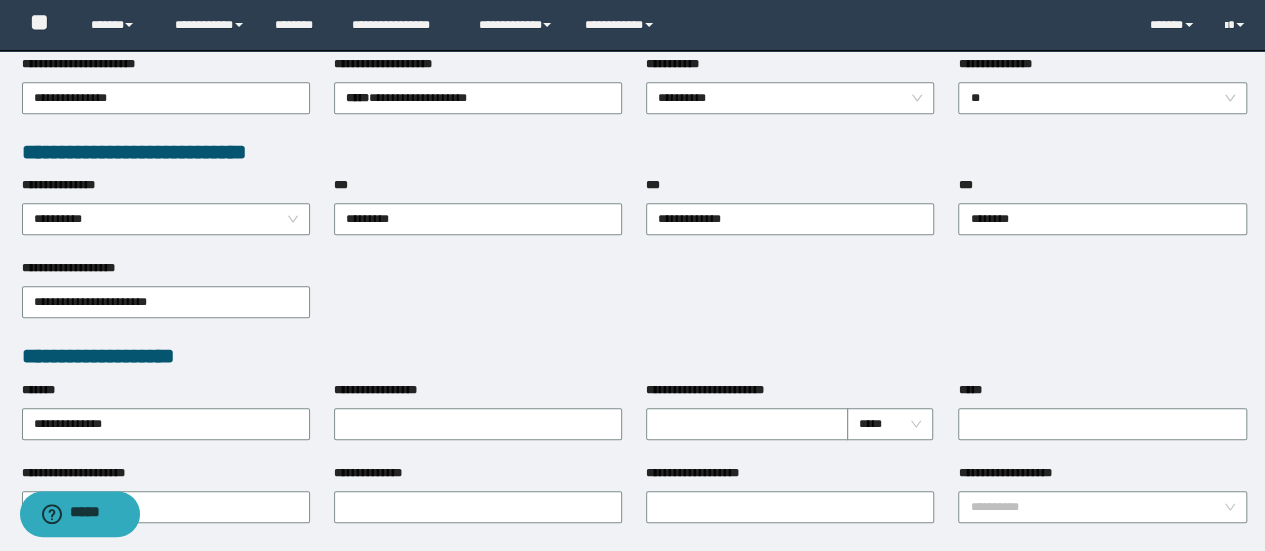 scroll, scrollTop: 0, scrollLeft: 0, axis: both 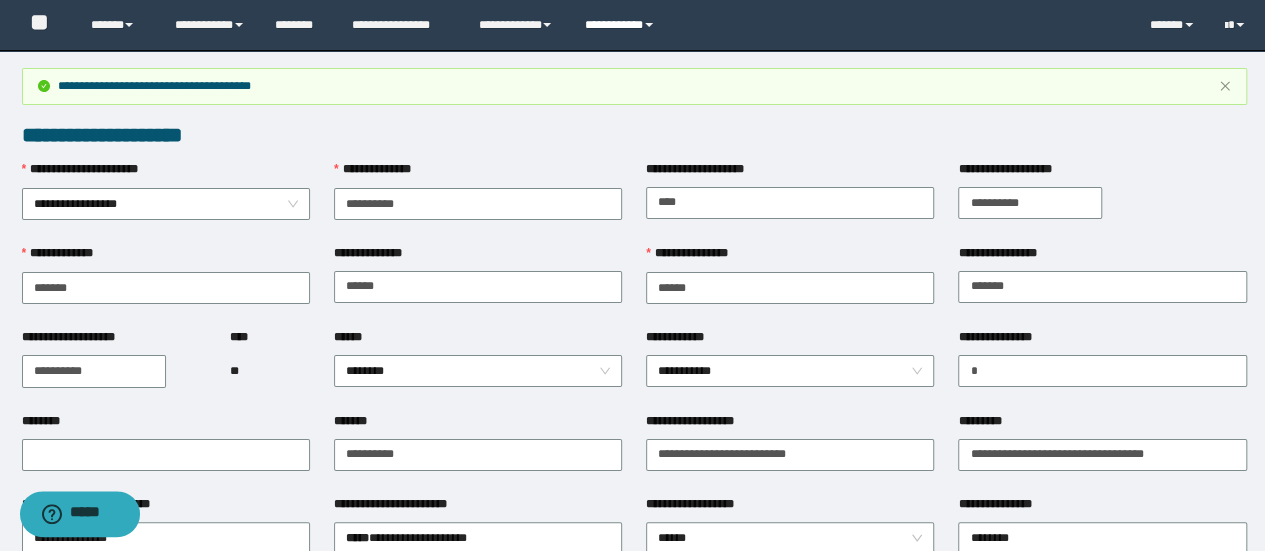 click on "**********" at bounding box center (622, 25) 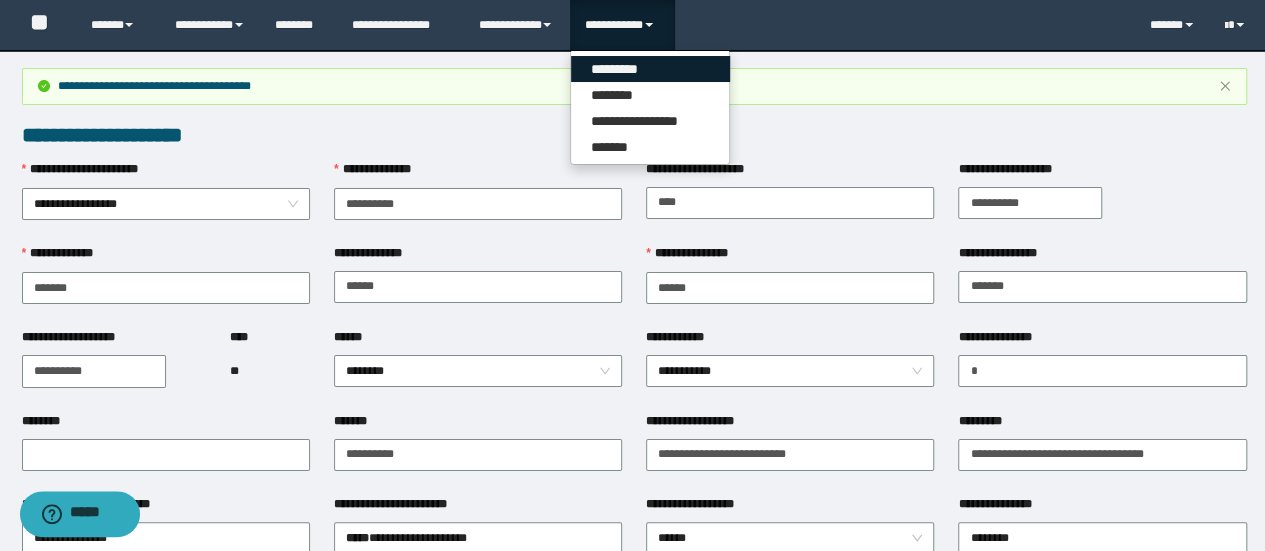 click on "*********" at bounding box center (650, 69) 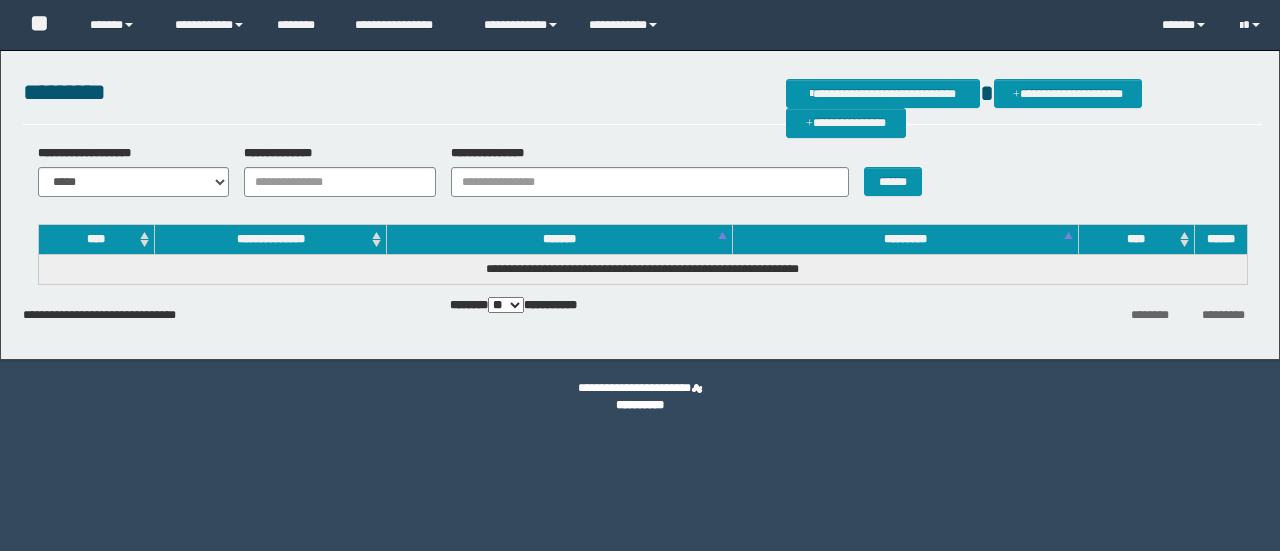 scroll, scrollTop: 0, scrollLeft: 0, axis: both 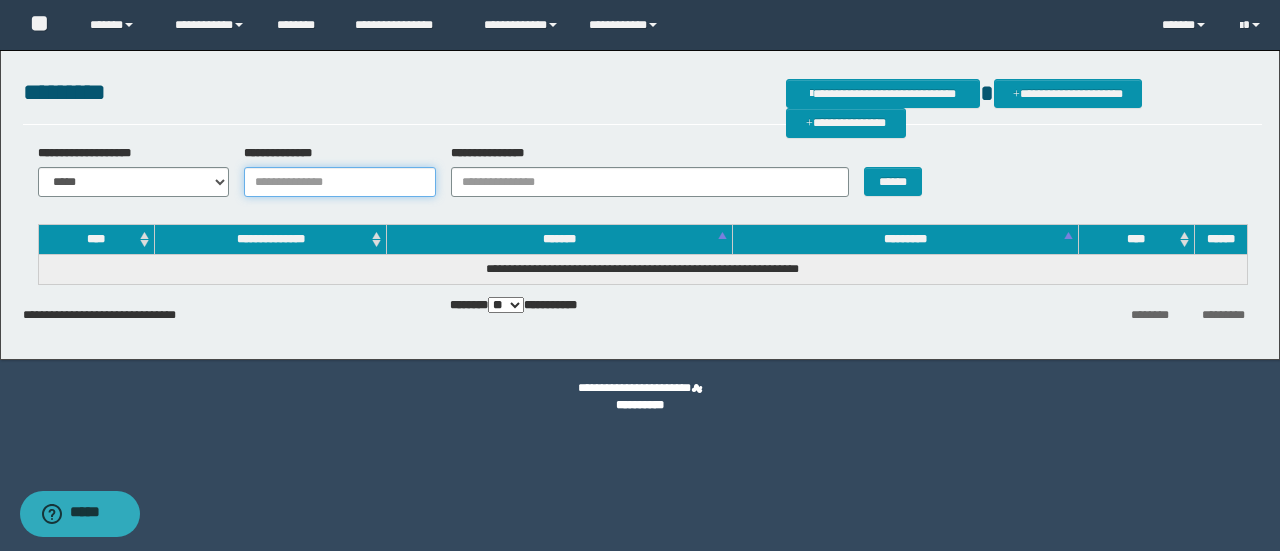 click on "**********" at bounding box center (340, 182) 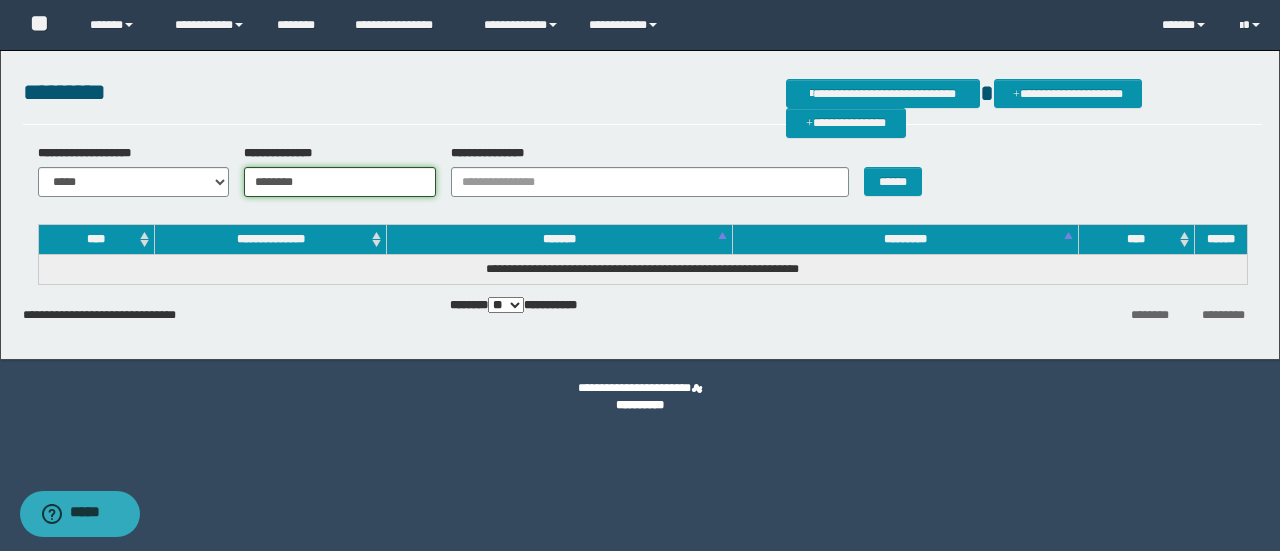 type on "********" 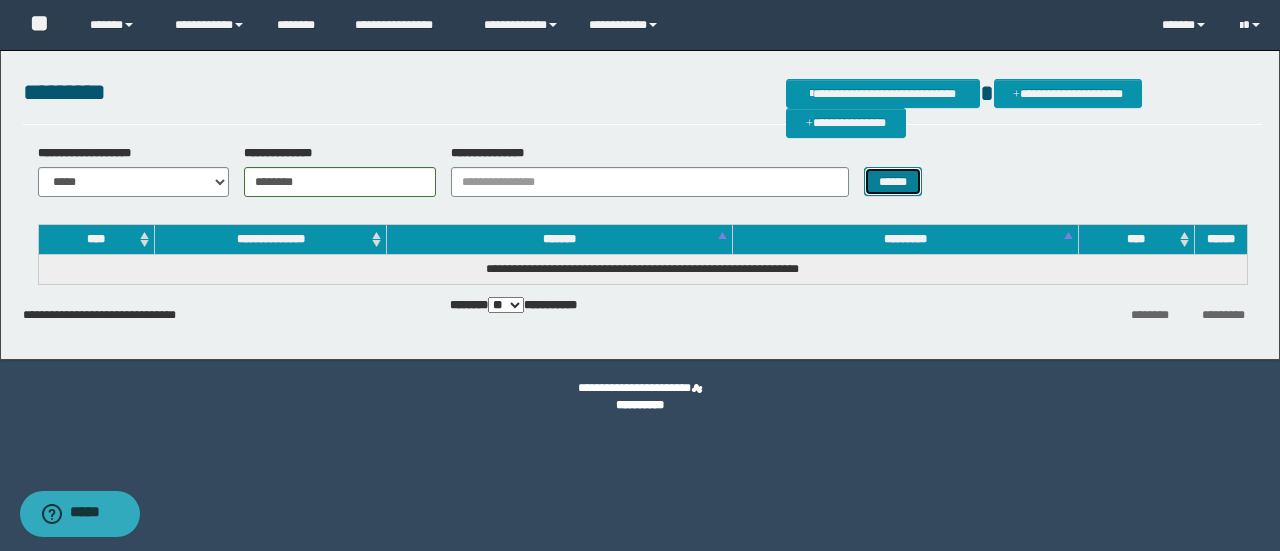 click on "******" at bounding box center (893, 181) 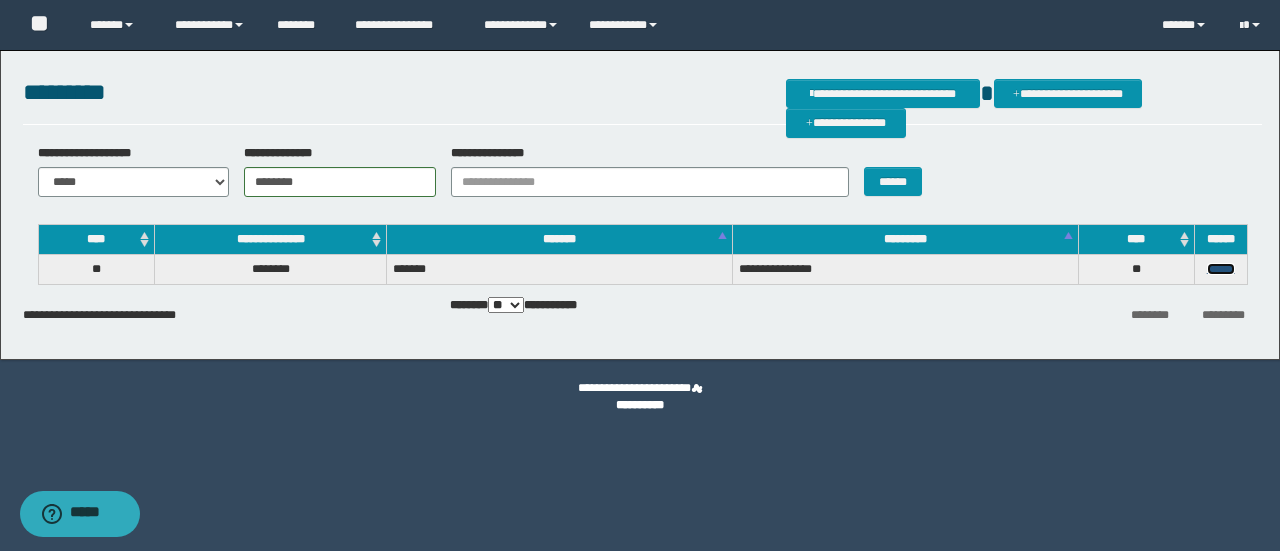 click on "******" at bounding box center [1221, 269] 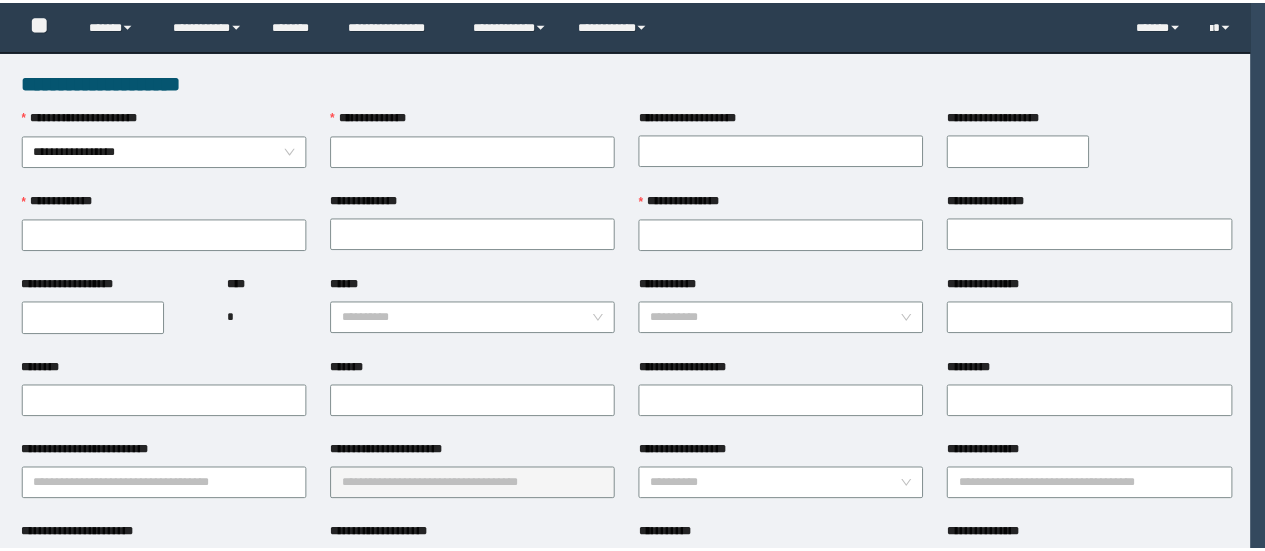 scroll, scrollTop: 0, scrollLeft: 0, axis: both 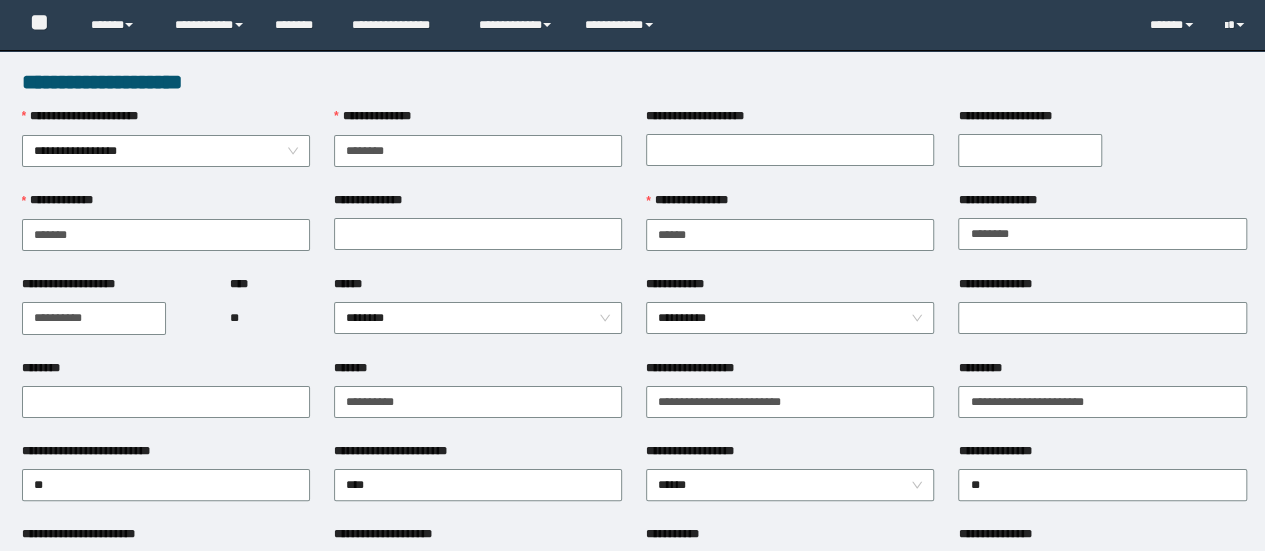 type on "********" 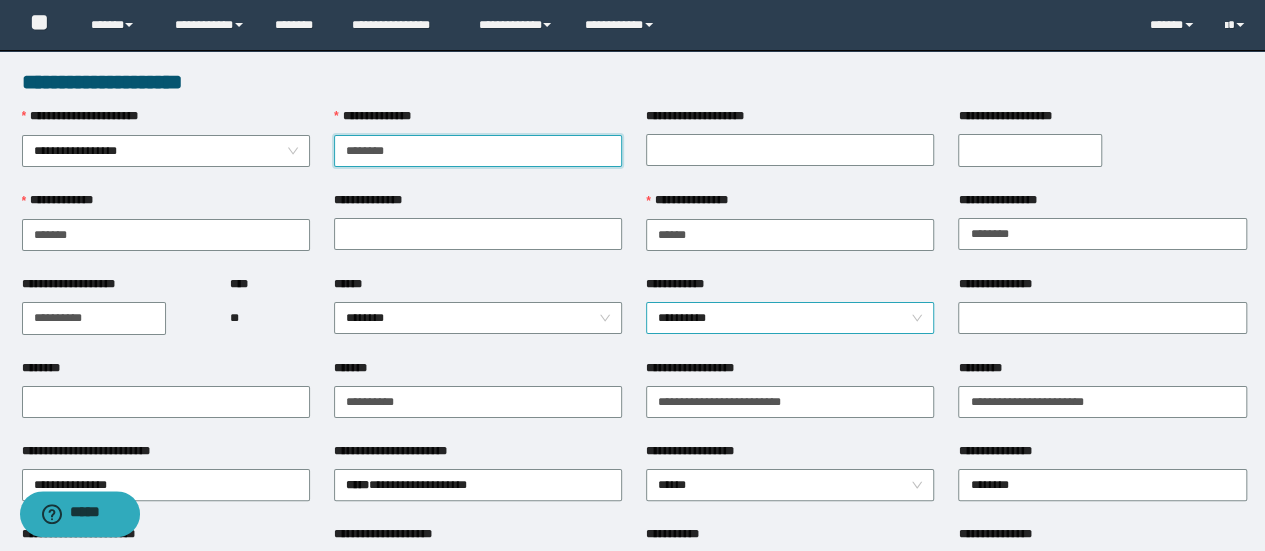 click on "**********" at bounding box center [790, 318] 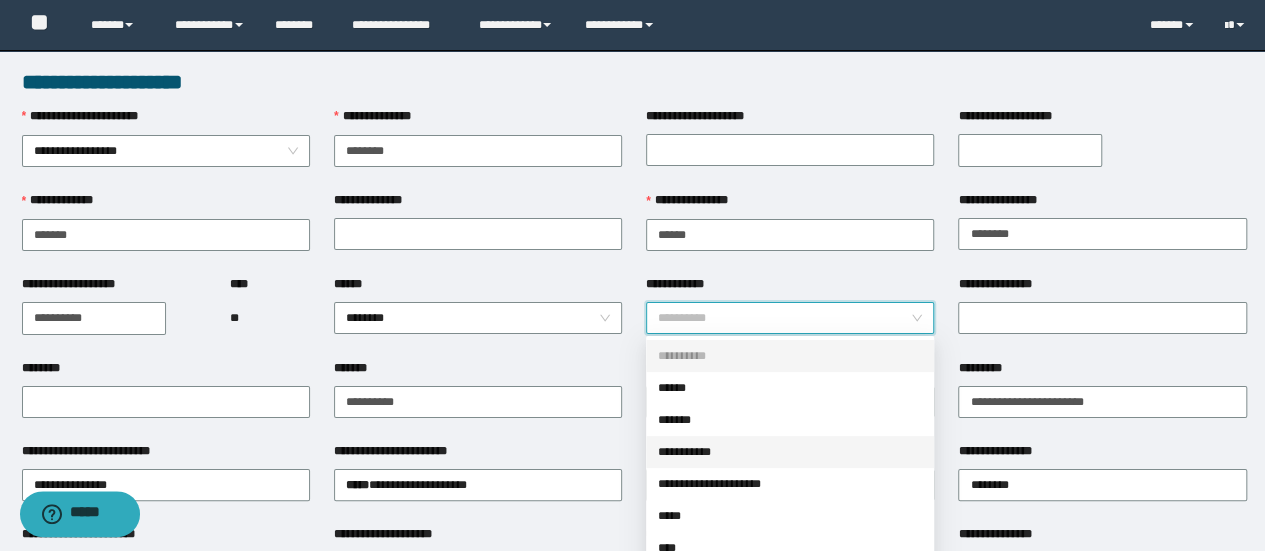 click on "**********" at bounding box center (790, 452) 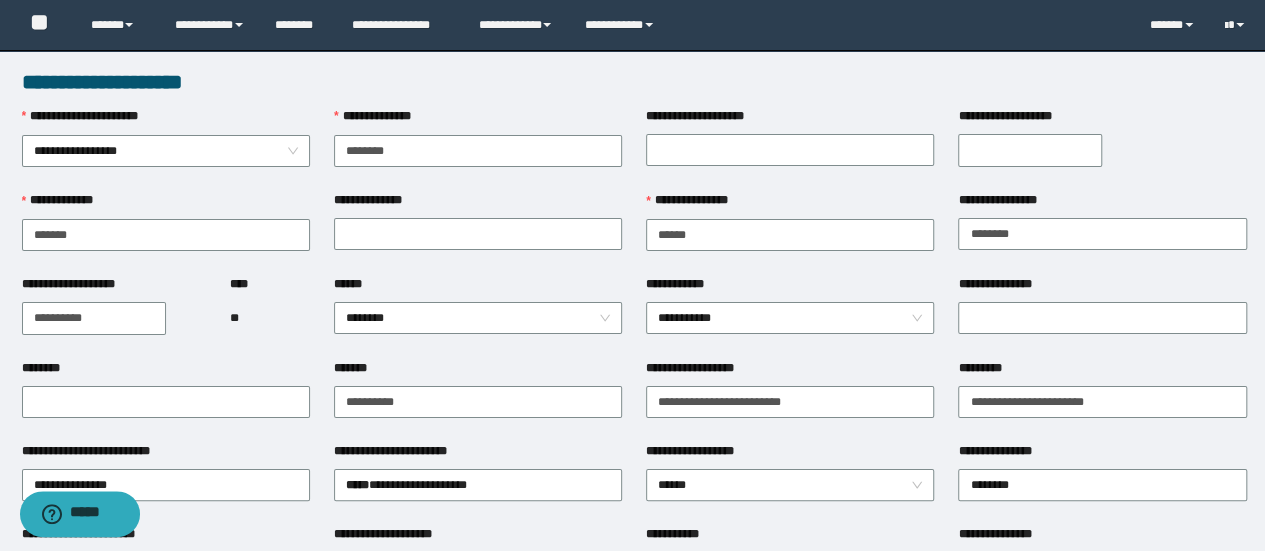 click on "**********" at bounding box center (1102, 317) 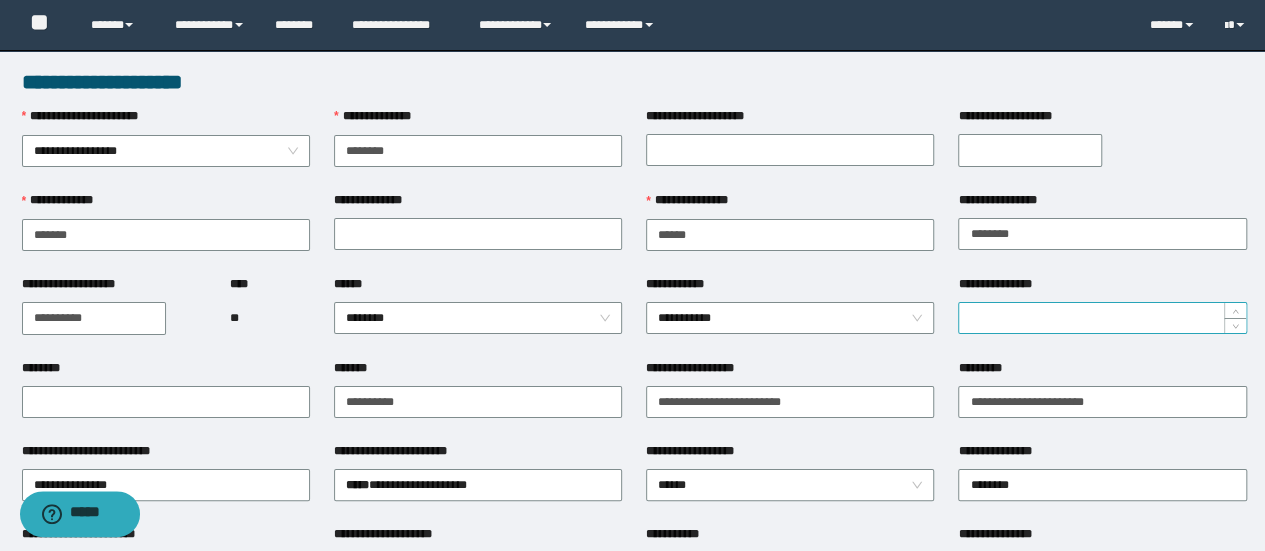 click on "**********" at bounding box center [1102, 318] 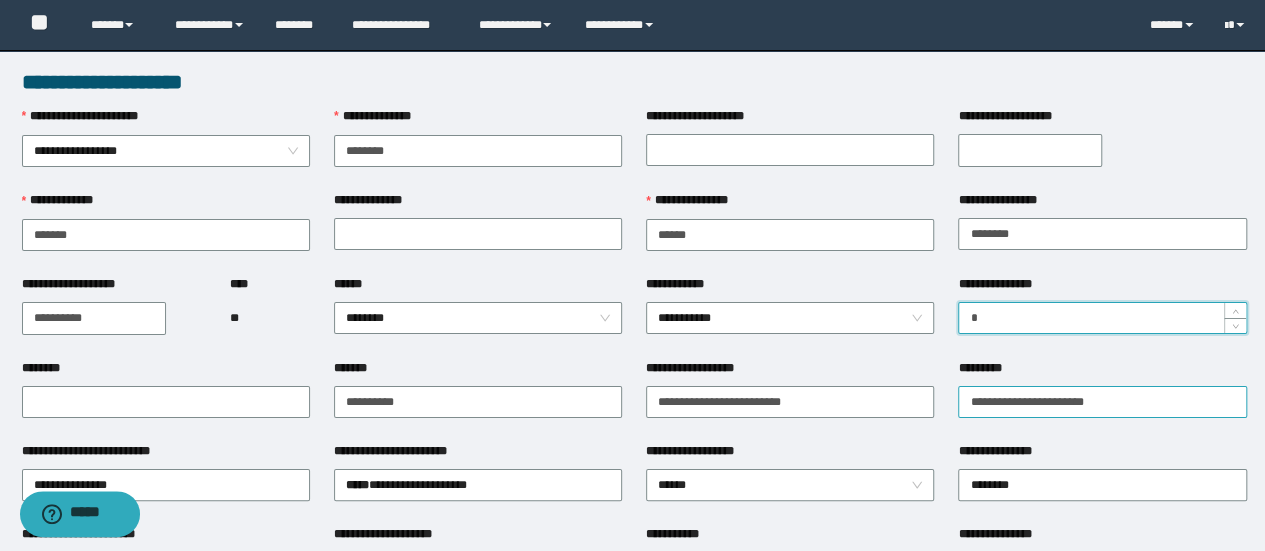 type on "*" 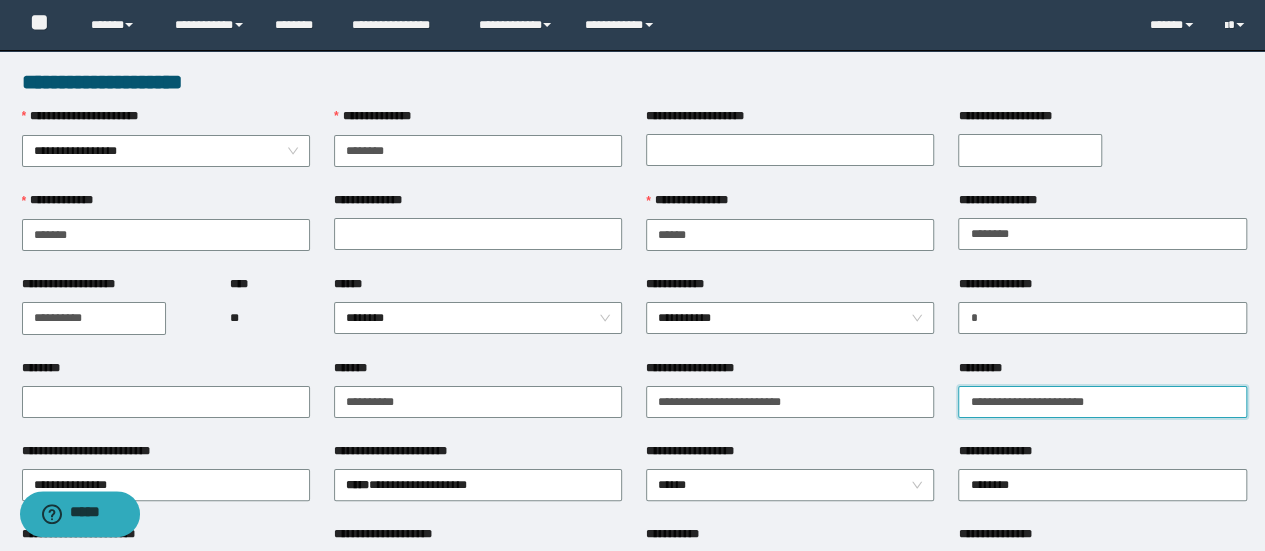 click on "*********" at bounding box center (1102, 402) 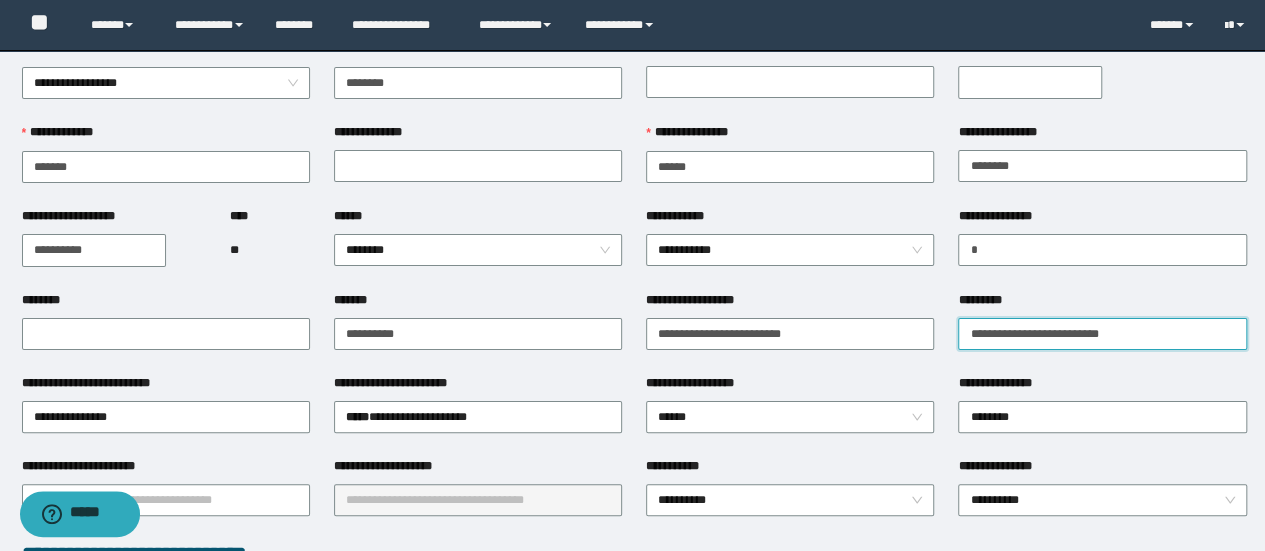 scroll, scrollTop: 100, scrollLeft: 0, axis: vertical 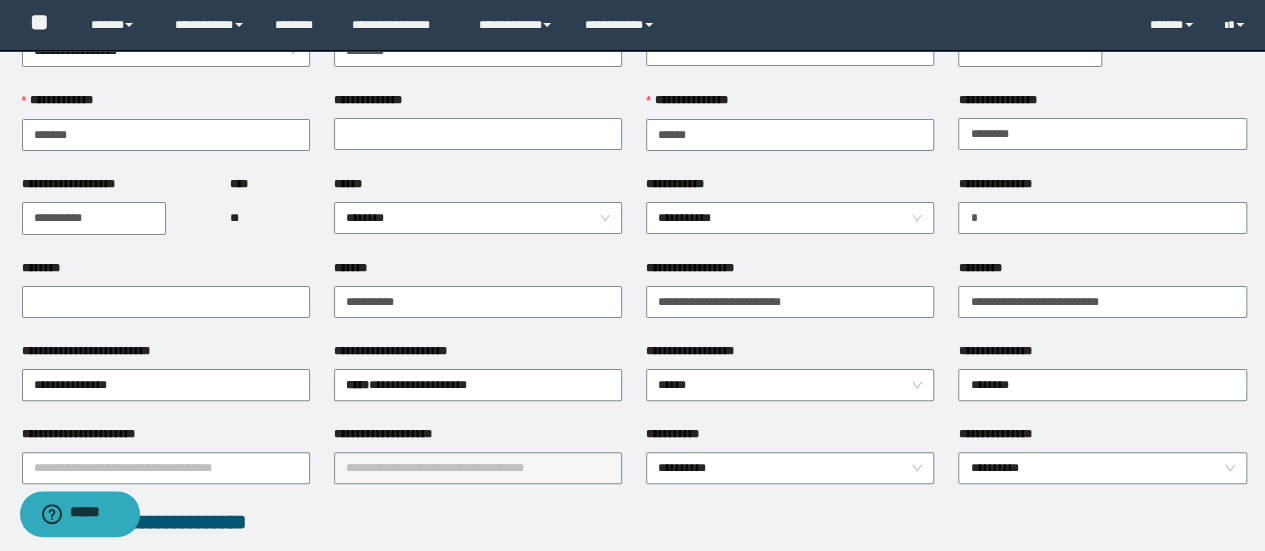 click on "**********" at bounding box center [790, 355] 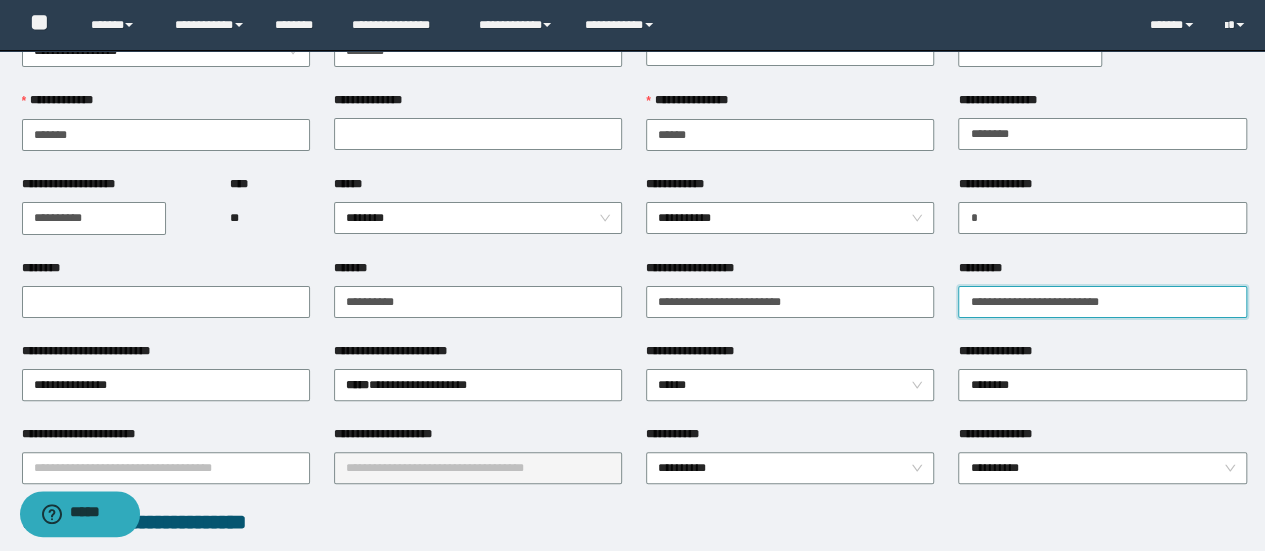 drag, startPoint x: 1092, startPoint y: 307, endPoint x: 872, endPoint y: 357, distance: 225.61029 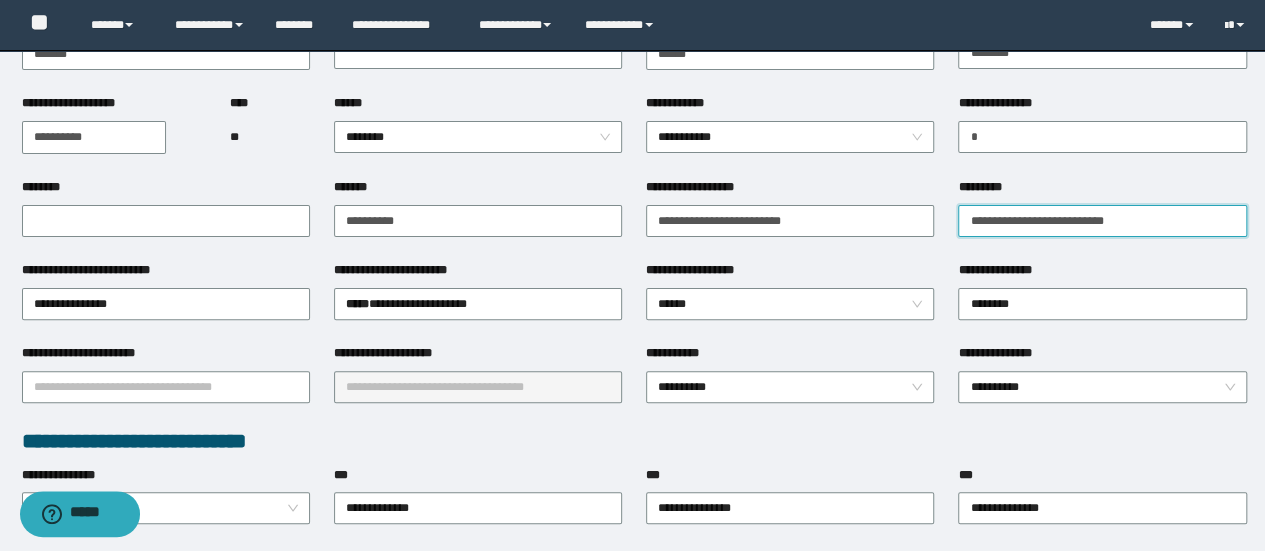 scroll, scrollTop: 200, scrollLeft: 0, axis: vertical 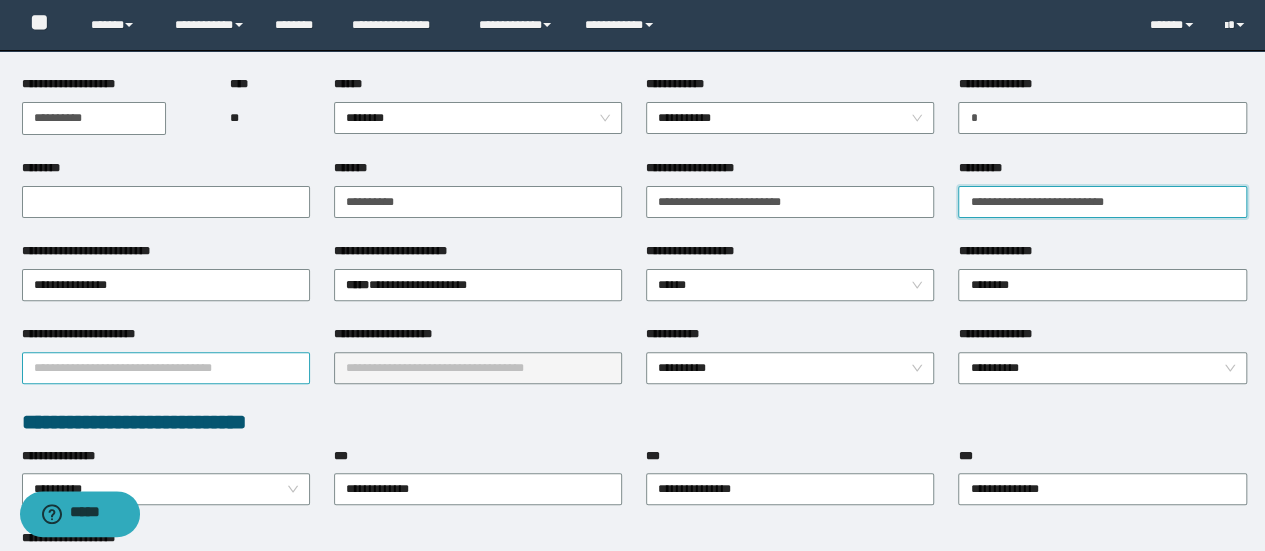 type on "**********" 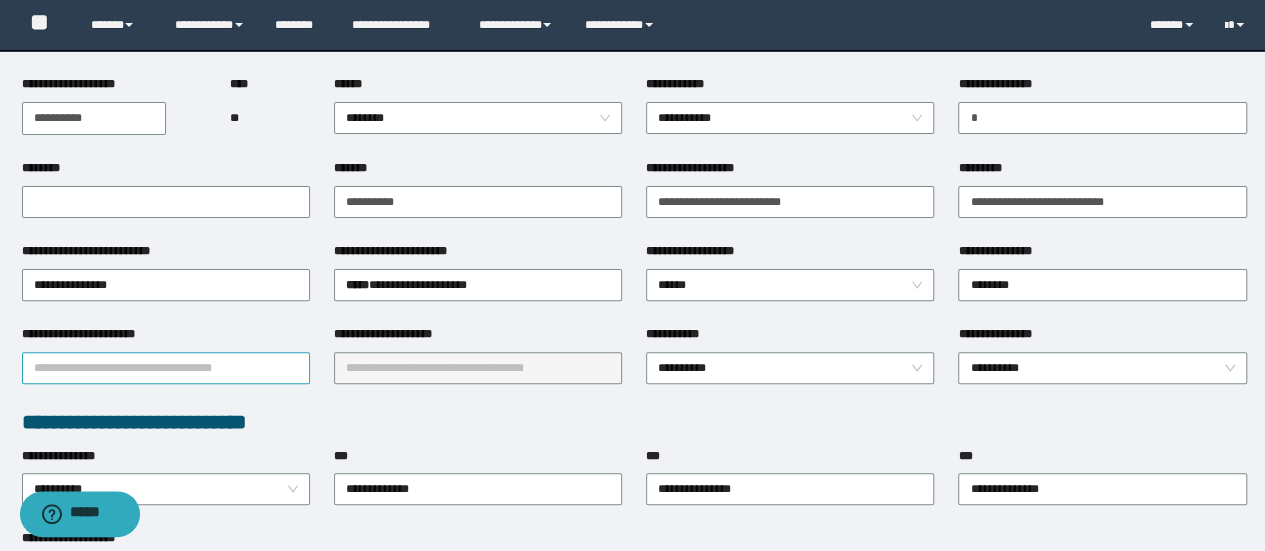 click on "**********" at bounding box center (166, 368) 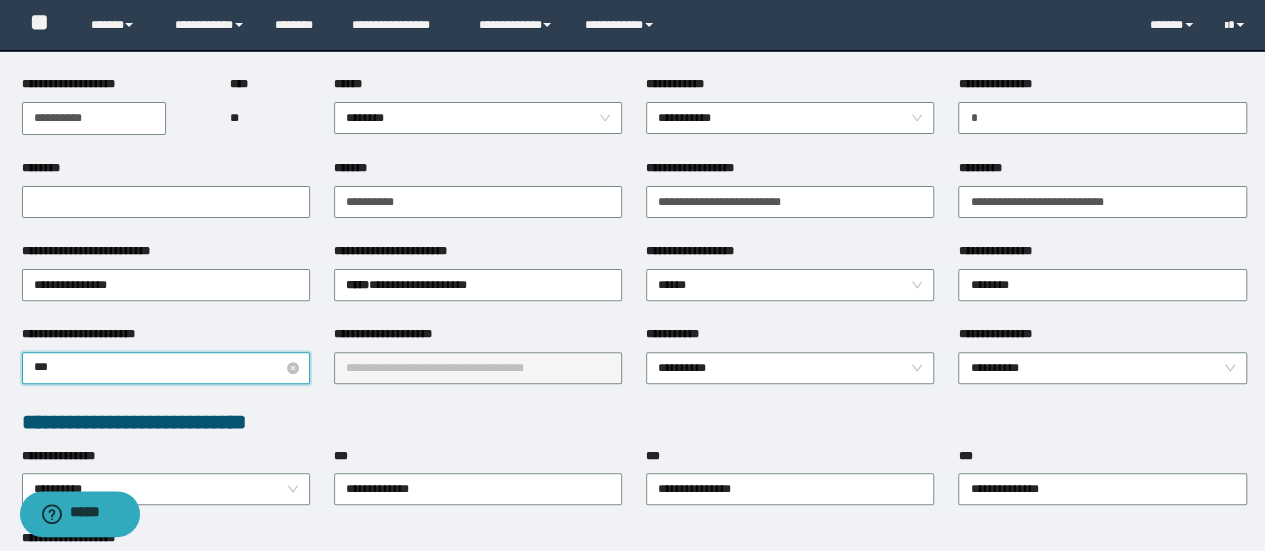 type on "****" 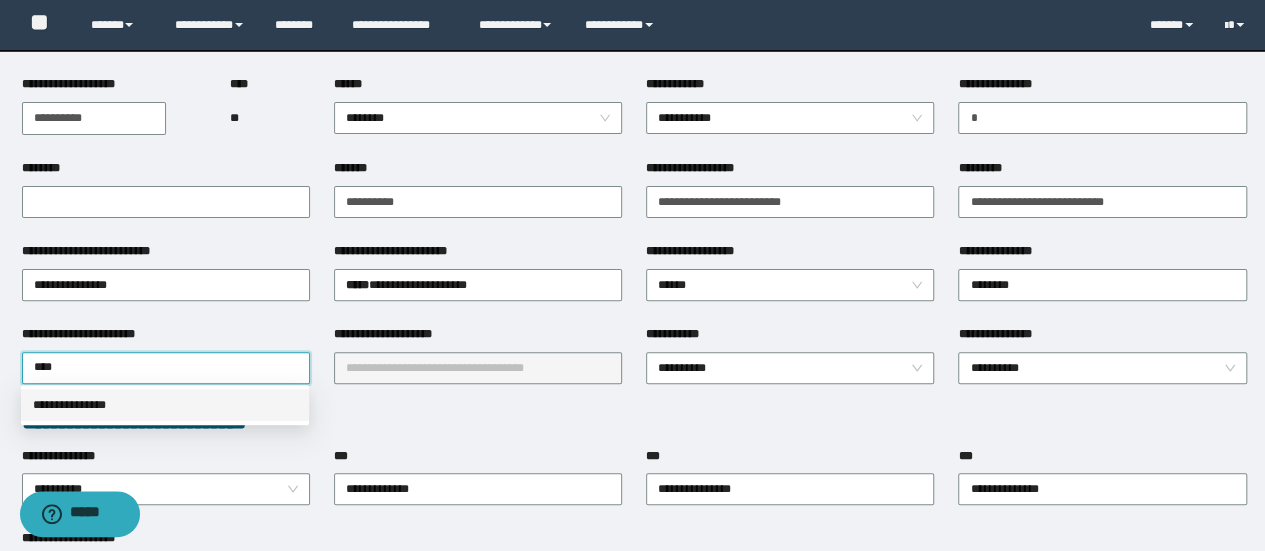 click on "**********" at bounding box center (165, 405) 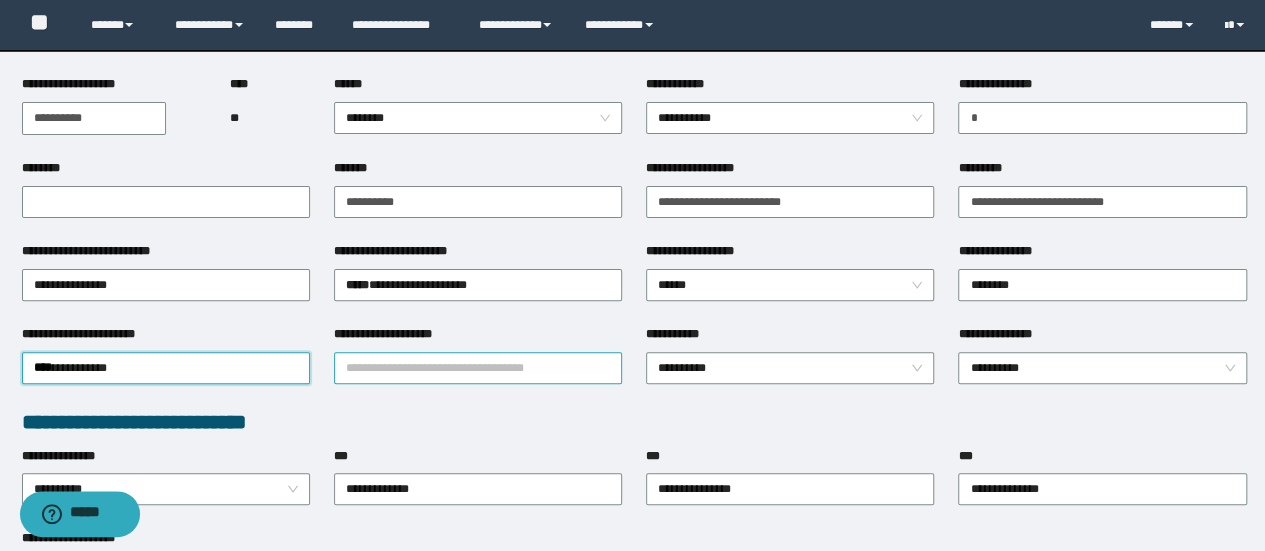 click on "**********" at bounding box center [478, 368] 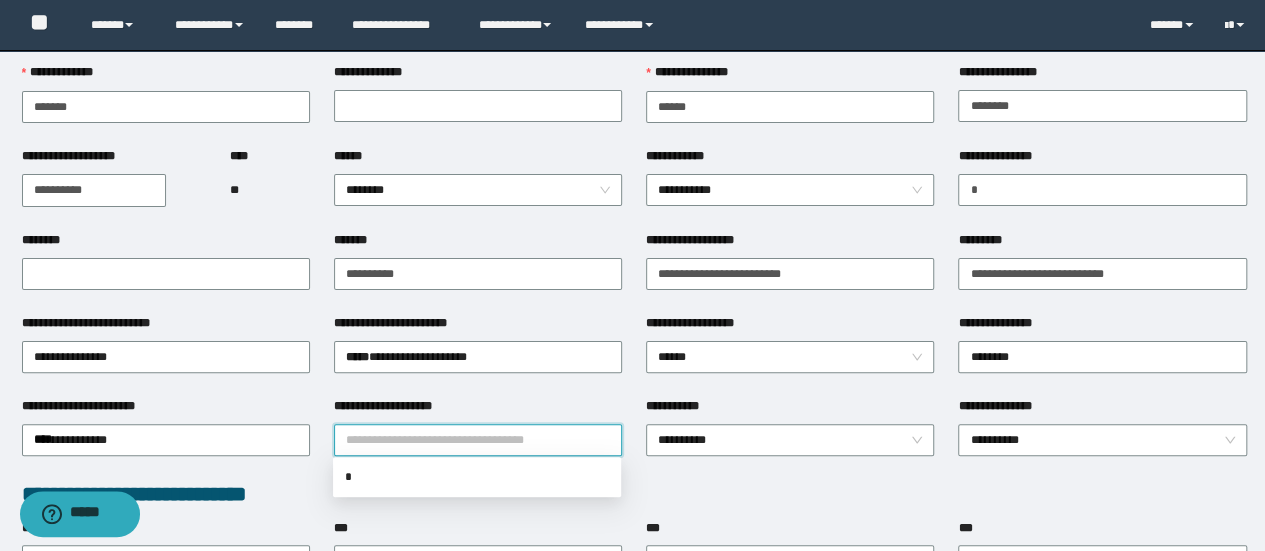 scroll, scrollTop: 100, scrollLeft: 0, axis: vertical 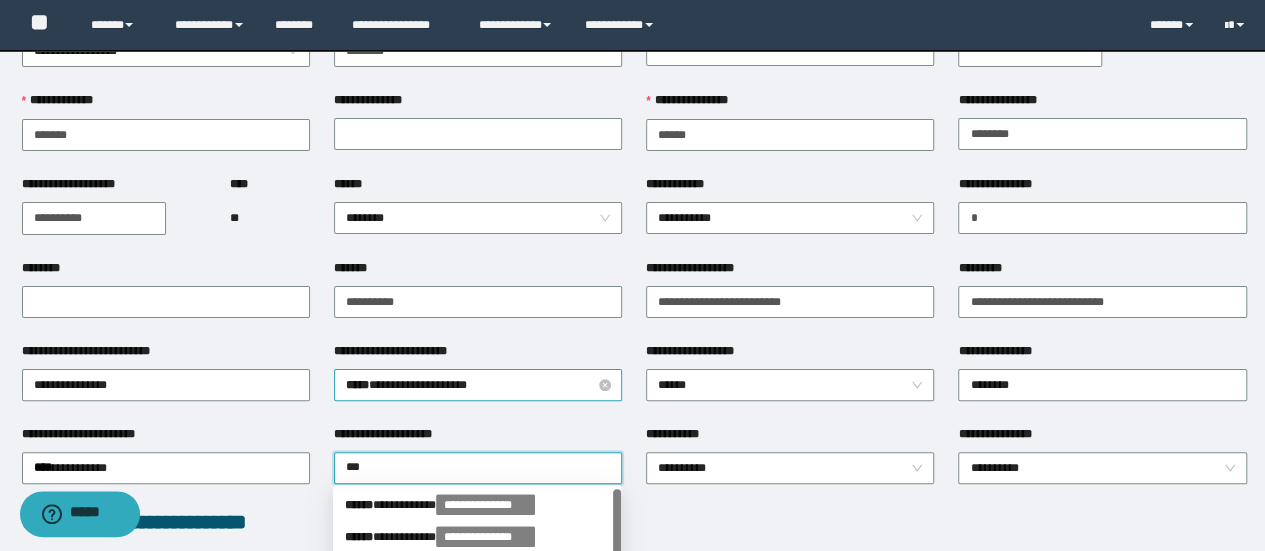 type on "****" 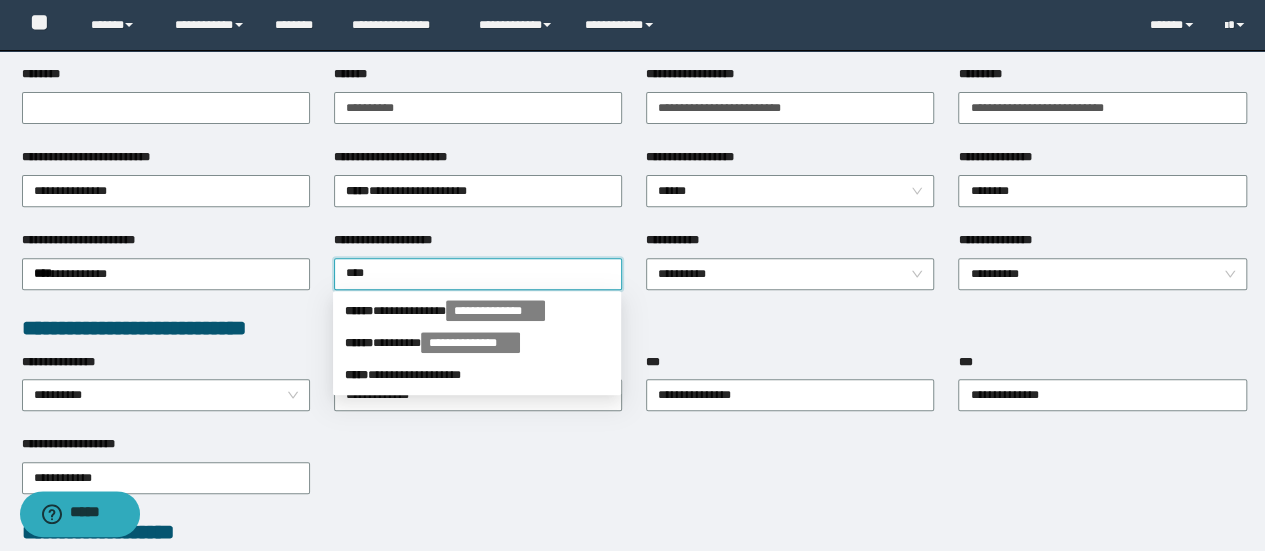scroll, scrollTop: 300, scrollLeft: 0, axis: vertical 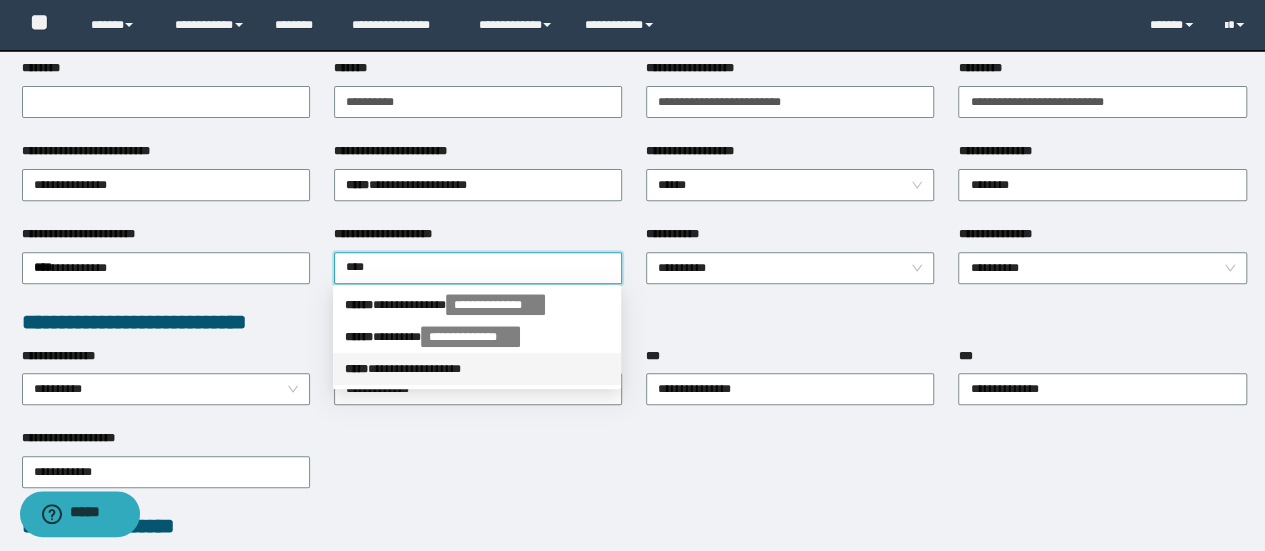 click on "**********" at bounding box center (477, 369) 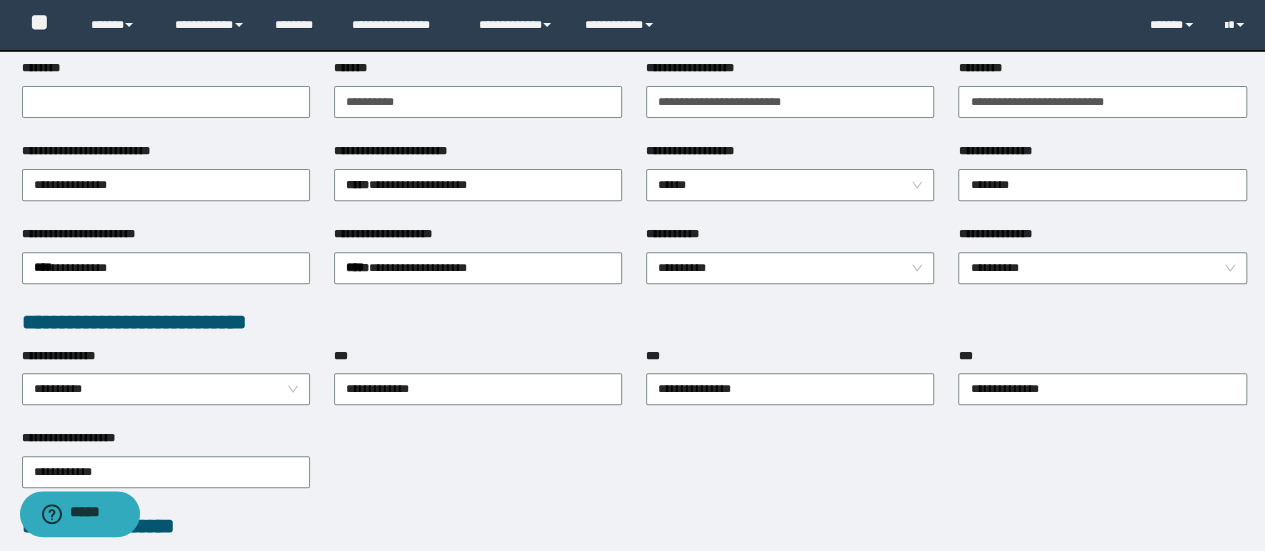 click on "***" at bounding box center (790, 360) 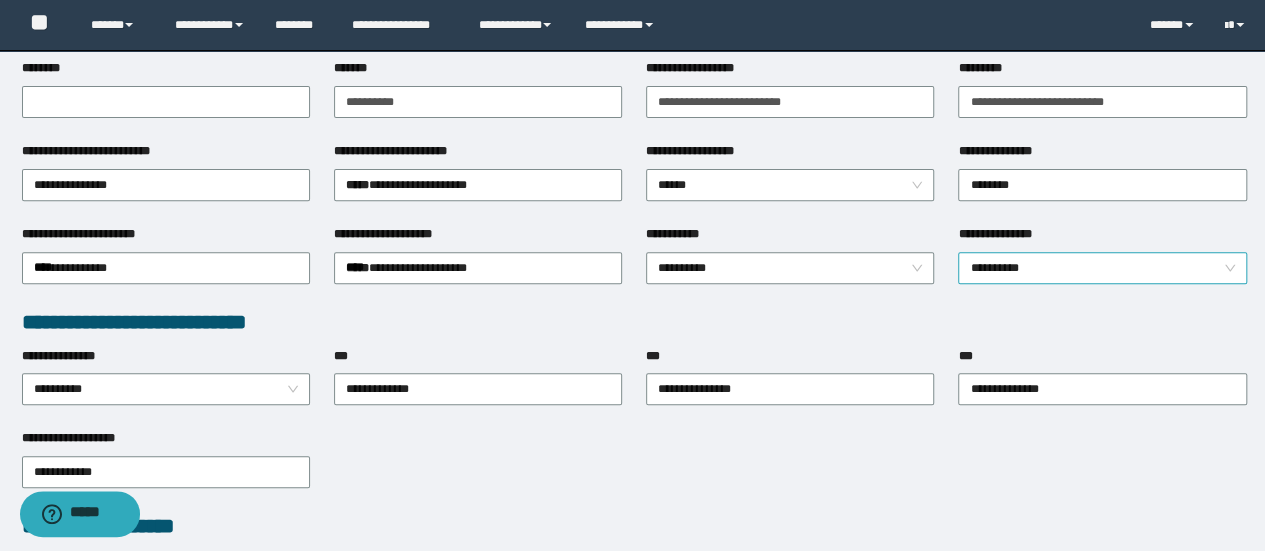 click on "**********" at bounding box center [1102, 268] 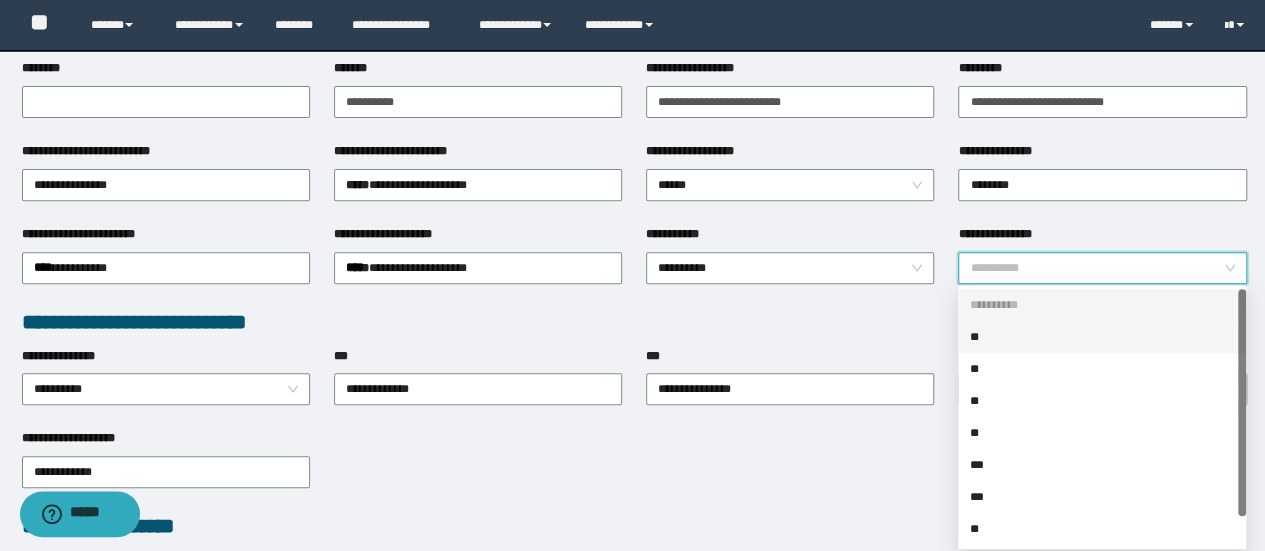 click on "**" at bounding box center (1102, 337) 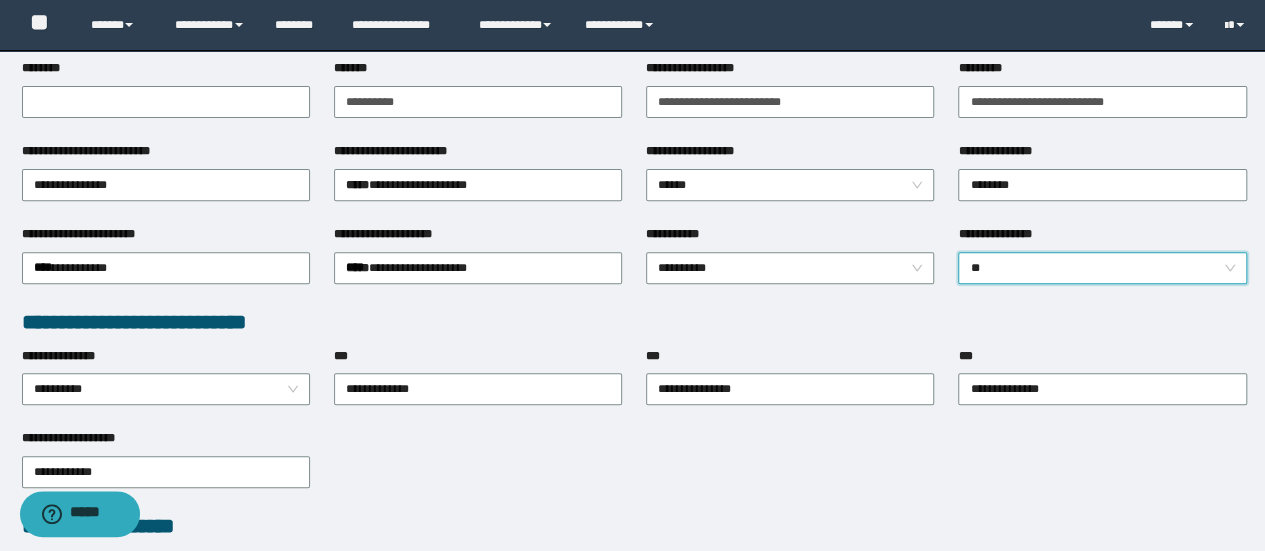 click on "**********" at bounding box center [634, 538] 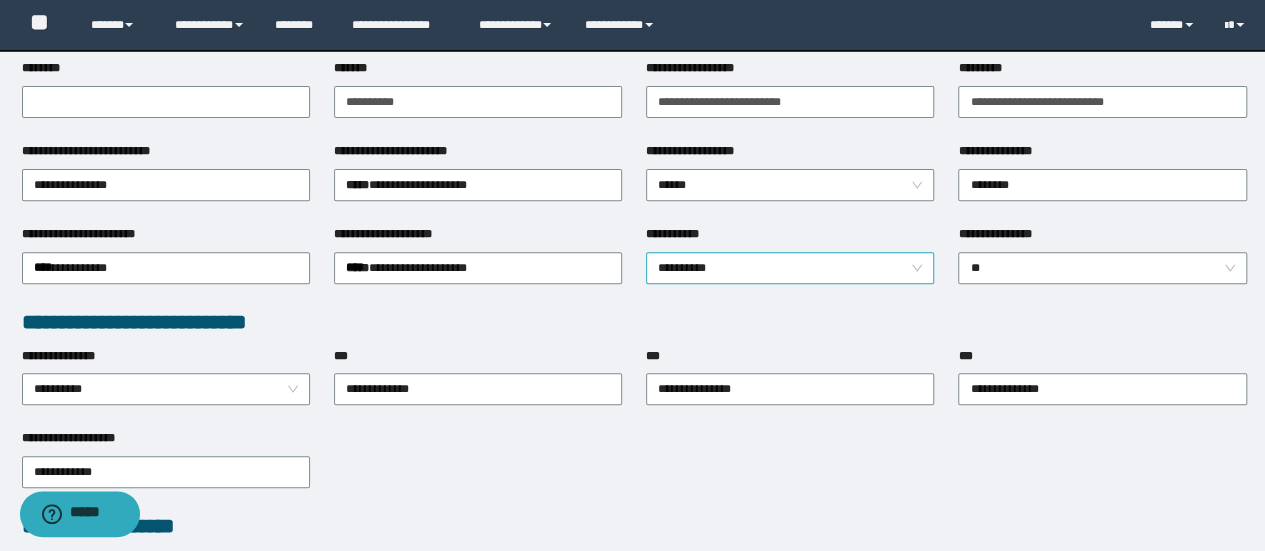 click on "**********" at bounding box center (790, 268) 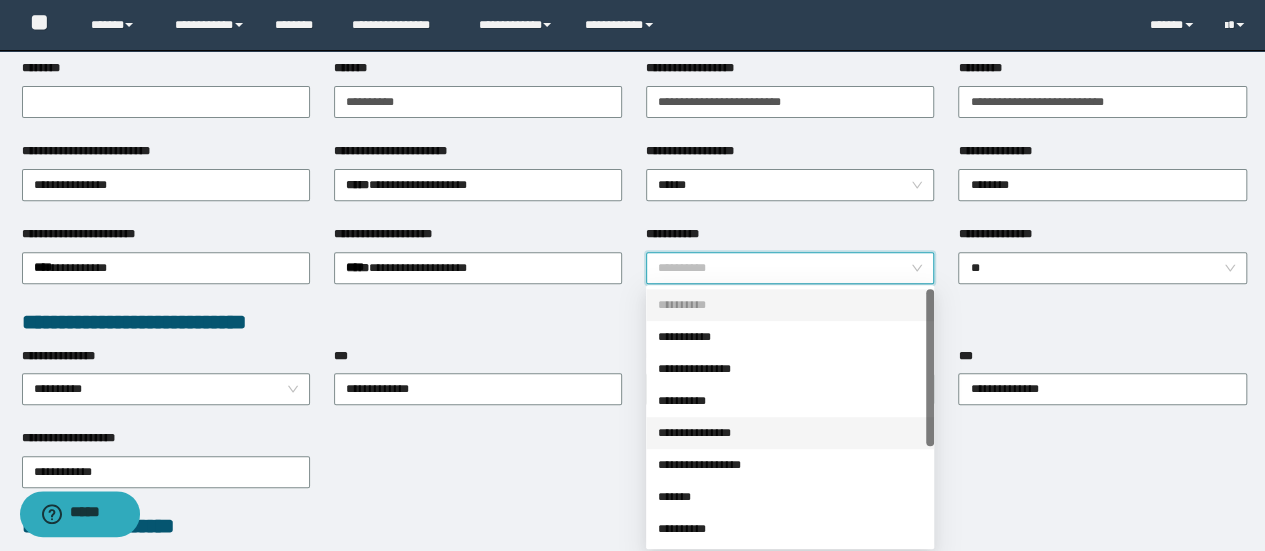 click on "**********" at bounding box center [790, 465] 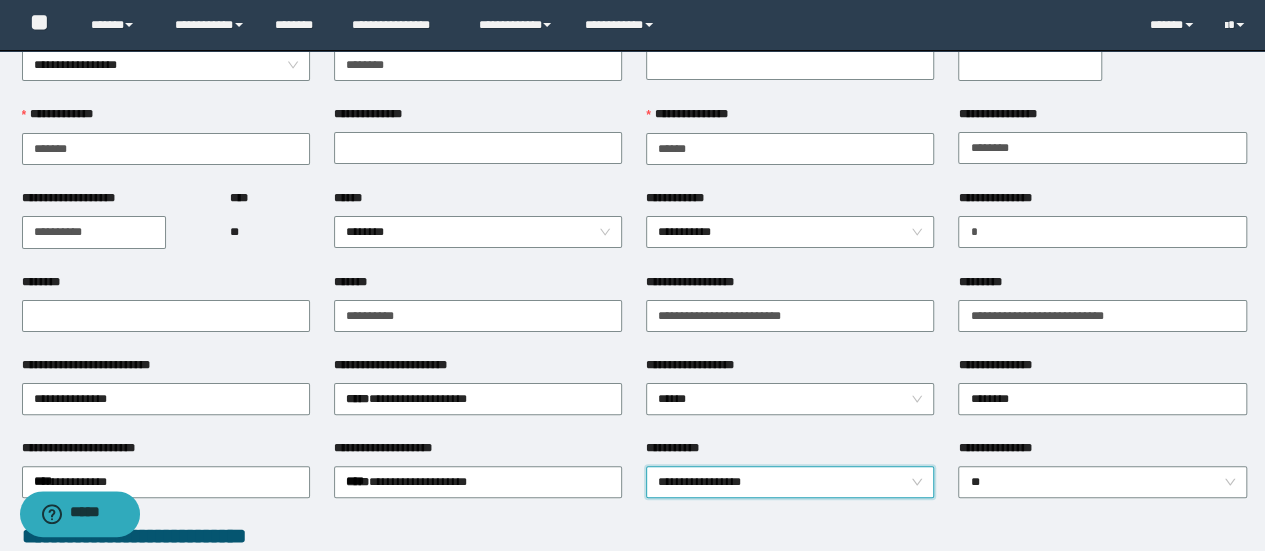 scroll, scrollTop: 0, scrollLeft: 0, axis: both 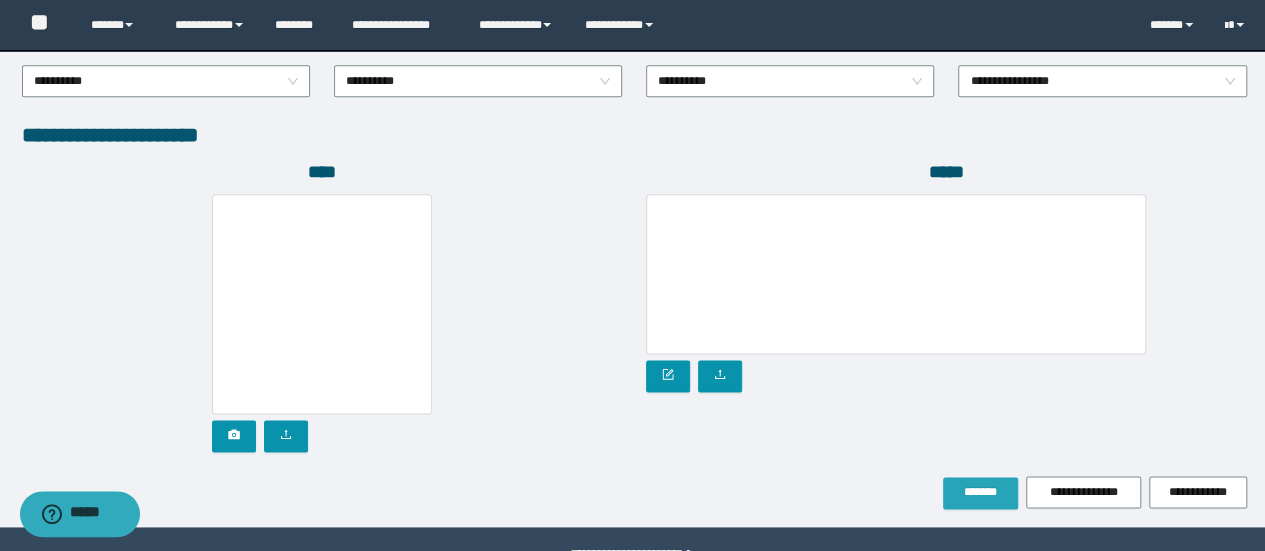 click on "*******" at bounding box center [980, 492] 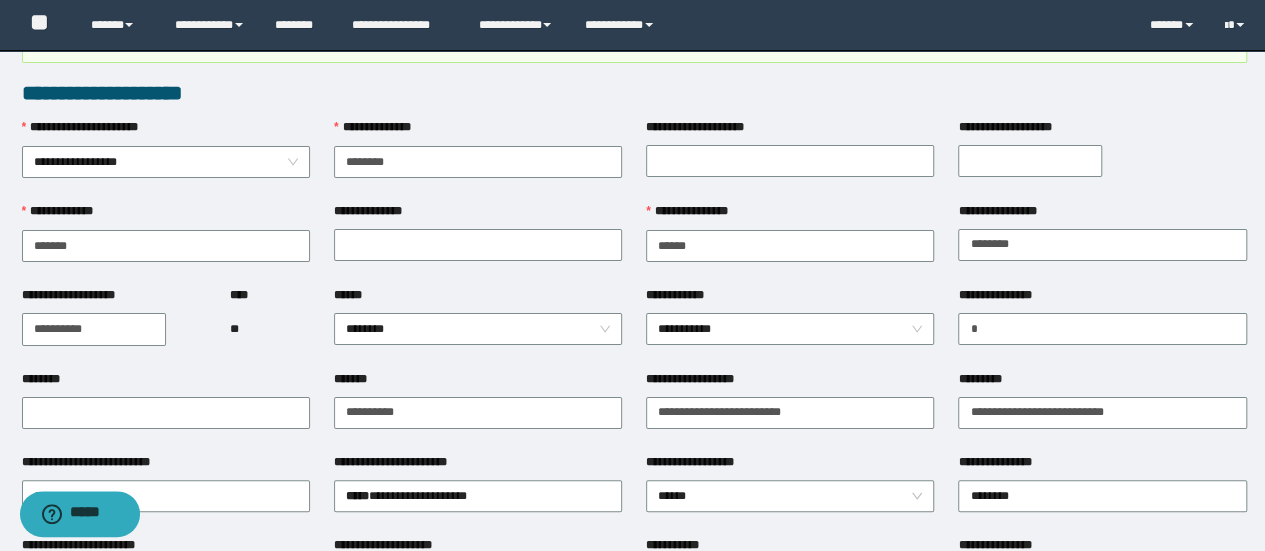 scroll, scrollTop: 0, scrollLeft: 0, axis: both 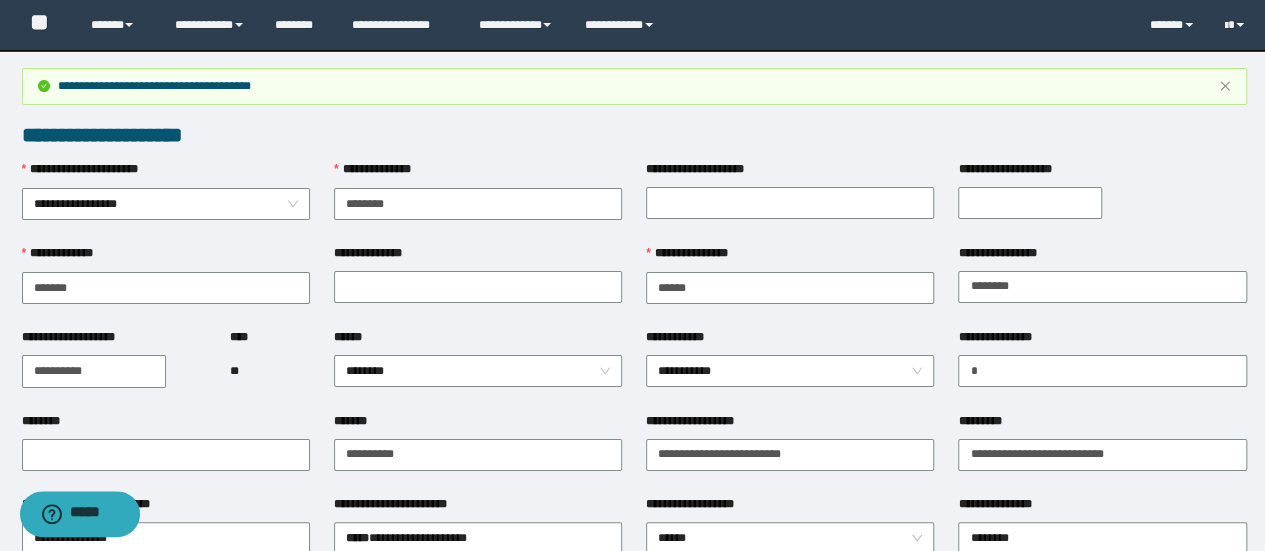 click on "**********" at bounding box center (1102, 173) 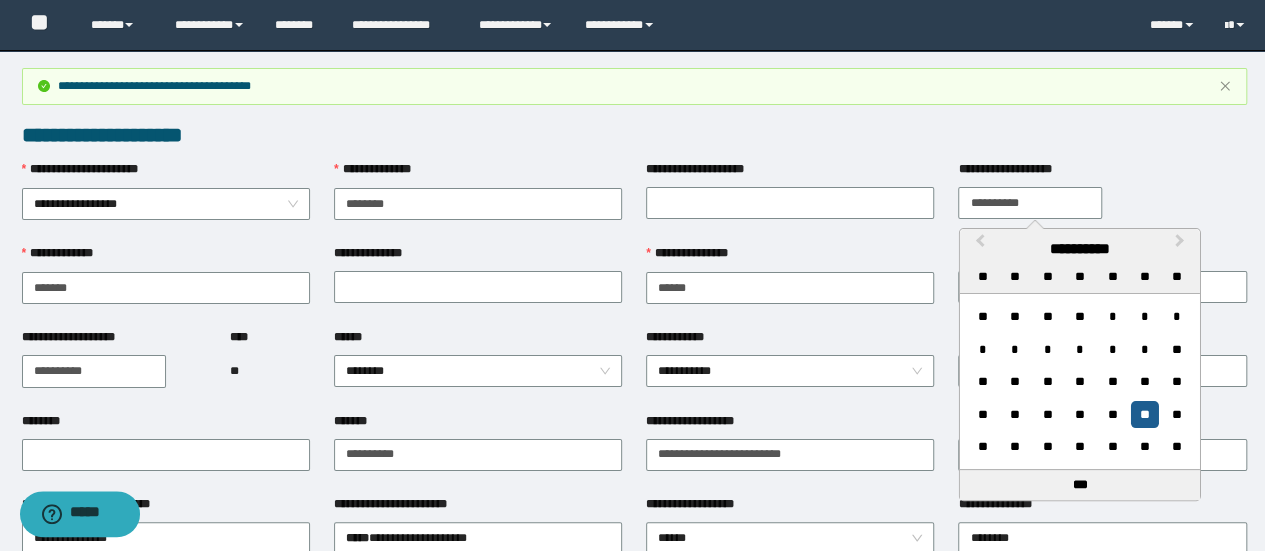 type on "**********" 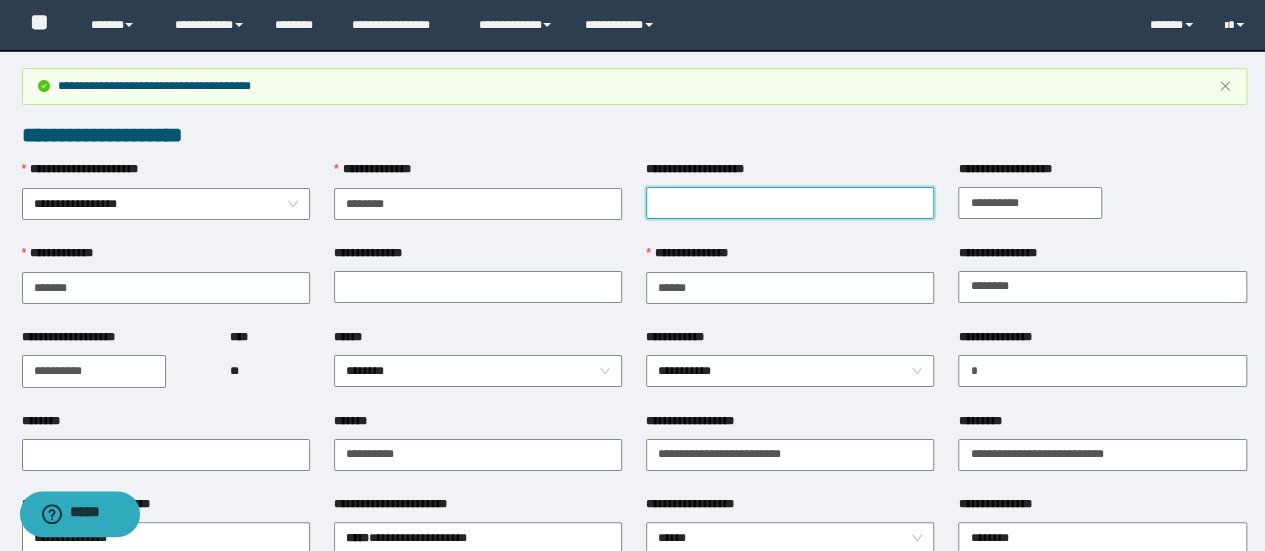 click on "**********" at bounding box center (790, 203) 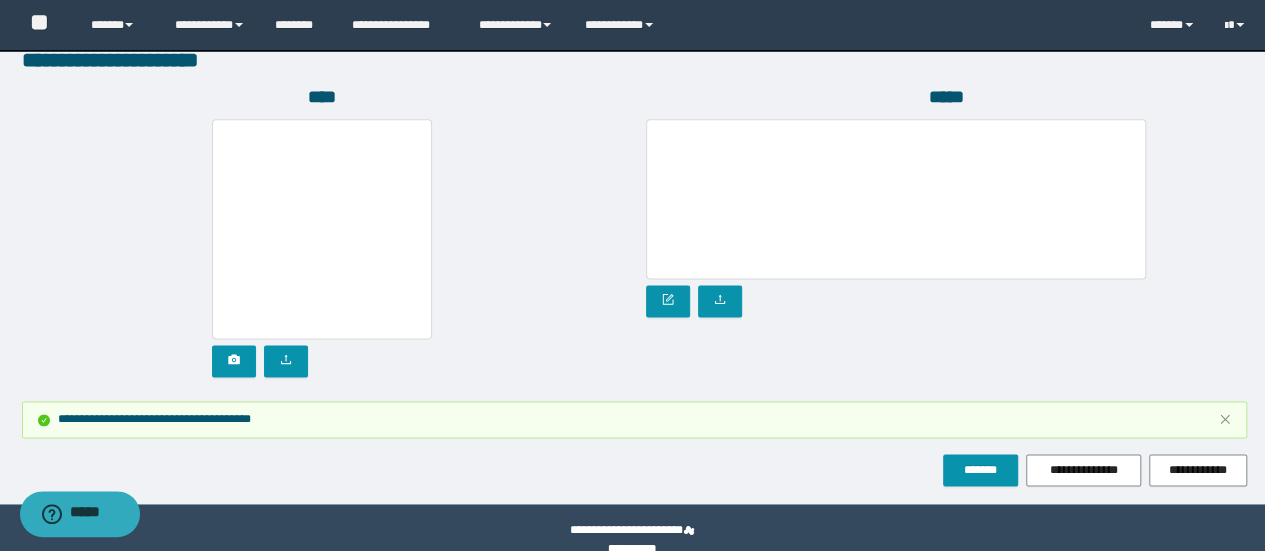 scroll, scrollTop: 1255, scrollLeft: 0, axis: vertical 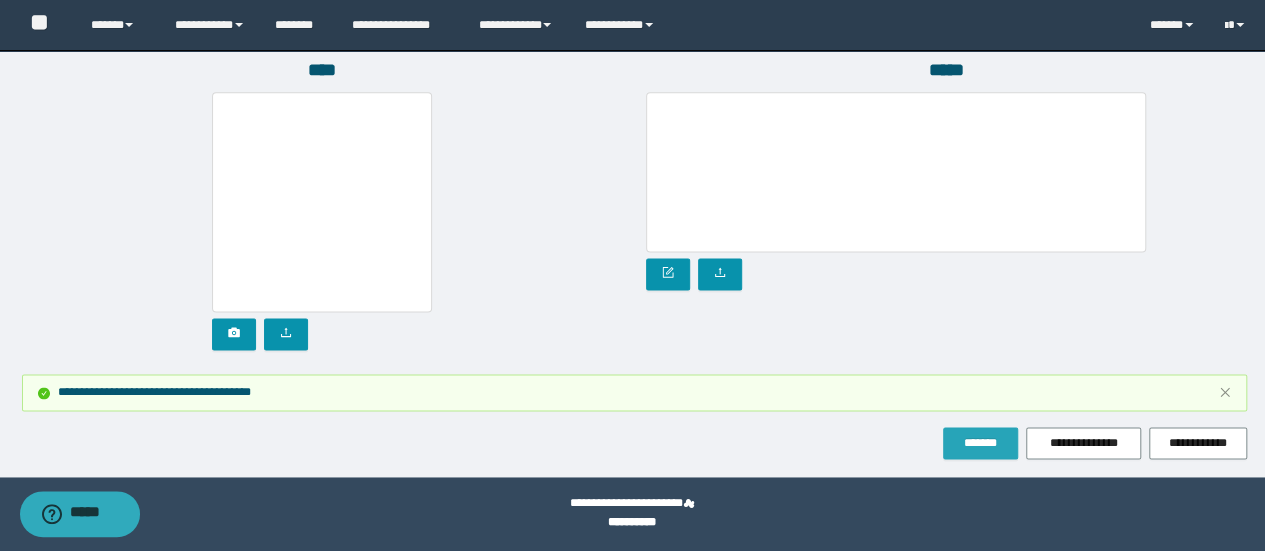click on "*******" at bounding box center [980, 443] 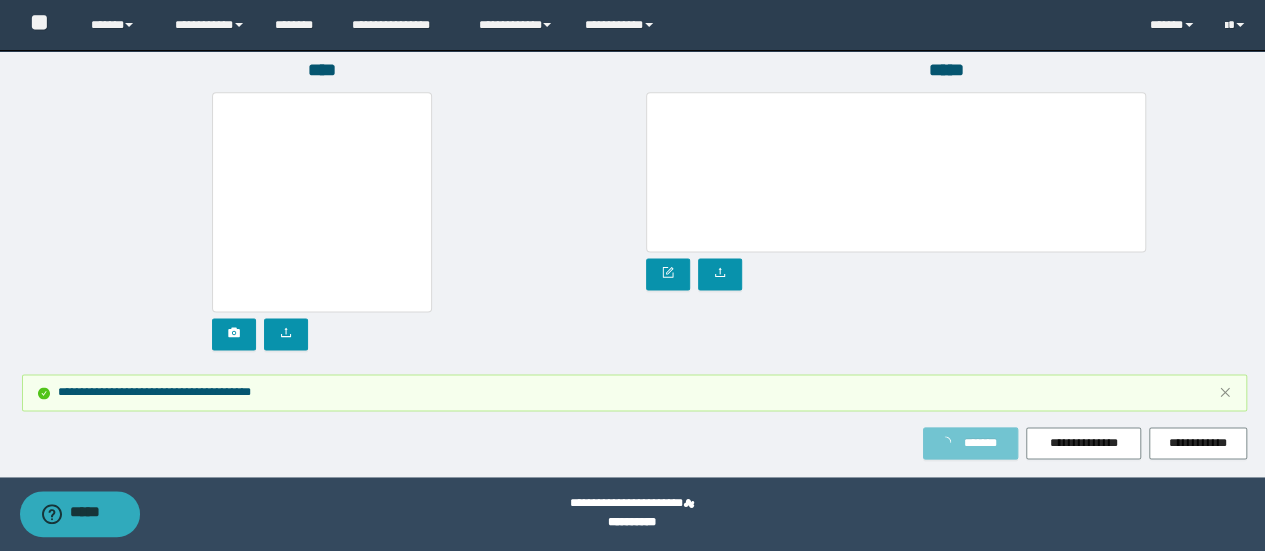 click at bounding box center (949, 443) 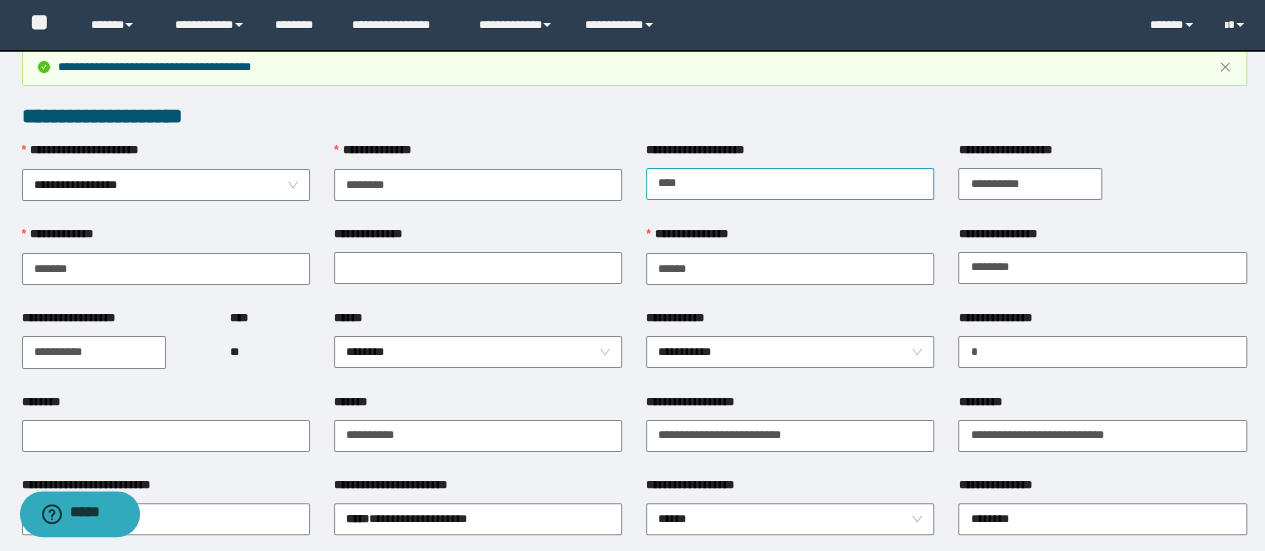 scroll, scrollTop: 0, scrollLeft: 0, axis: both 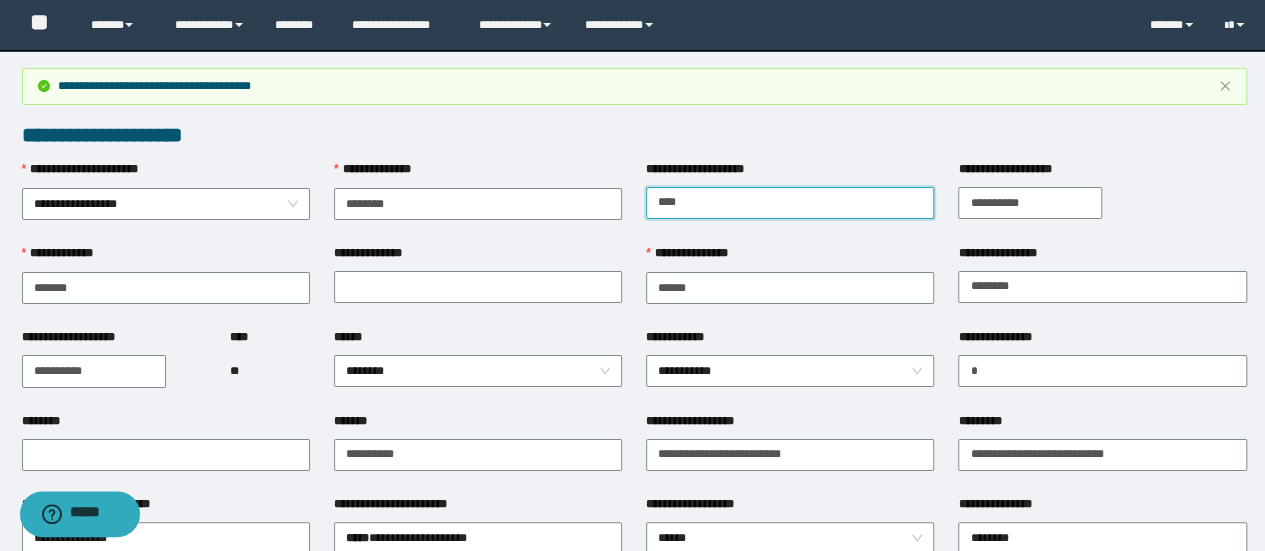 drag, startPoint x: 637, startPoint y: 217, endPoint x: 588, endPoint y: 231, distance: 50.96077 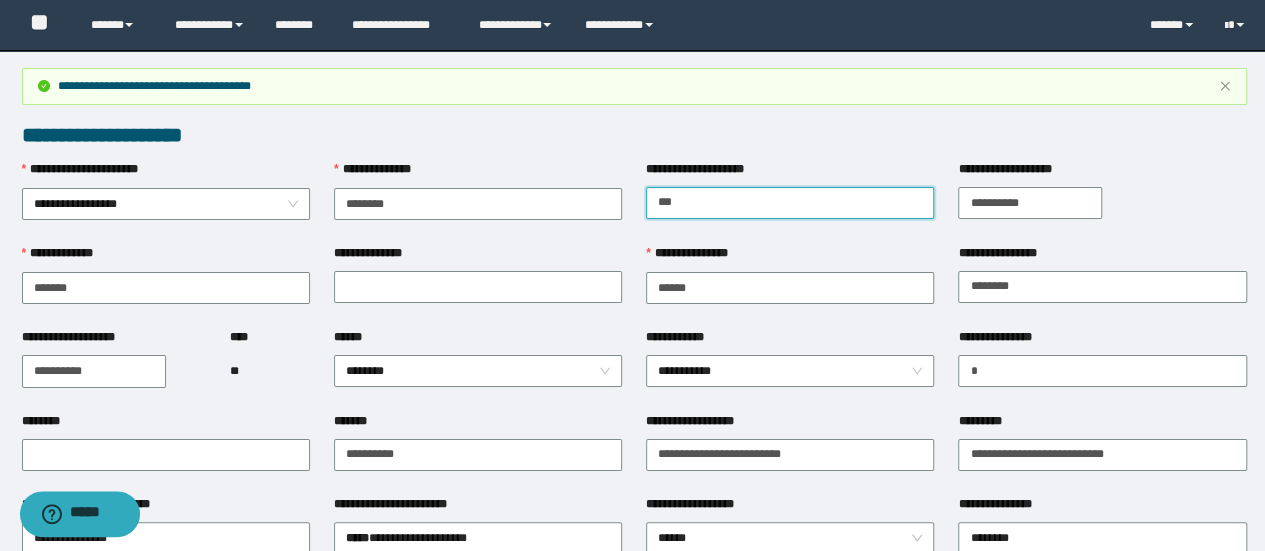 type on "*****" 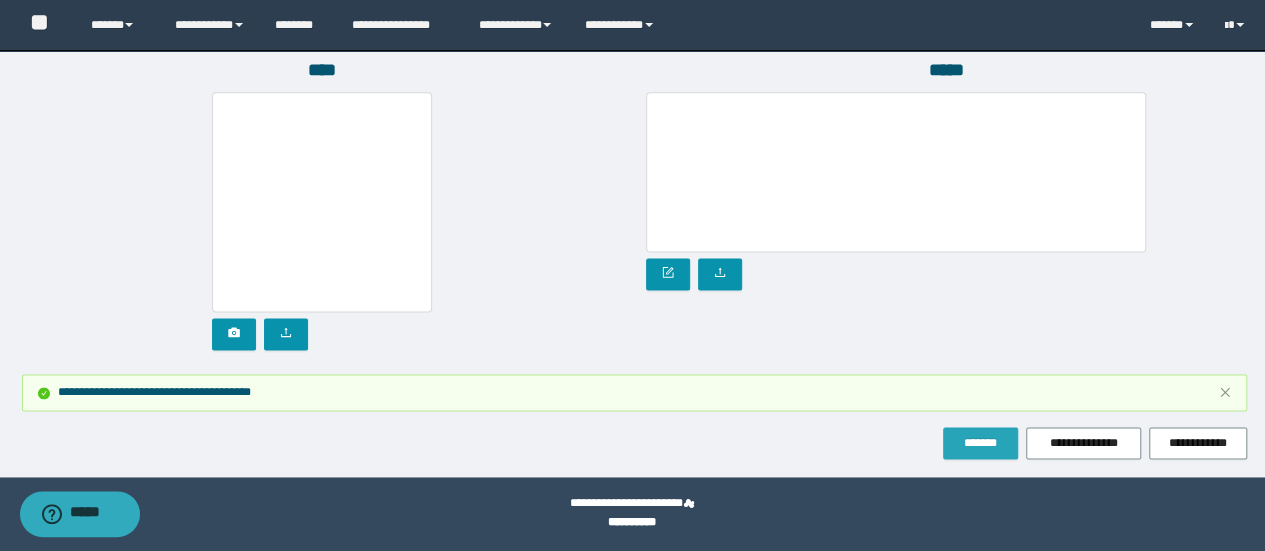 click on "*******" at bounding box center [980, 443] 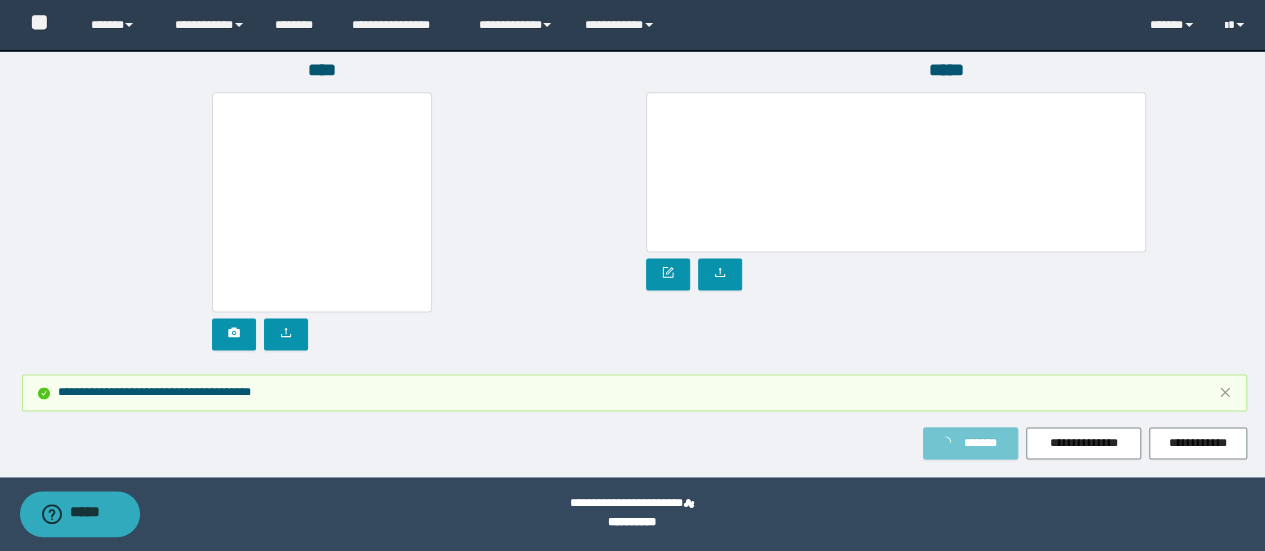 scroll, scrollTop: 555, scrollLeft: 0, axis: vertical 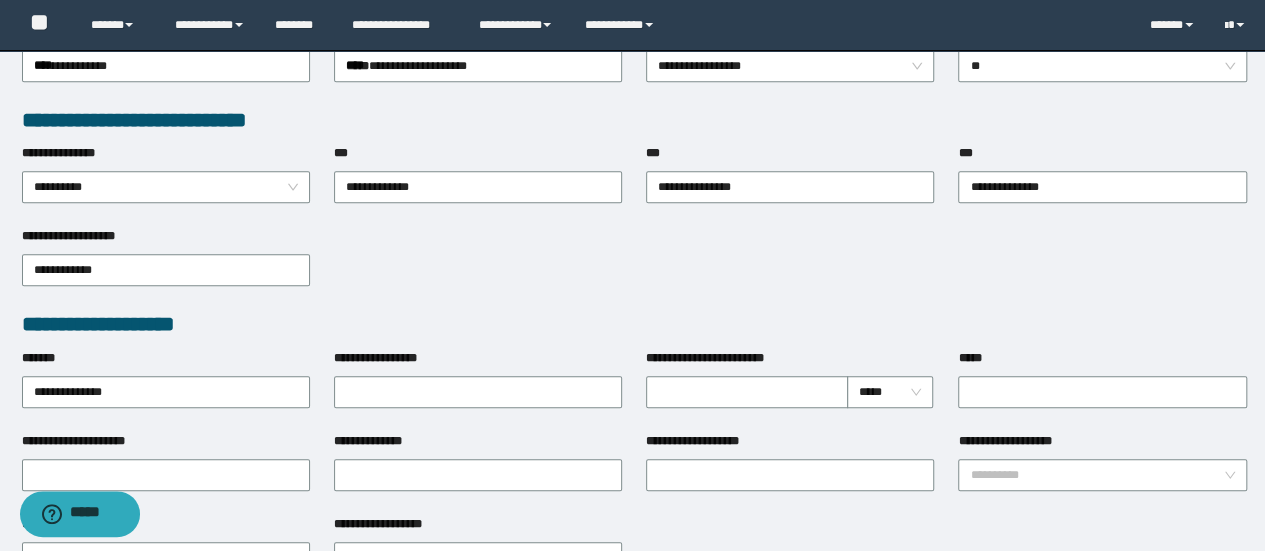 type 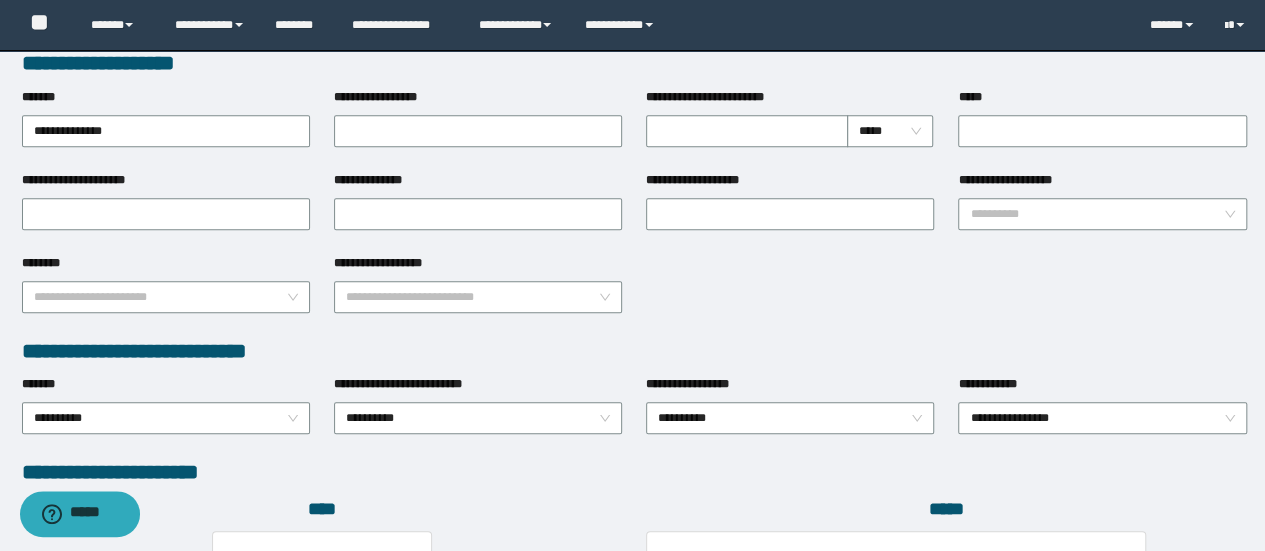 scroll, scrollTop: 655, scrollLeft: 0, axis: vertical 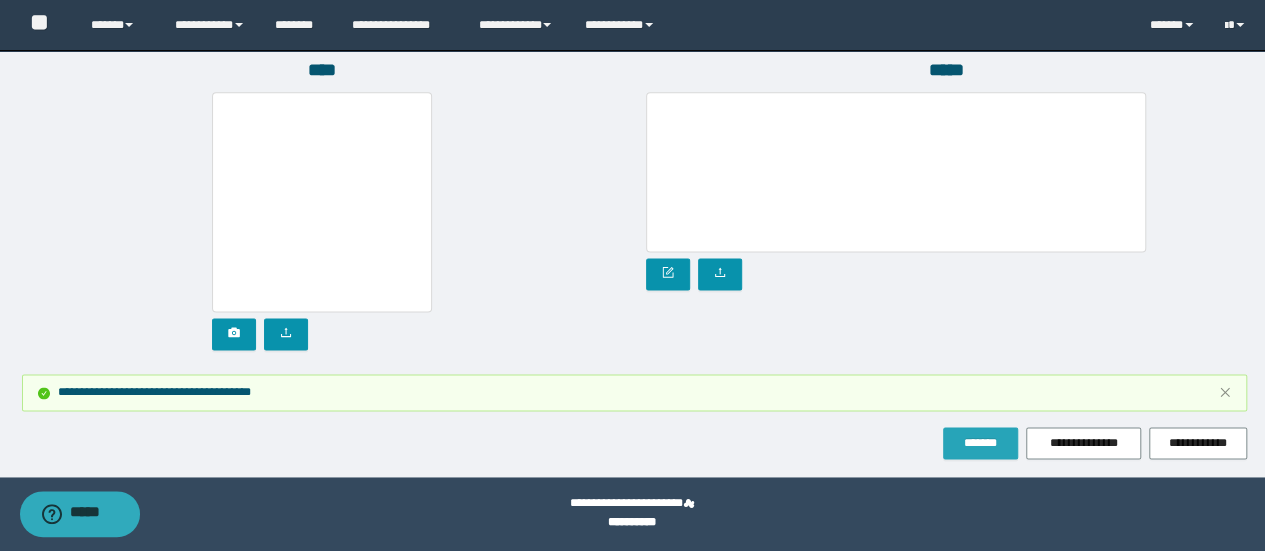 click on "*******" at bounding box center [980, 443] 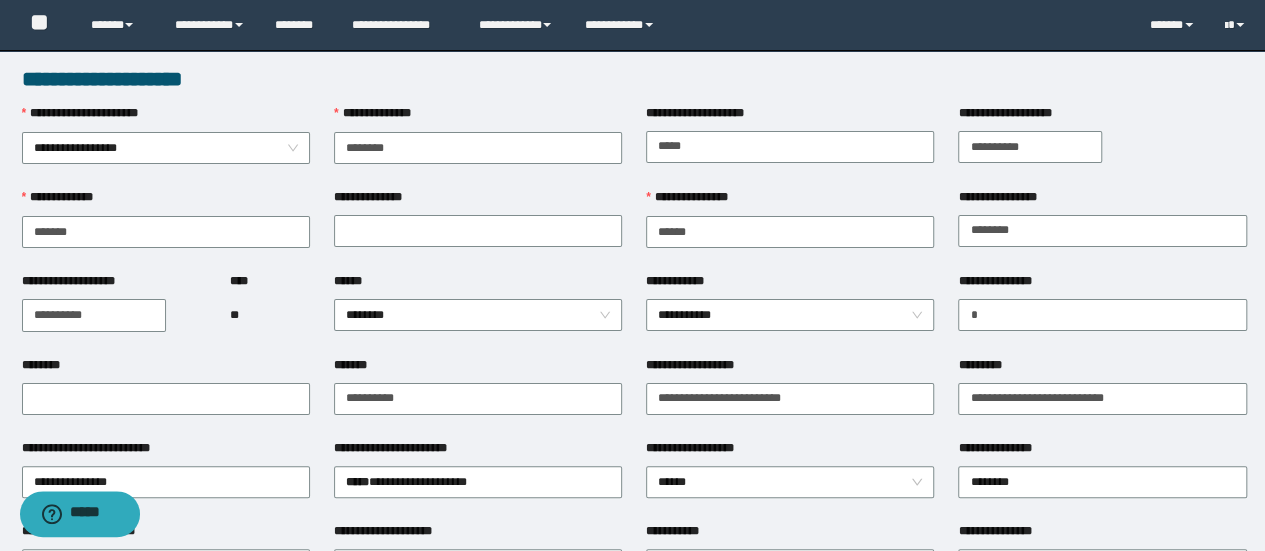 scroll, scrollTop: 0, scrollLeft: 0, axis: both 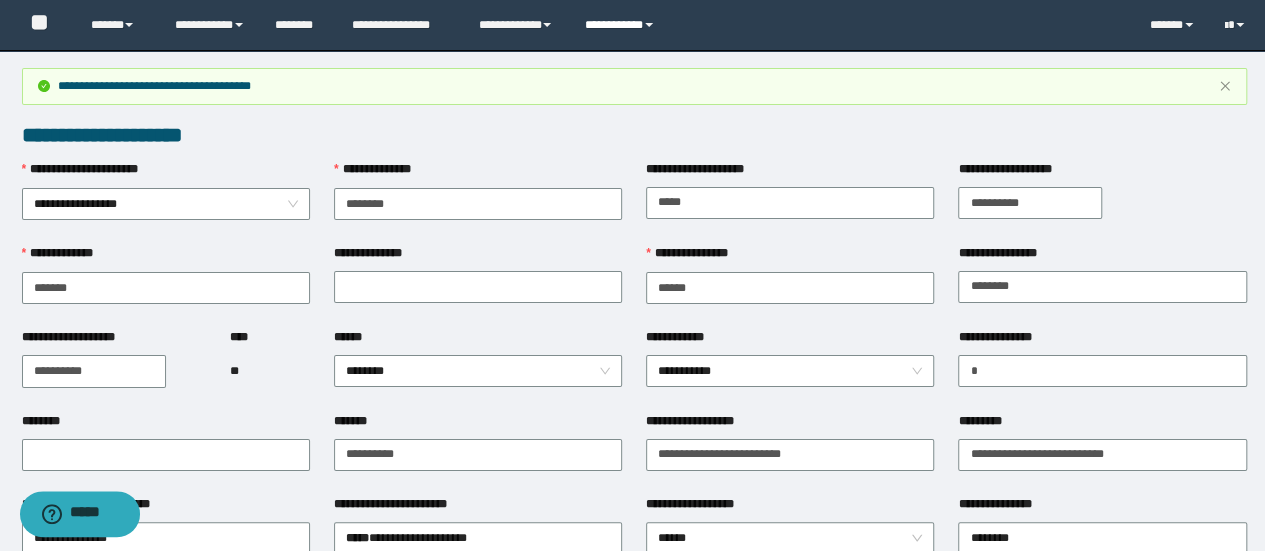 click on "**********" at bounding box center [622, 25] 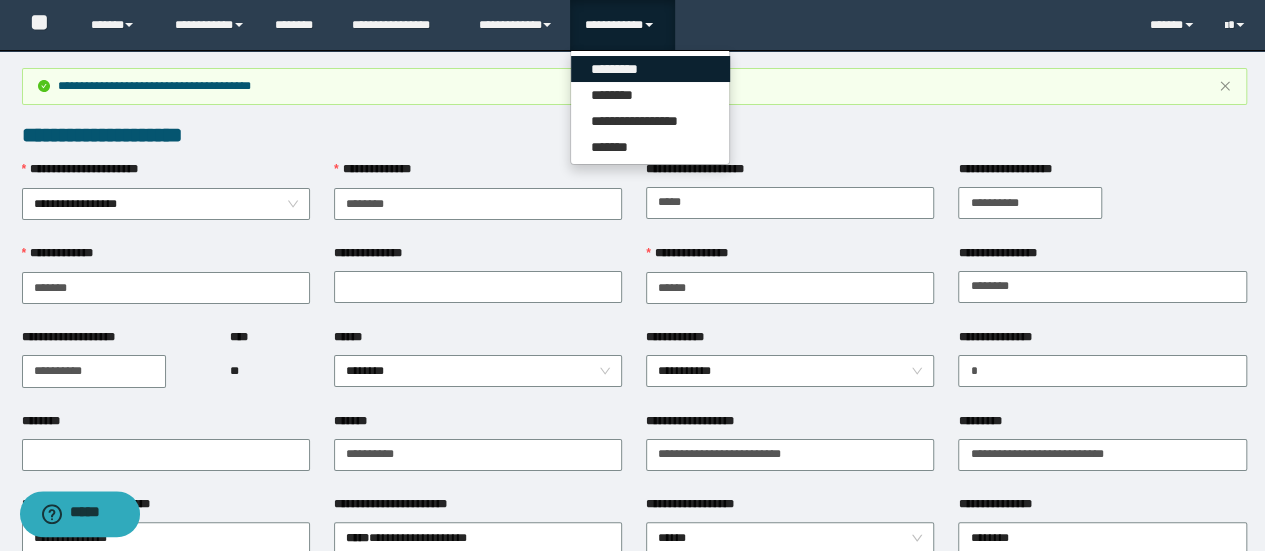 click on "*********" at bounding box center (650, 69) 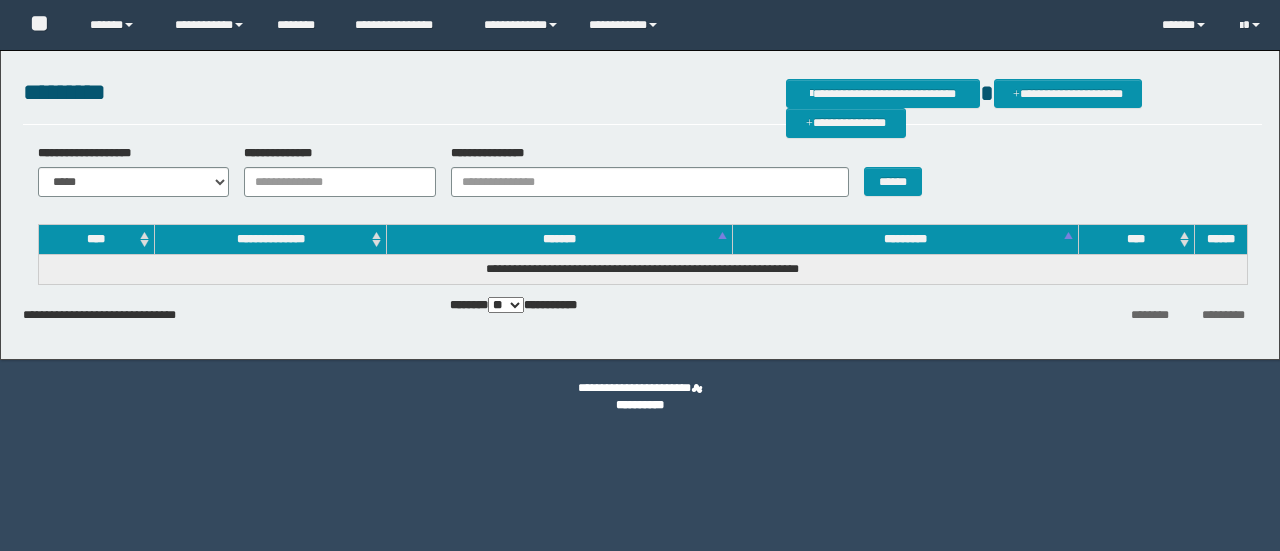 scroll, scrollTop: 0, scrollLeft: 0, axis: both 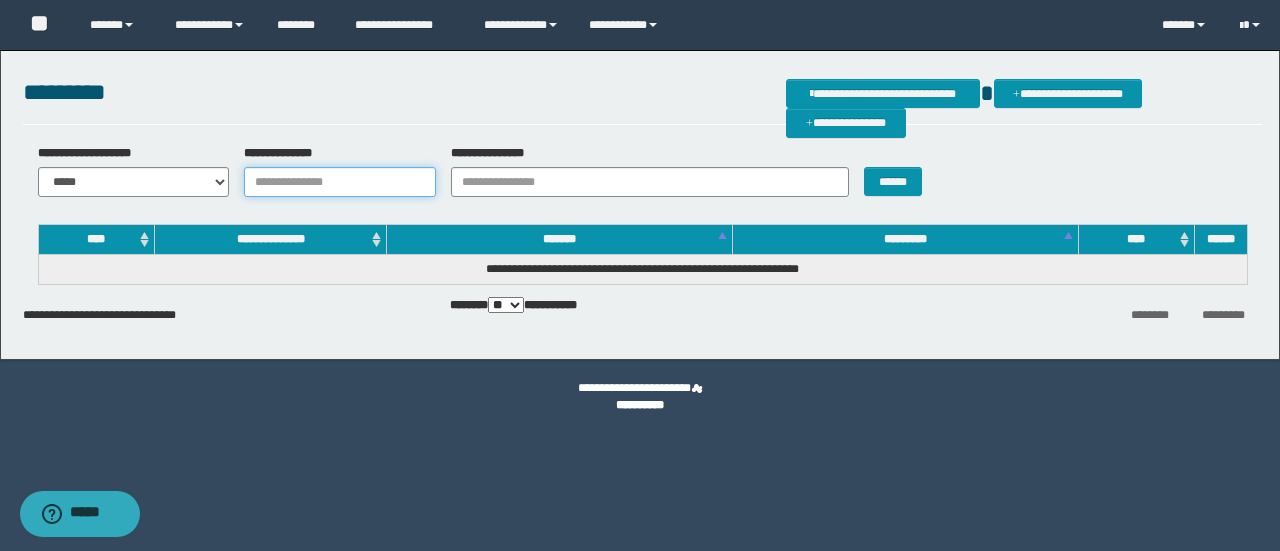 click on "**********" at bounding box center (340, 182) 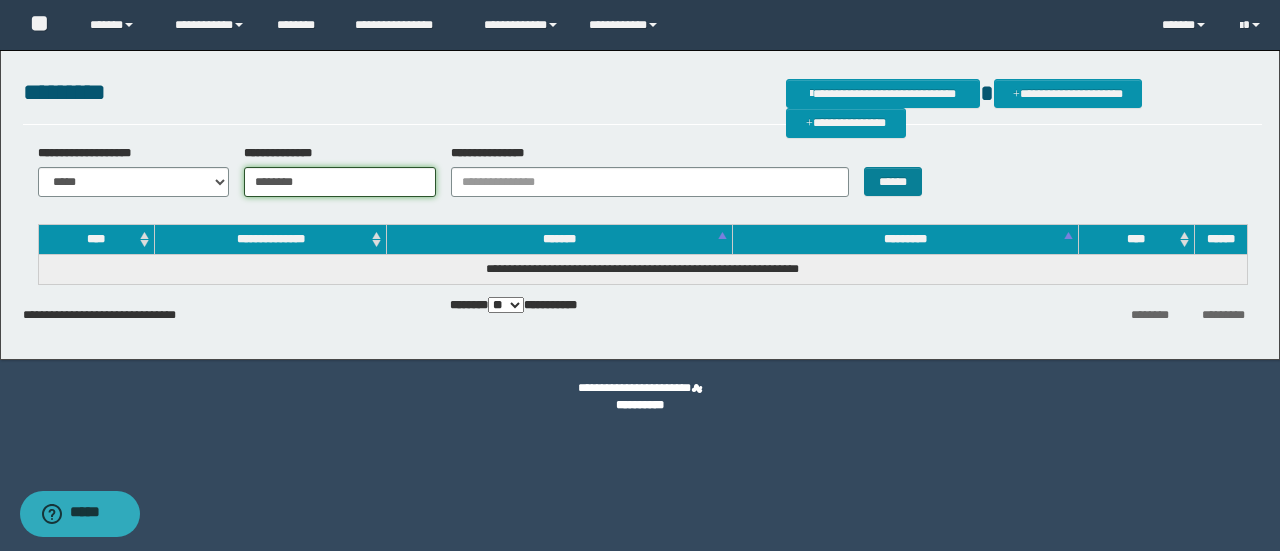 type on "********" 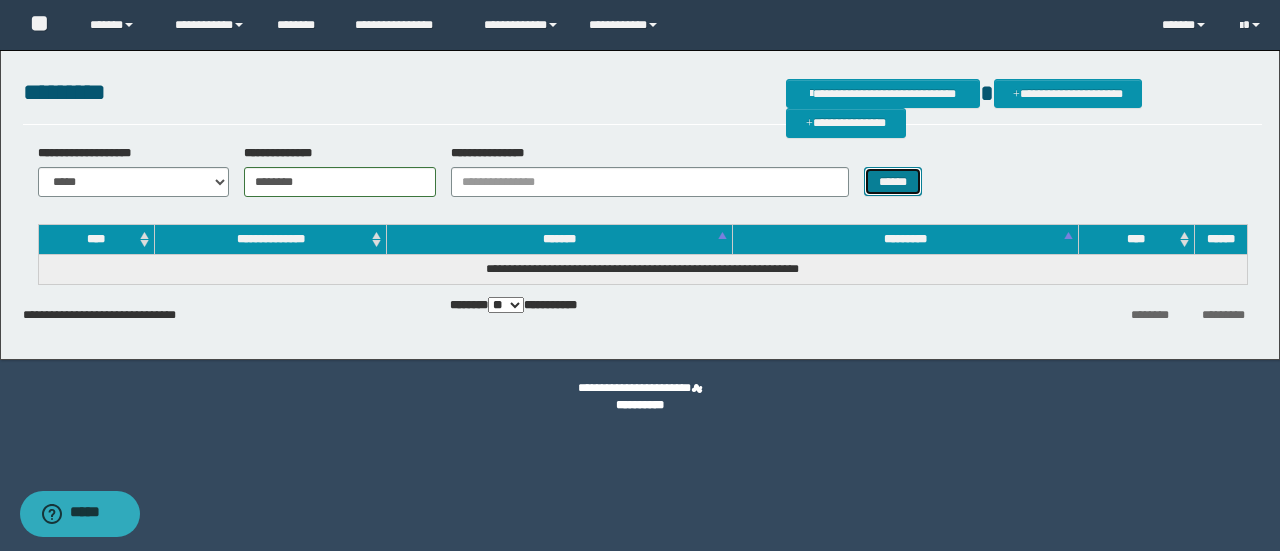 click on "******" at bounding box center [893, 181] 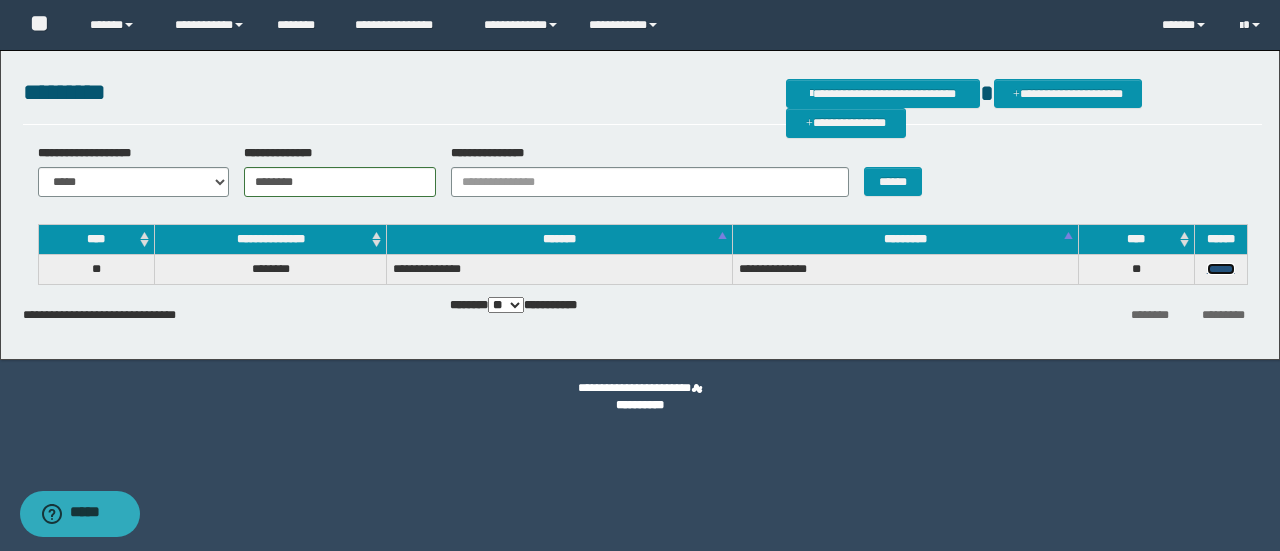 click on "******" at bounding box center (1221, 269) 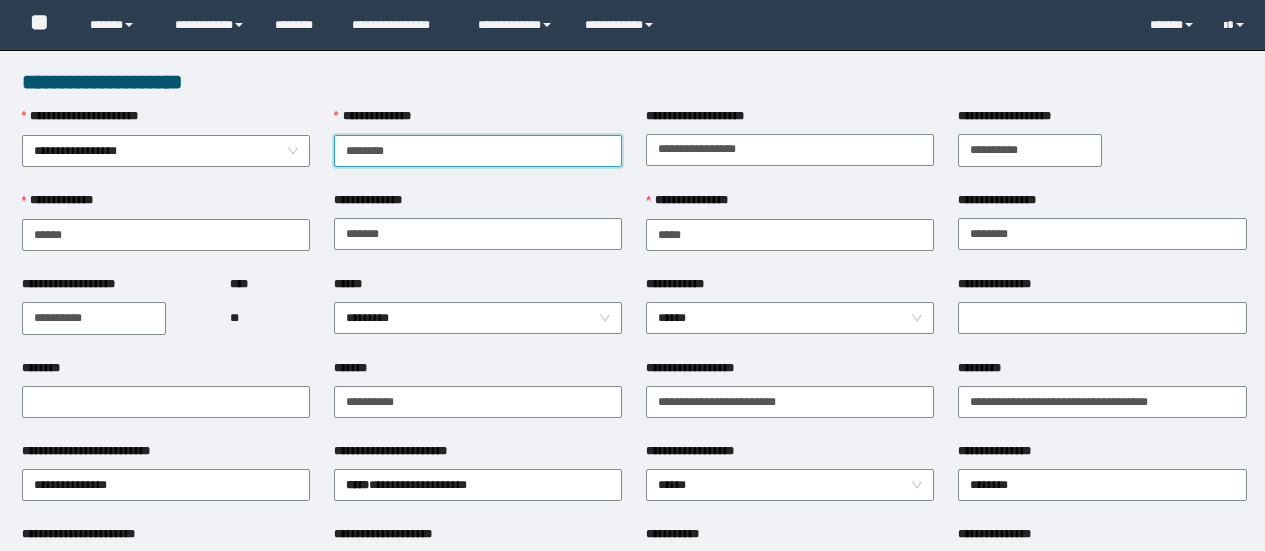 scroll, scrollTop: 0, scrollLeft: 0, axis: both 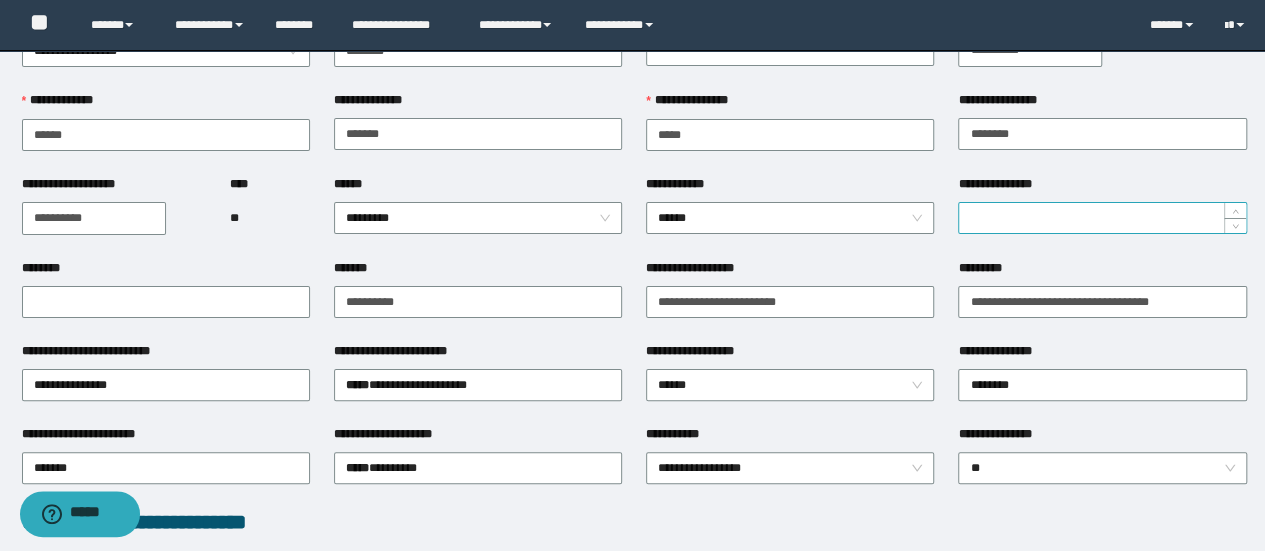 click on "**********" at bounding box center (1102, 218) 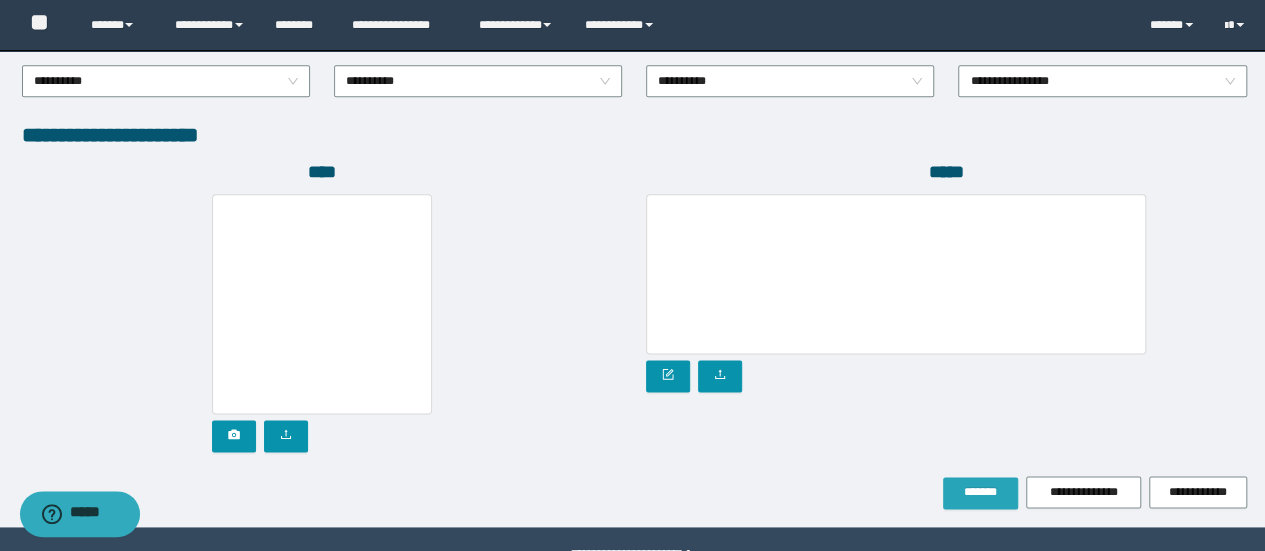 type on "*" 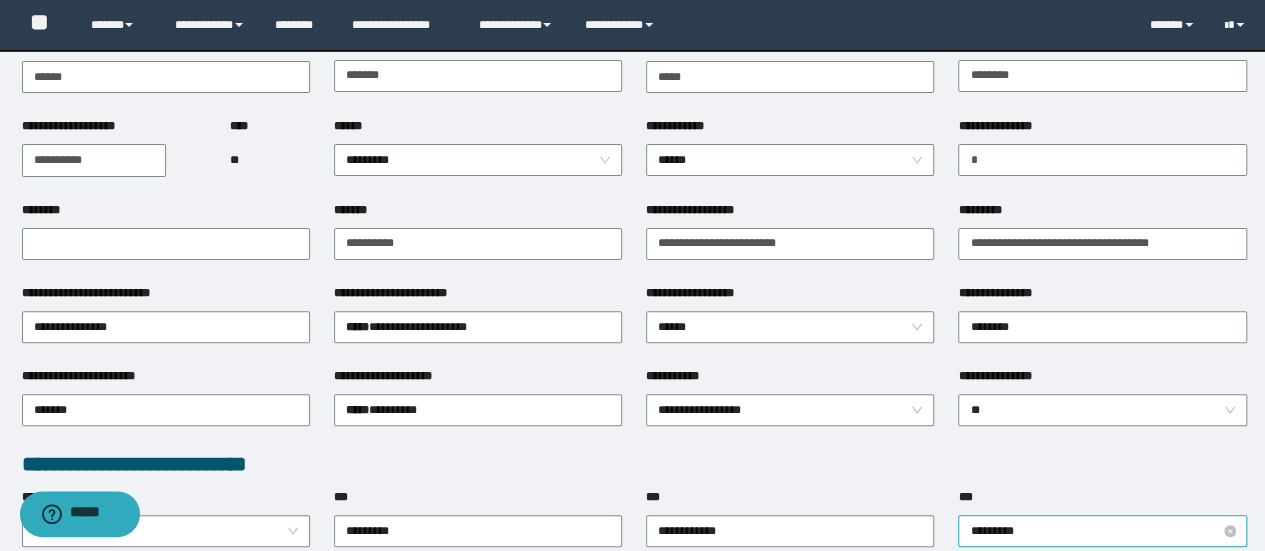 scroll, scrollTop: 52, scrollLeft: 0, axis: vertical 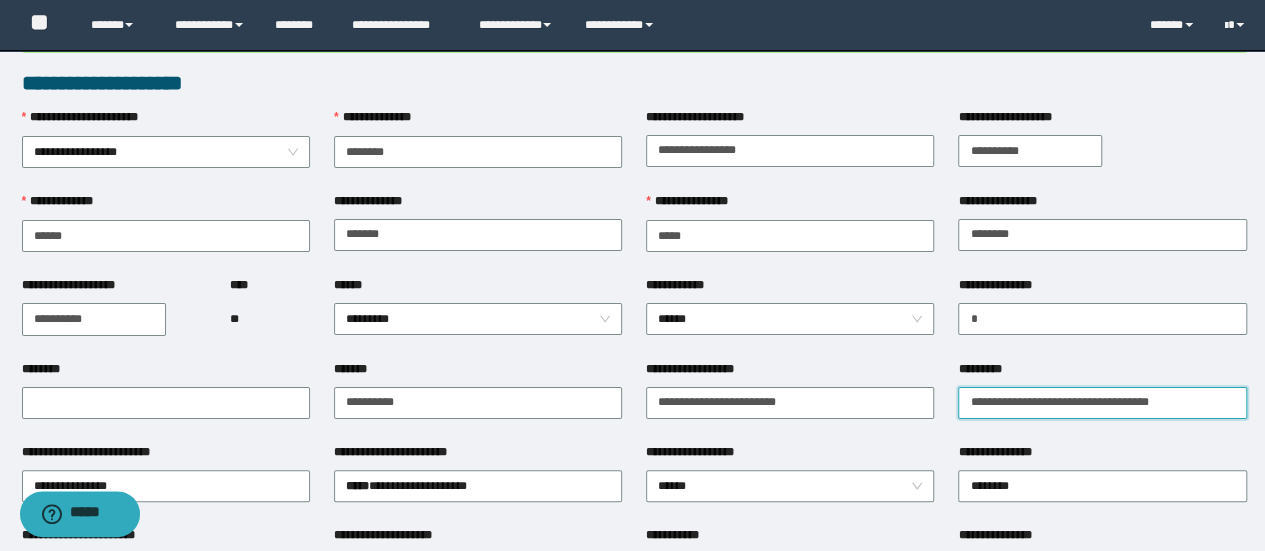 click on "**********" at bounding box center (1102, 403) 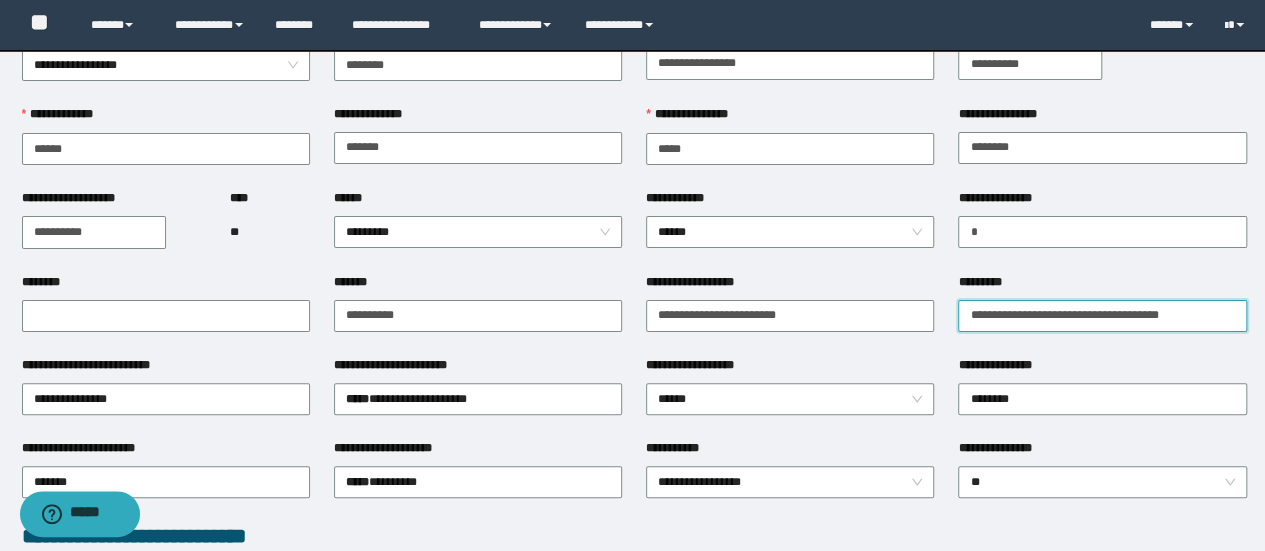 scroll, scrollTop: 252, scrollLeft: 0, axis: vertical 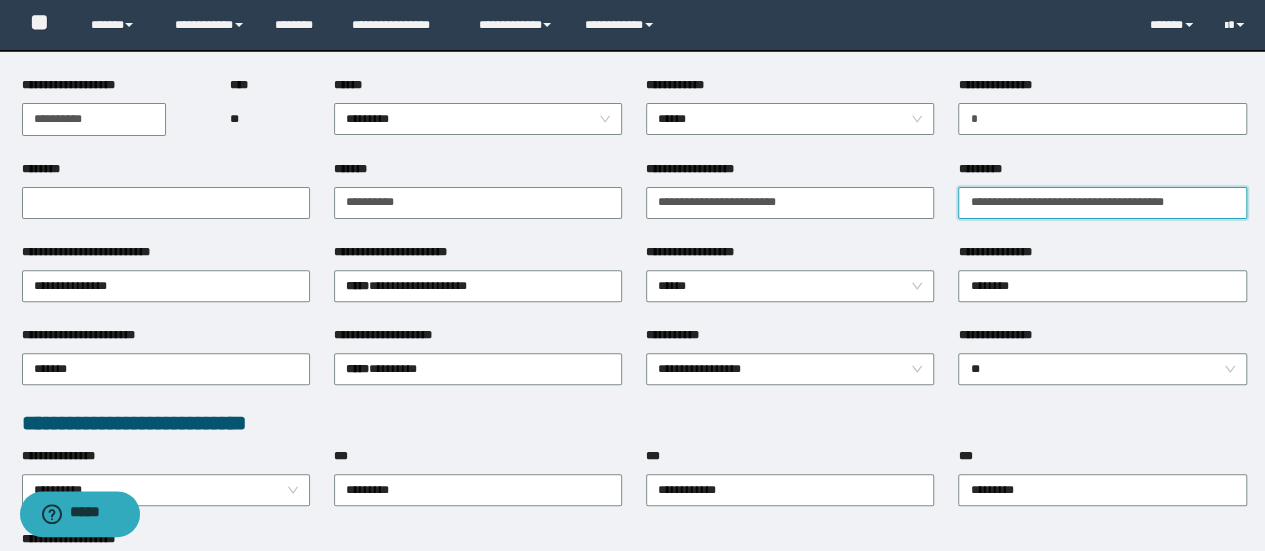 type on "**********" 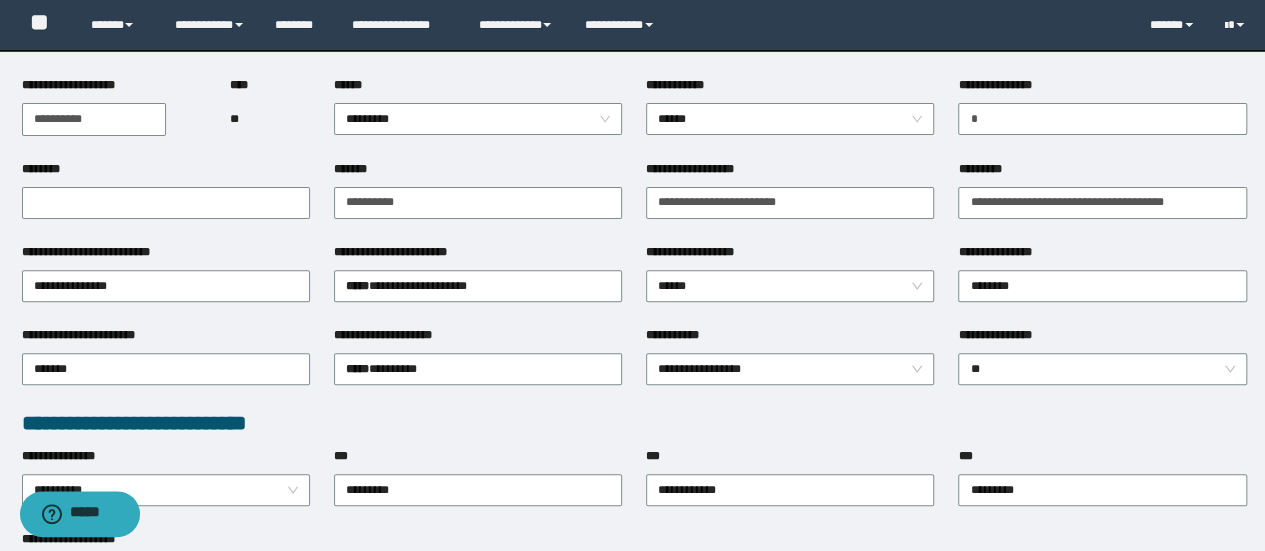click on "**********" at bounding box center (478, 339) 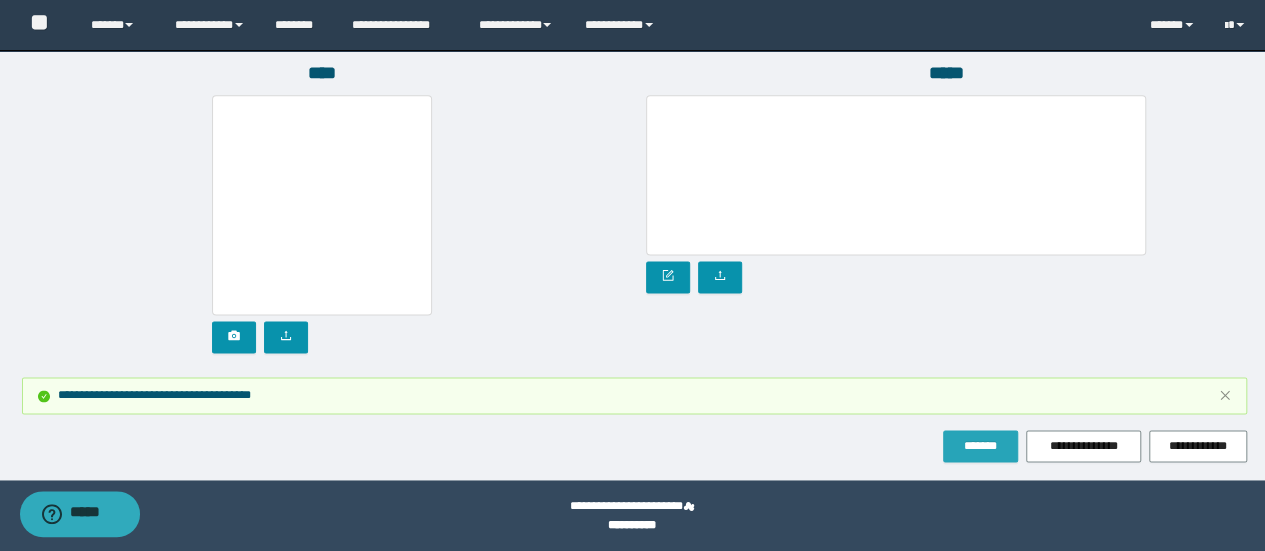 click on "*******" at bounding box center [980, 446] 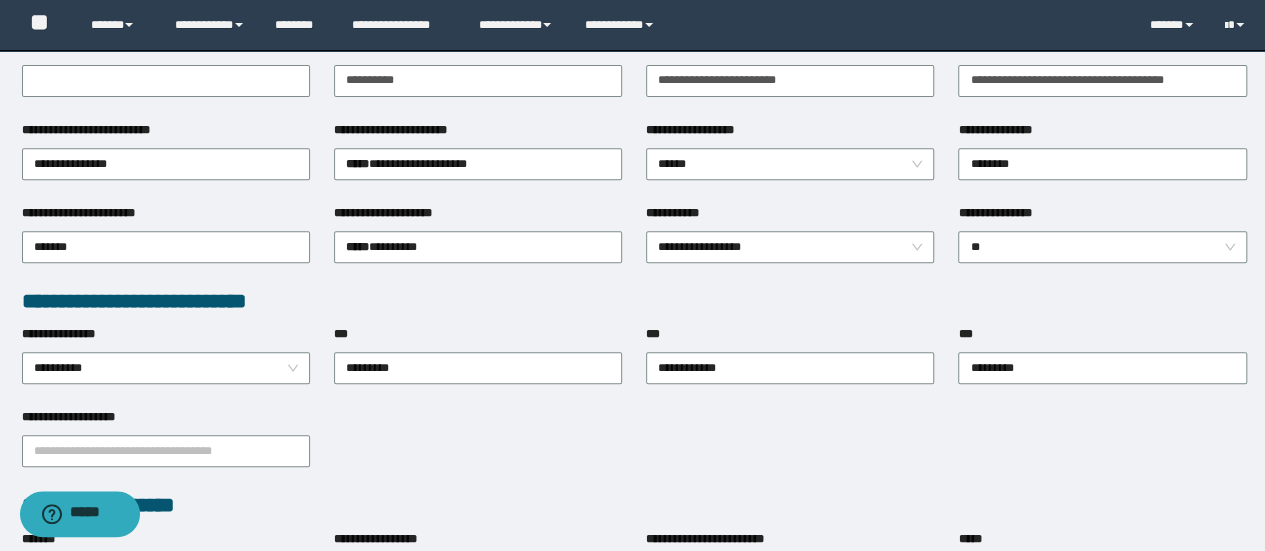 scroll, scrollTop: 0, scrollLeft: 0, axis: both 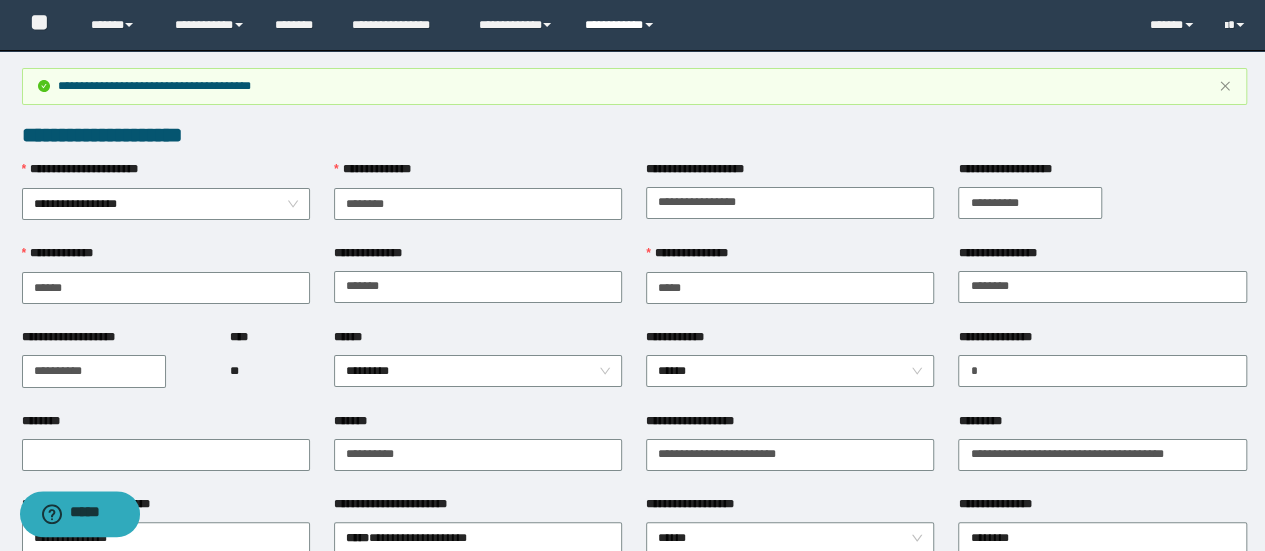 click on "**********" at bounding box center (622, 25) 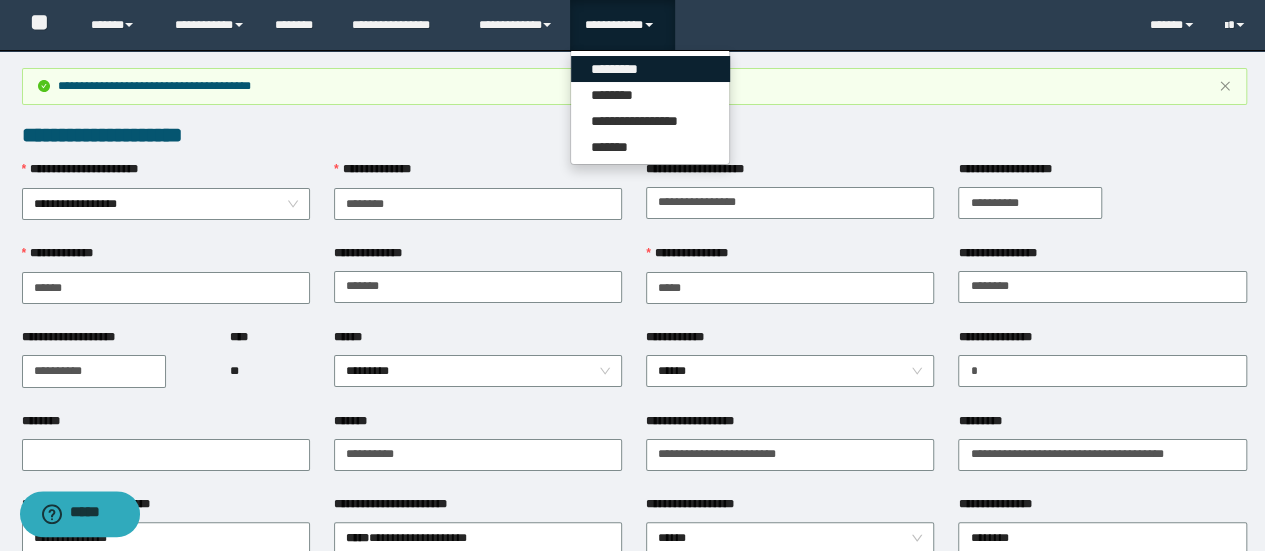 click on "*********" at bounding box center [650, 69] 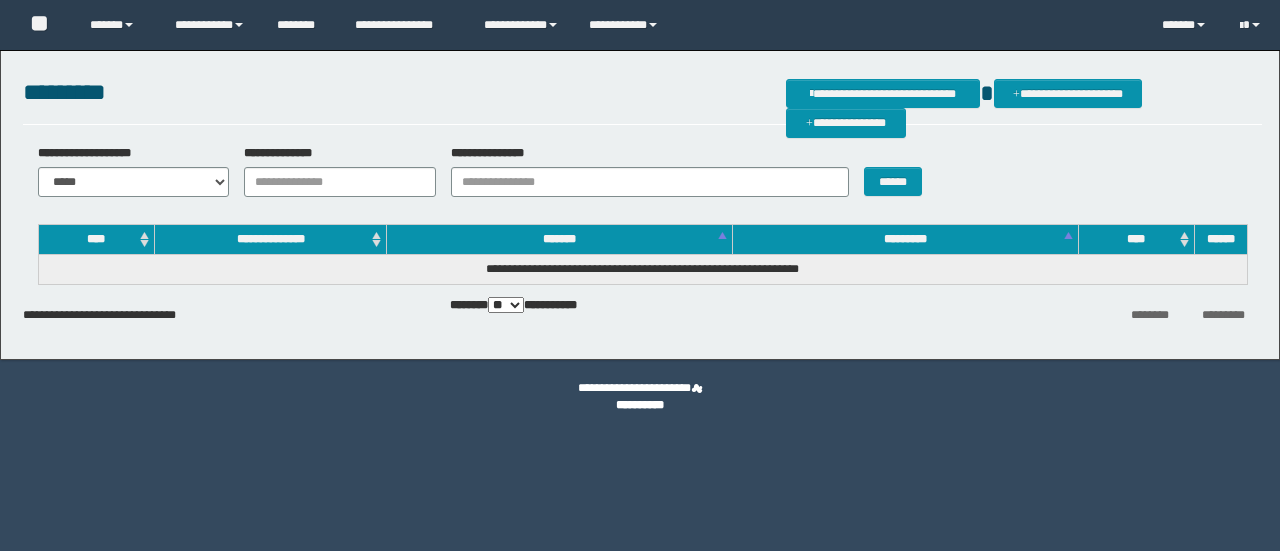 scroll, scrollTop: 0, scrollLeft: 0, axis: both 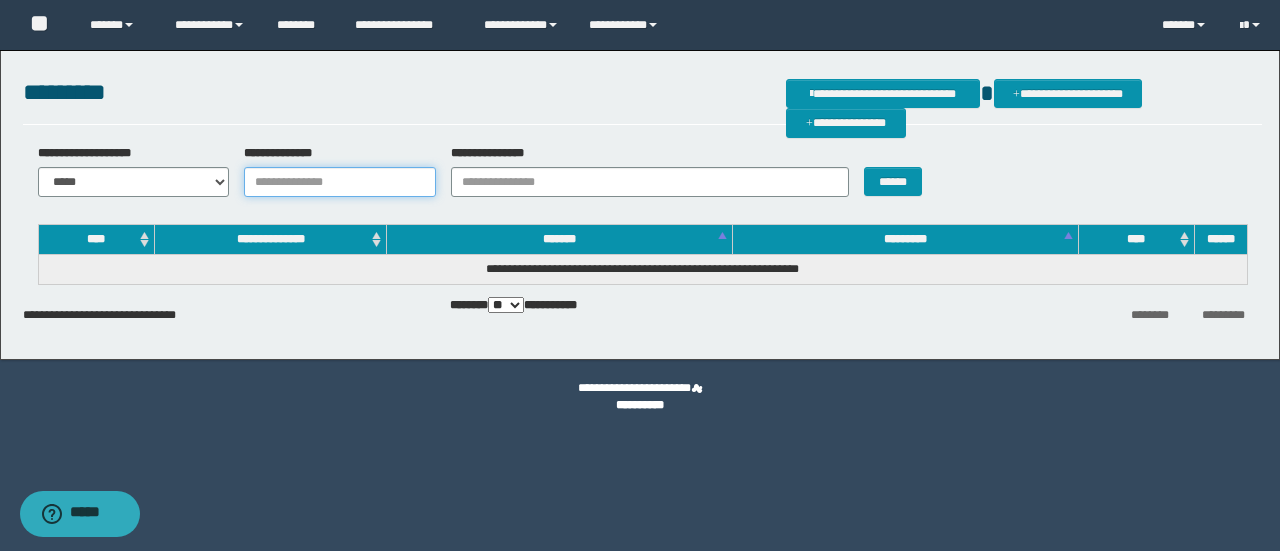 click on "**********" at bounding box center [340, 182] 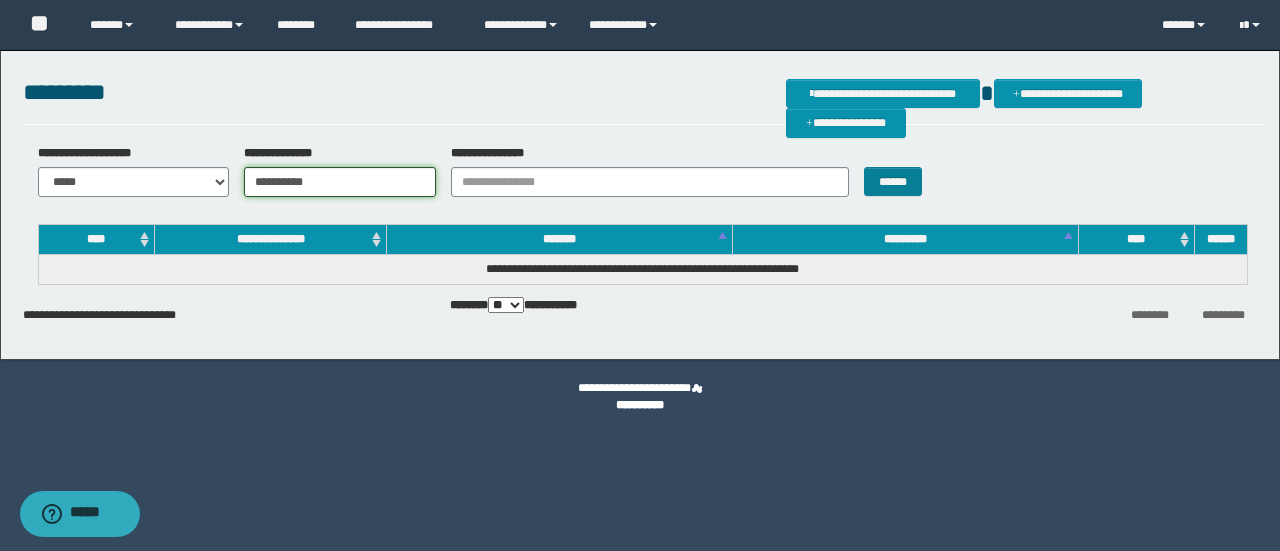 type on "**********" 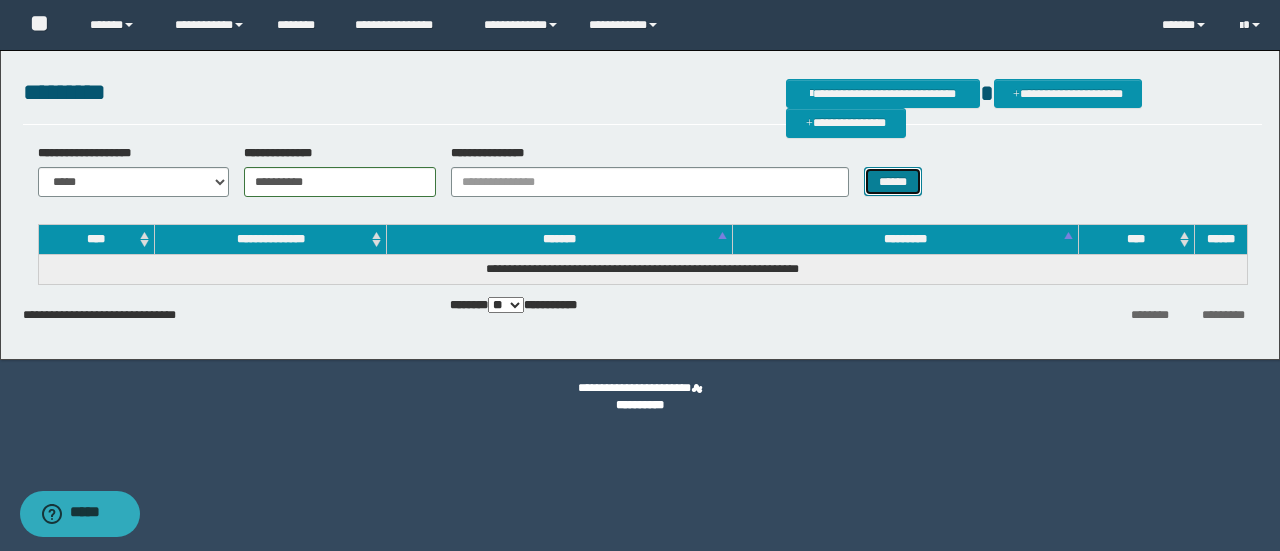click on "******" at bounding box center (893, 181) 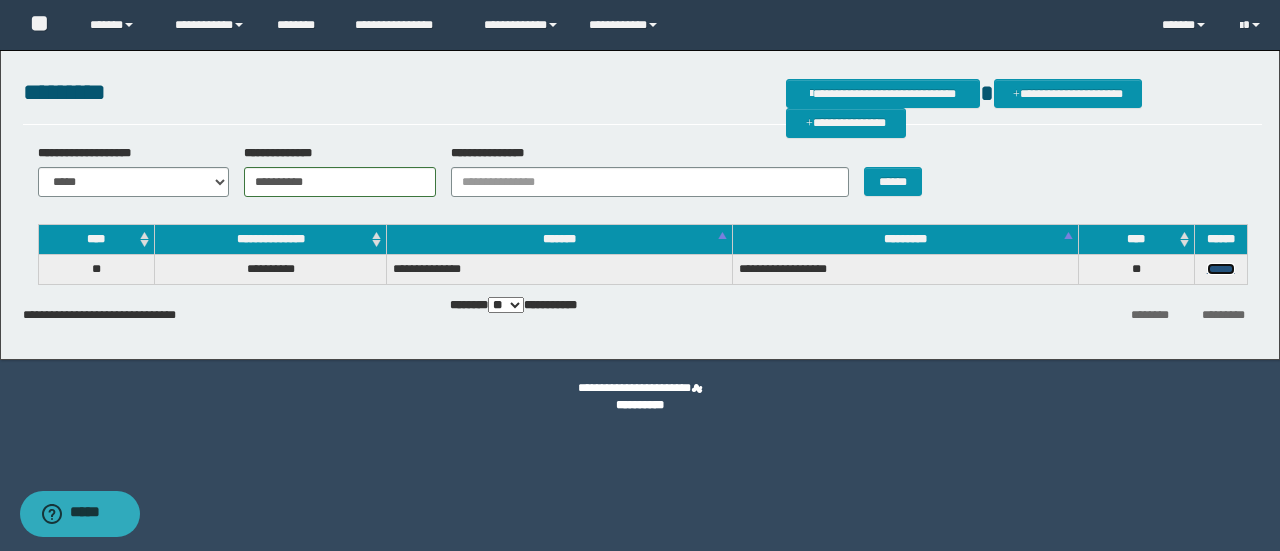 click on "******" at bounding box center (1221, 269) 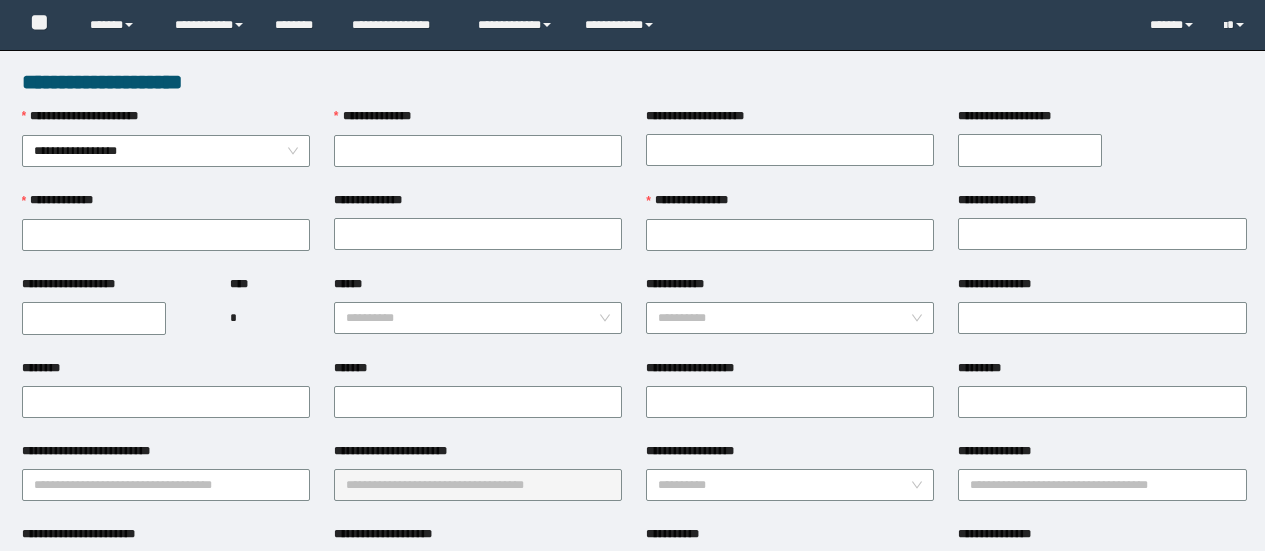 scroll, scrollTop: 0, scrollLeft: 0, axis: both 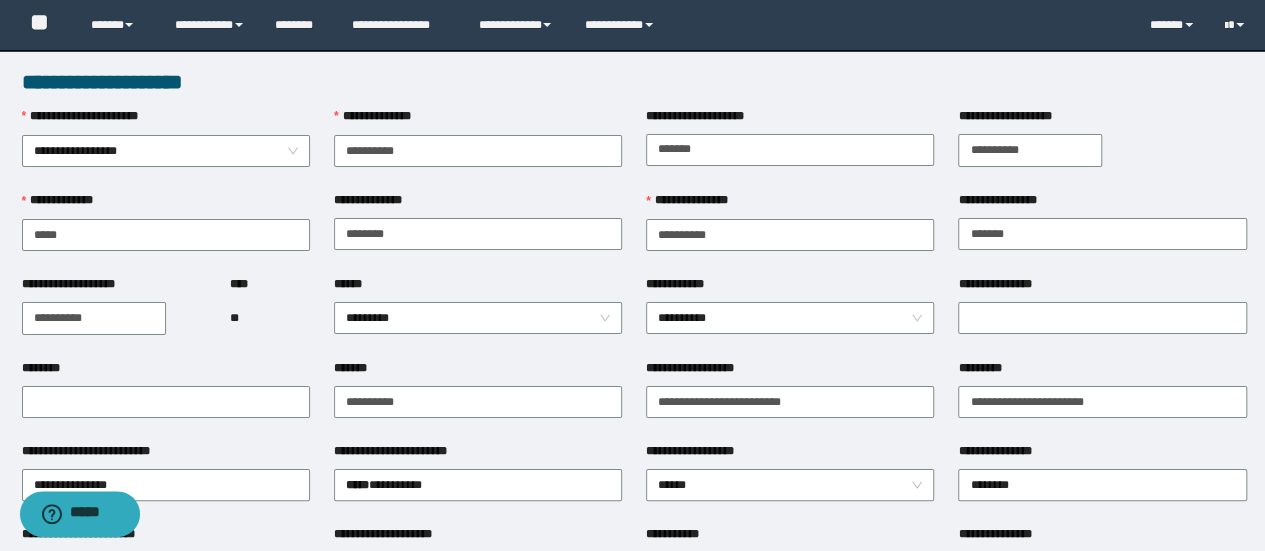 type on "**********" 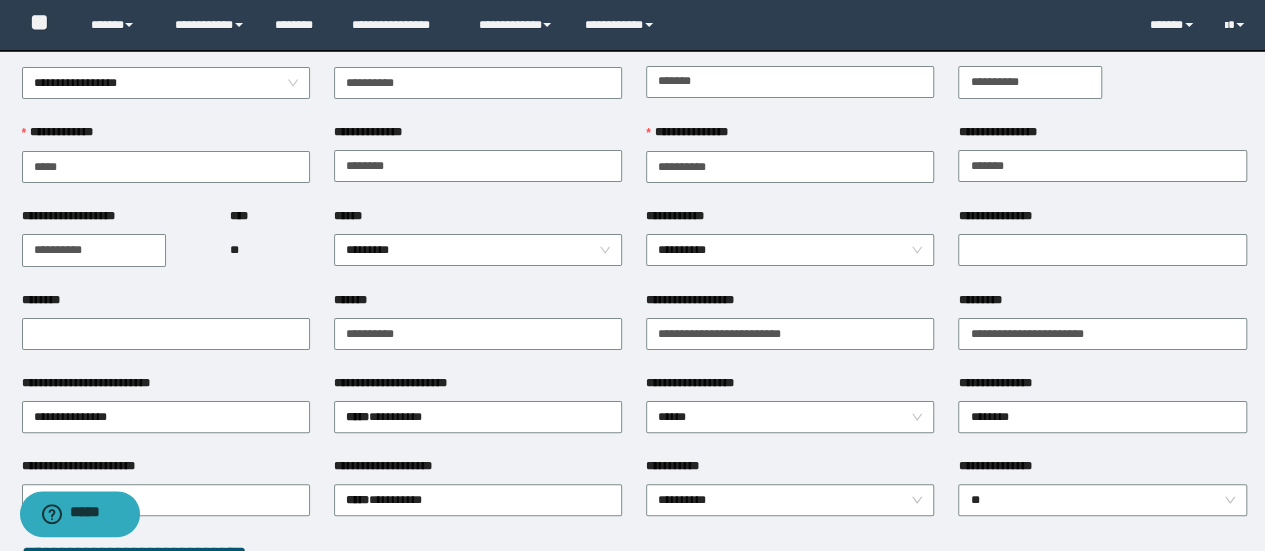 scroll, scrollTop: 100, scrollLeft: 0, axis: vertical 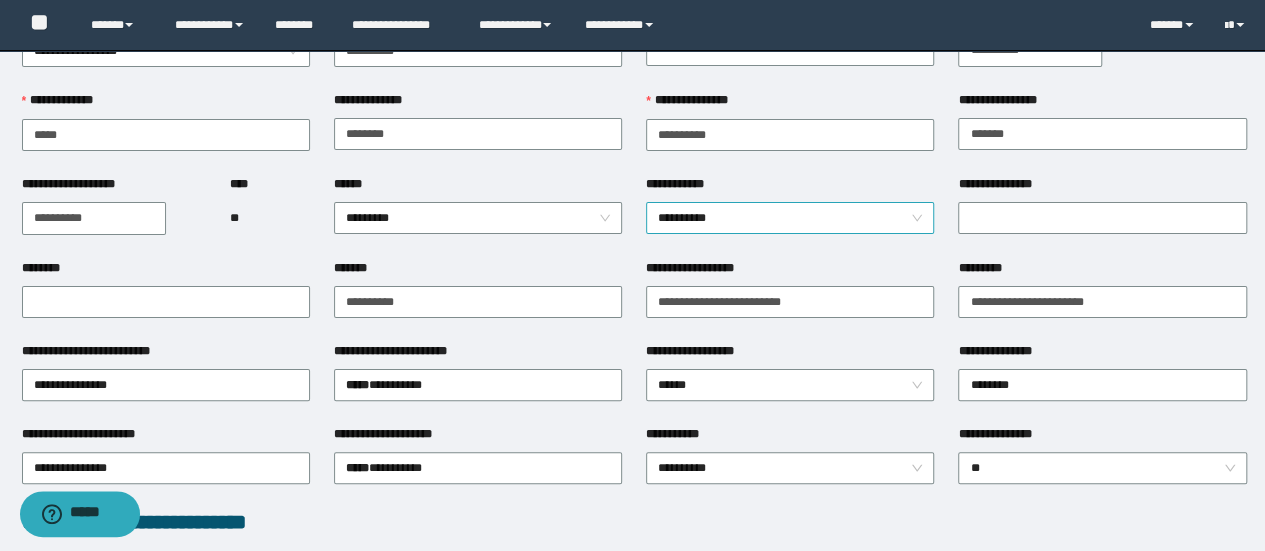 click on "**********" at bounding box center (790, 218) 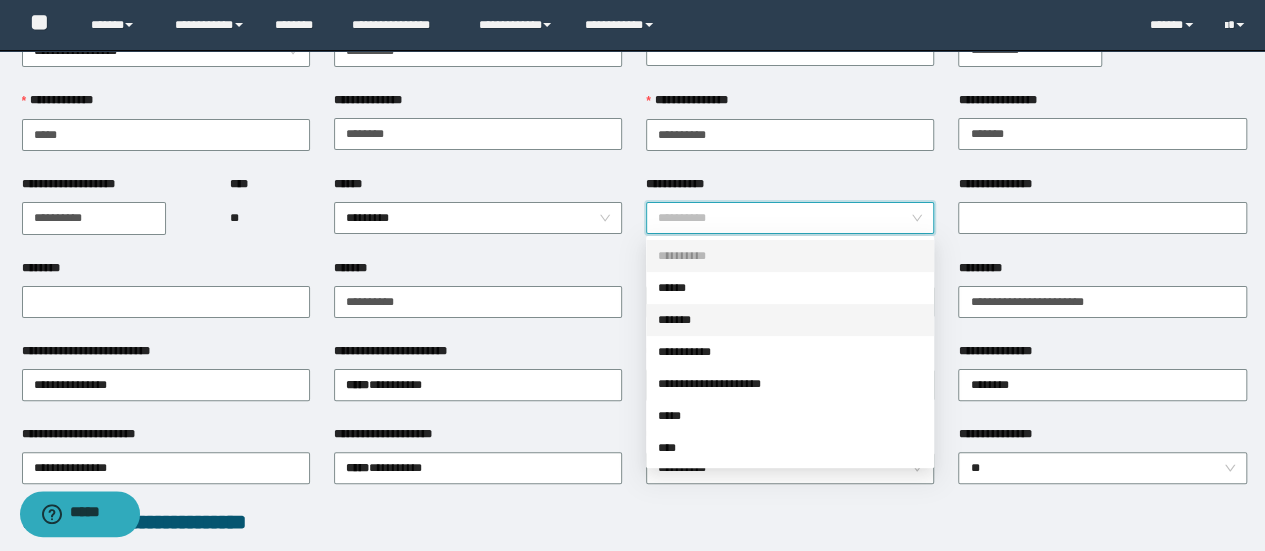 click on "*******" at bounding box center (790, 320) 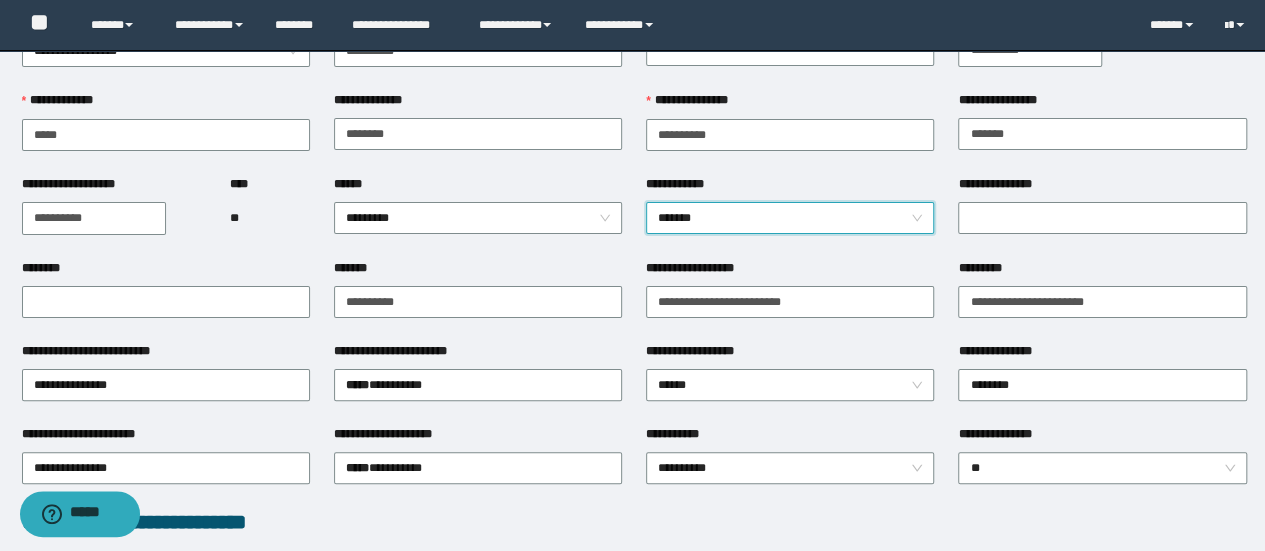 click on "**********" at bounding box center (1102, 188) 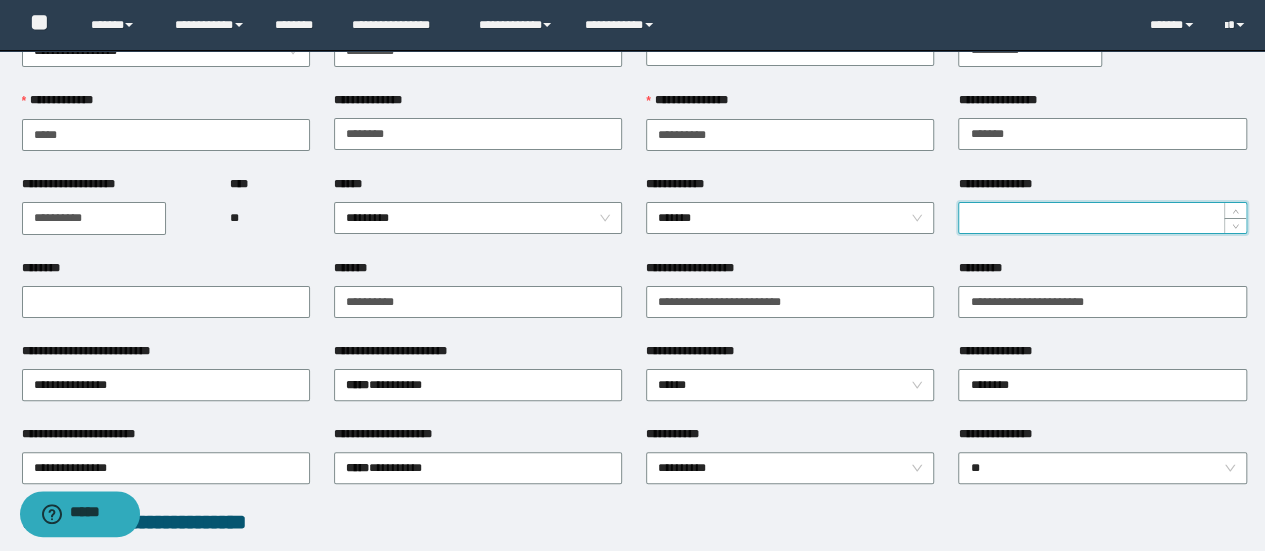 click on "**********" at bounding box center (1102, 218) 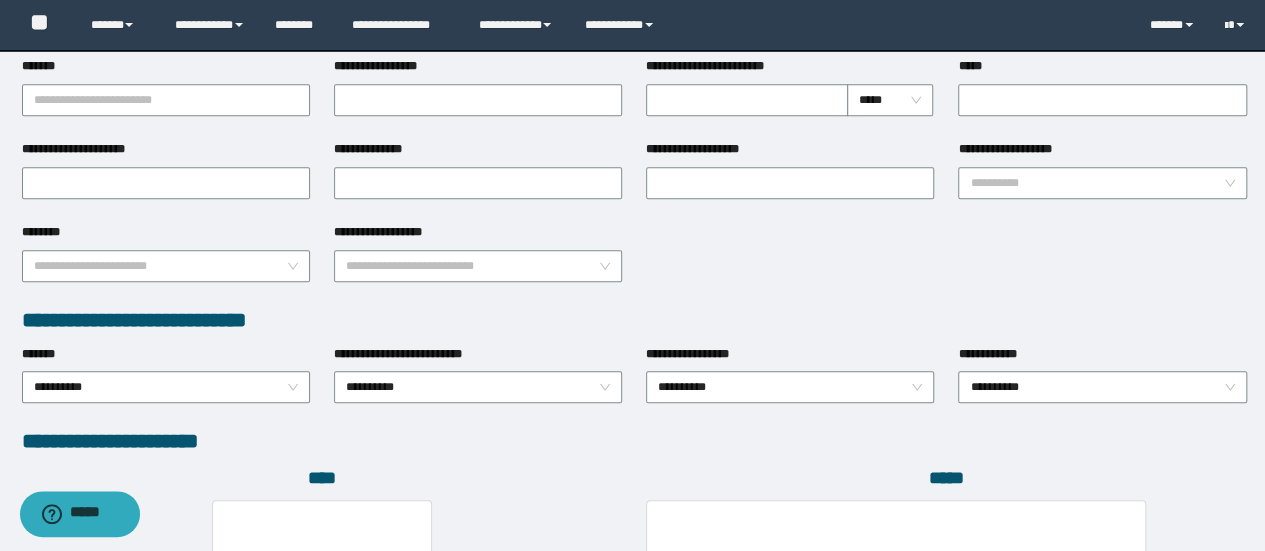 scroll, scrollTop: 1150, scrollLeft: 0, axis: vertical 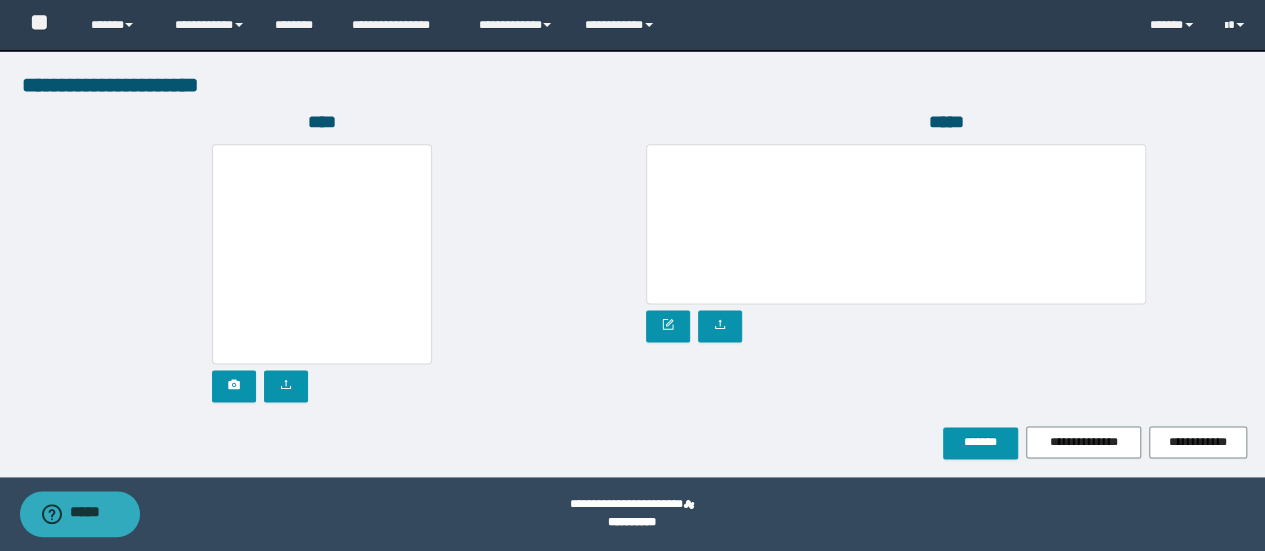 type on "*" 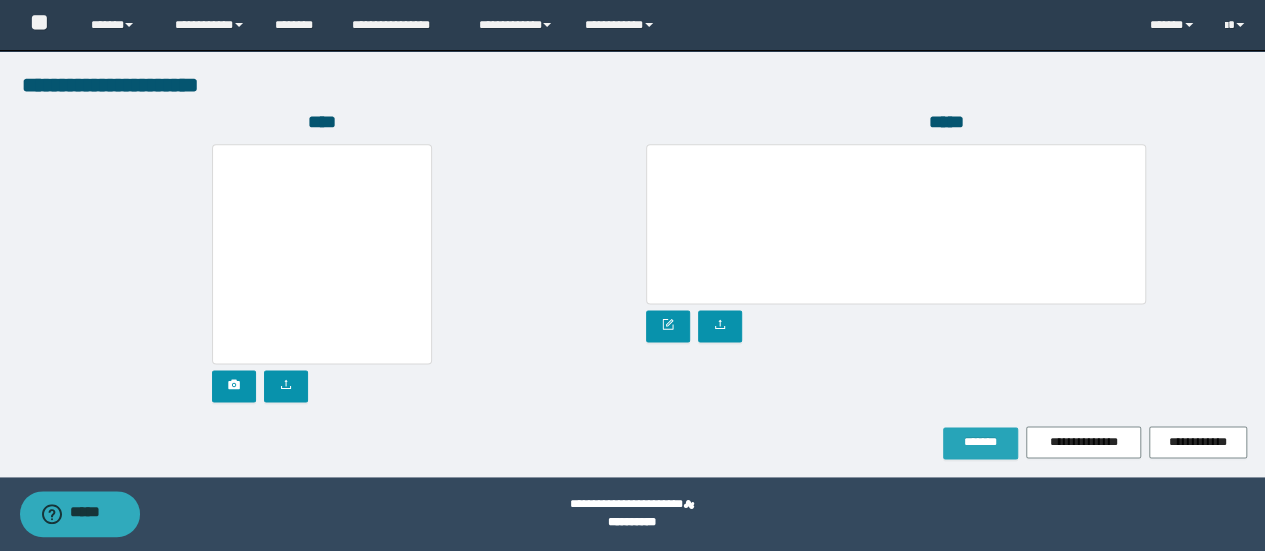 click on "*******" at bounding box center (980, 442) 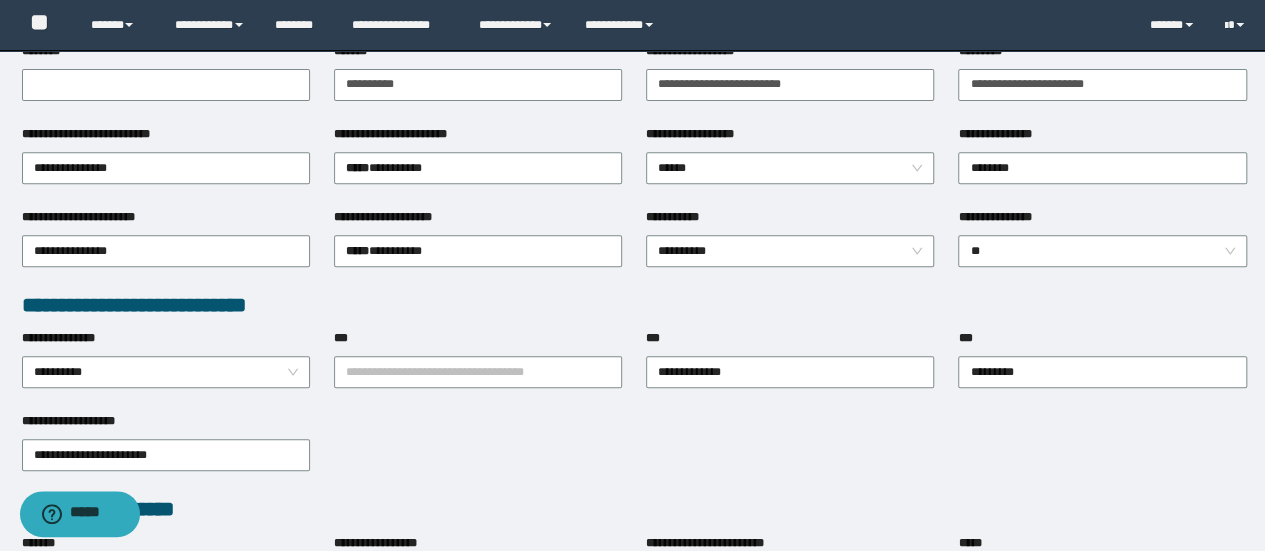 scroll, scrollTop: 322, scrollLeft: 0, axis: vertical 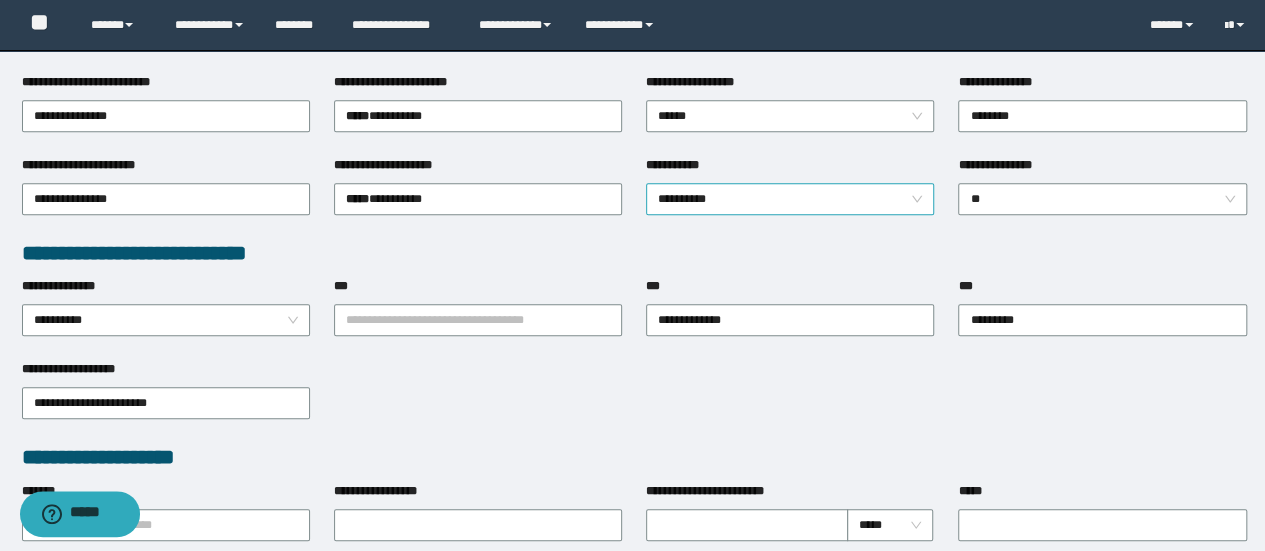 click on "**********" at bounding box center (790, 199) 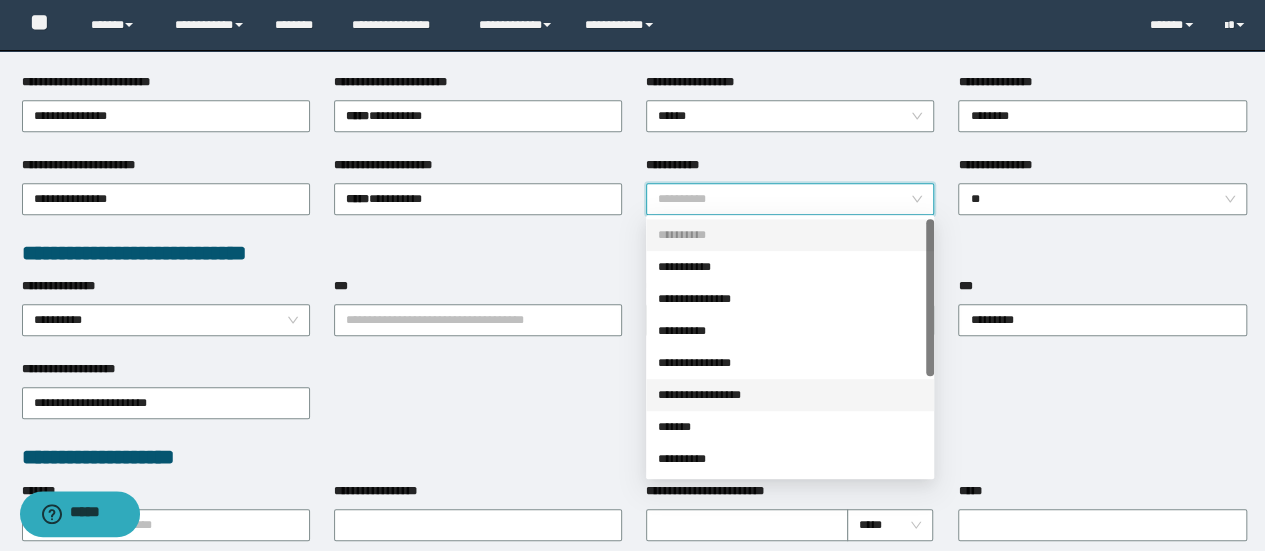 click on "**********" at bounding box center (790, 395) 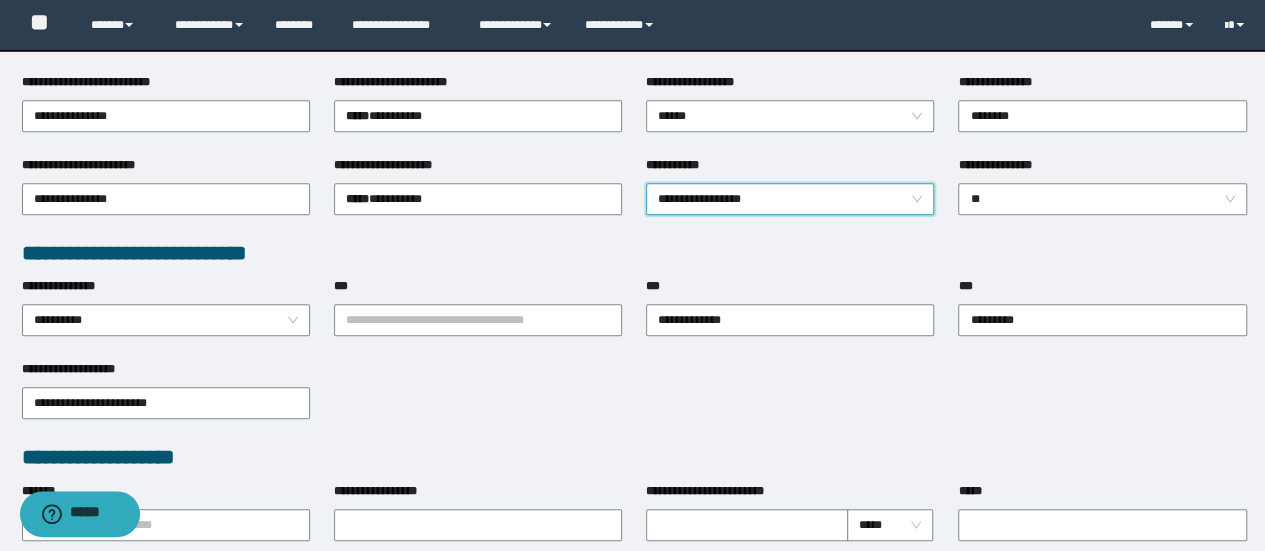 click on "**********" at bounding box center [634, 253] 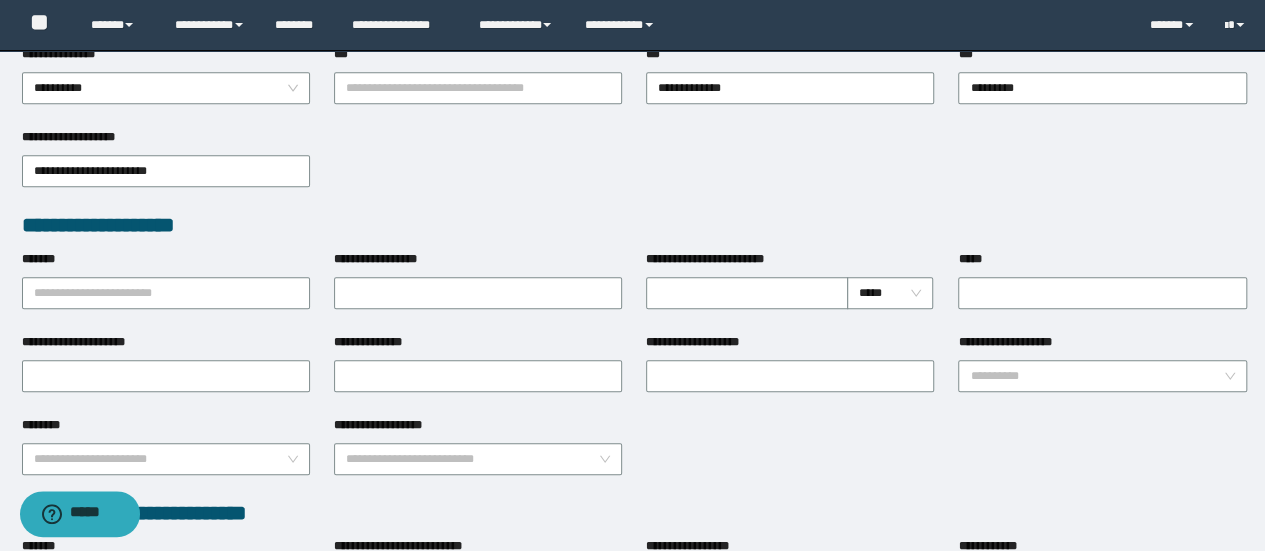 scroll, scrollTop: 1255, scrollLeft: 0, axis: vertical 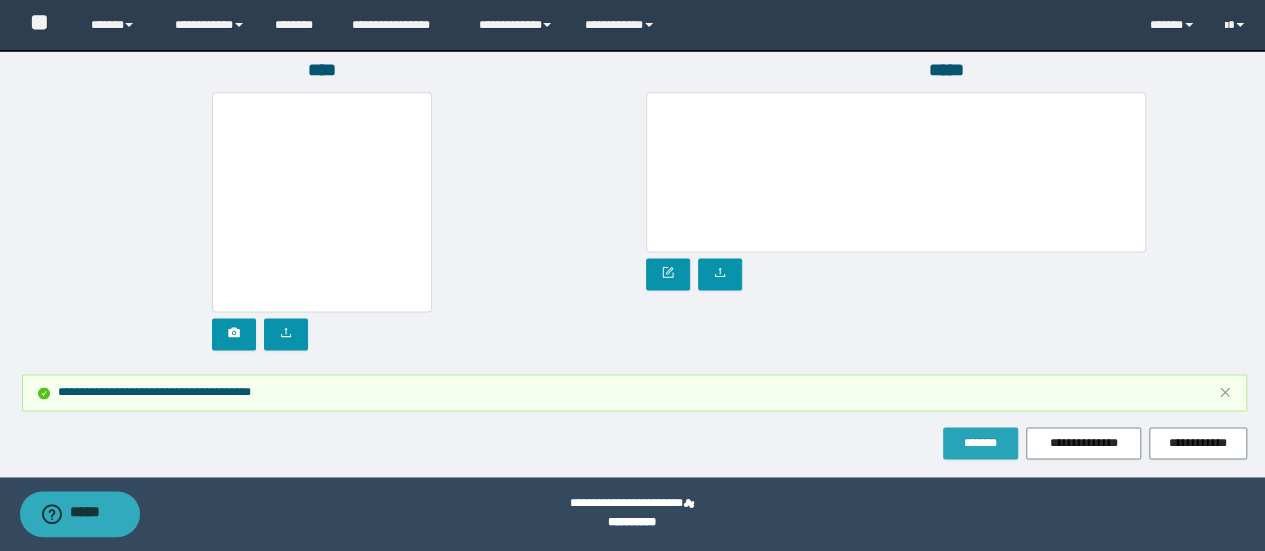 click on "*******" at bounding box center [980, 443] 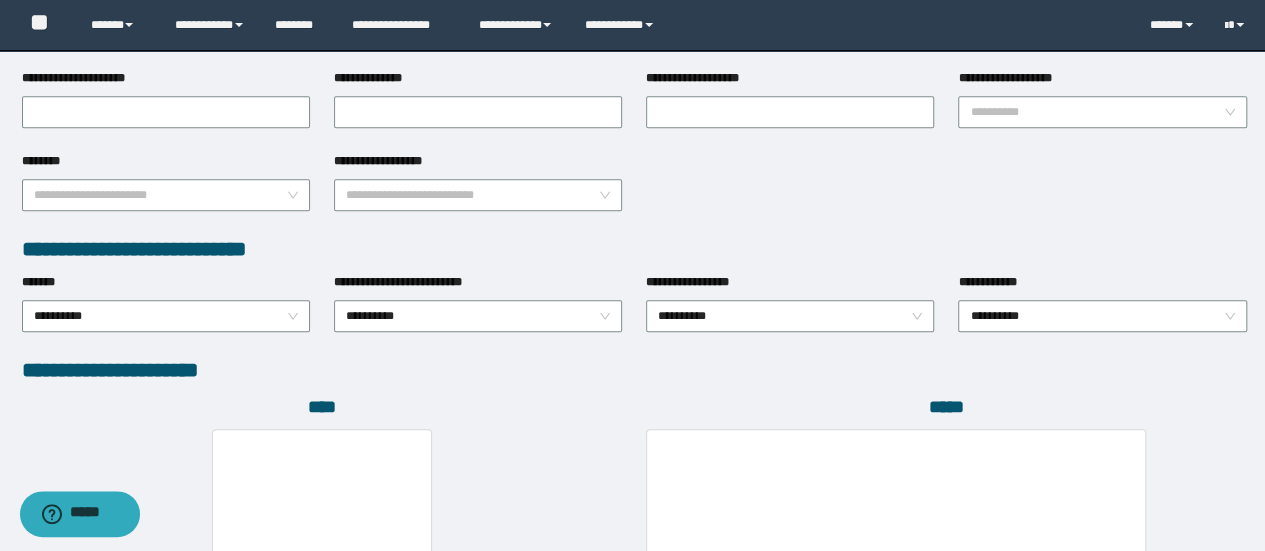 scroll, scrollTop: 1255, scrollLeft: 0, axis: vertical 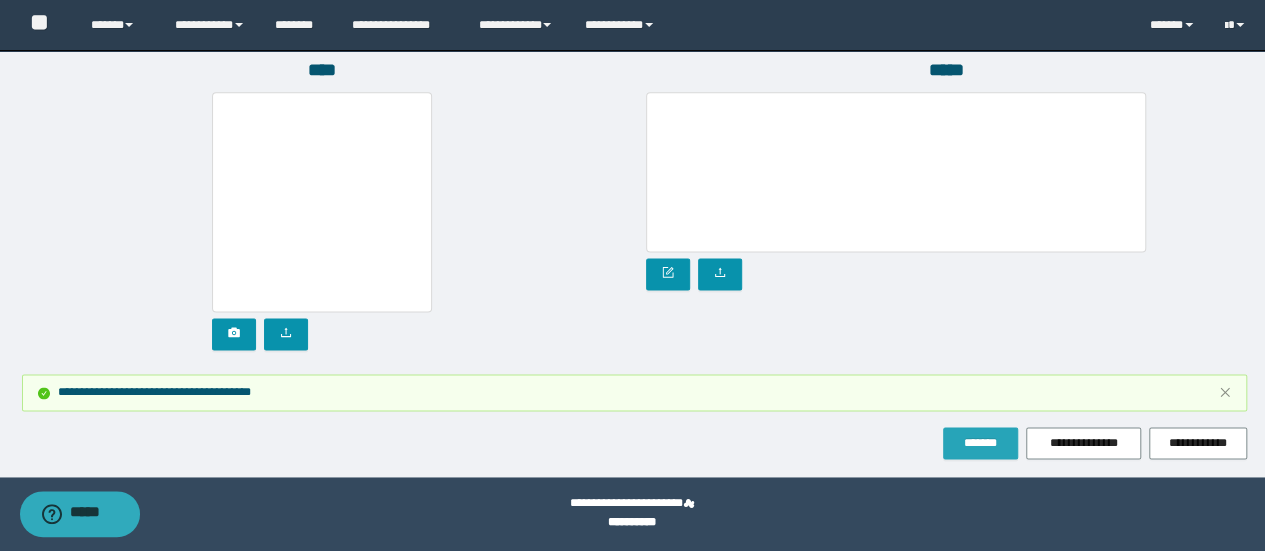 click on "*******" at bounding box center [980, 443] 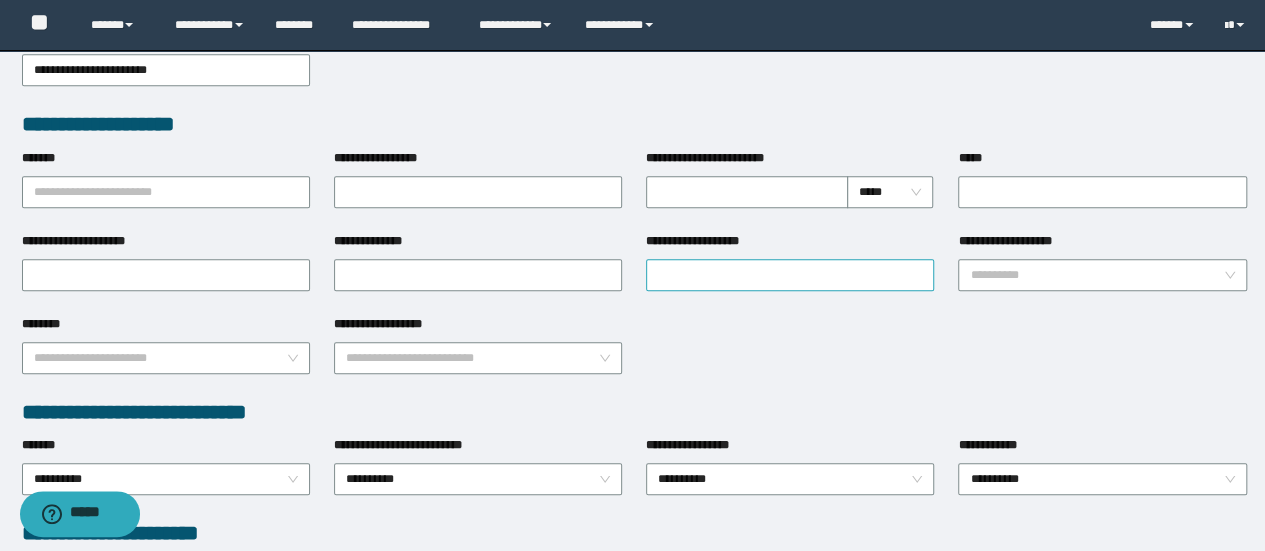 scroll, scrollTop: 455, scrollLeft: 0, axis: vertical 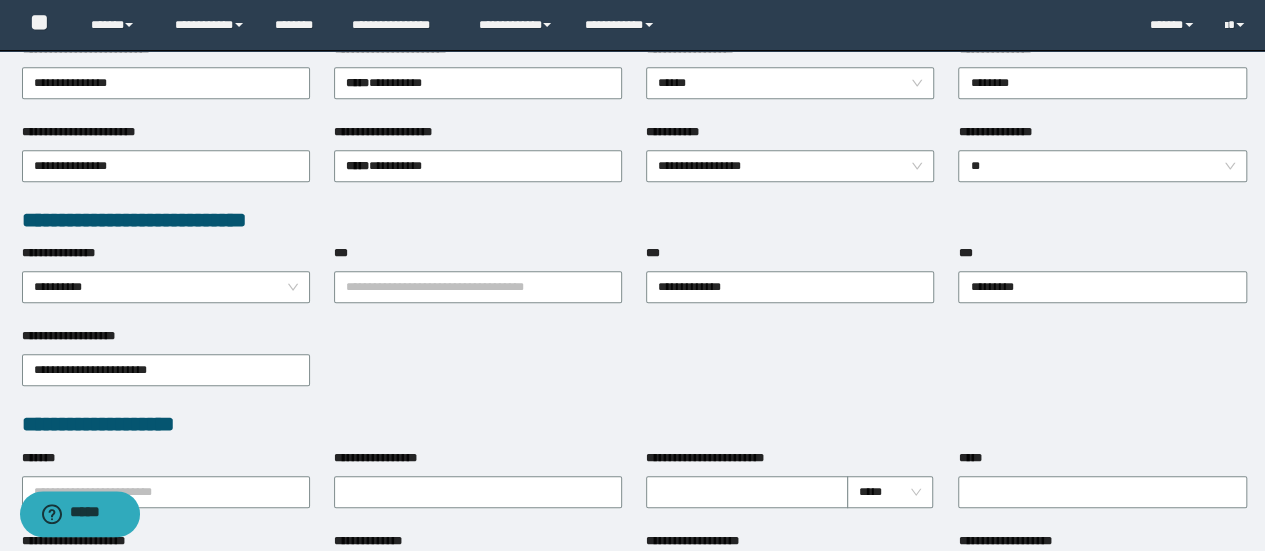 click on "**********" at bounding box center [634, 368] 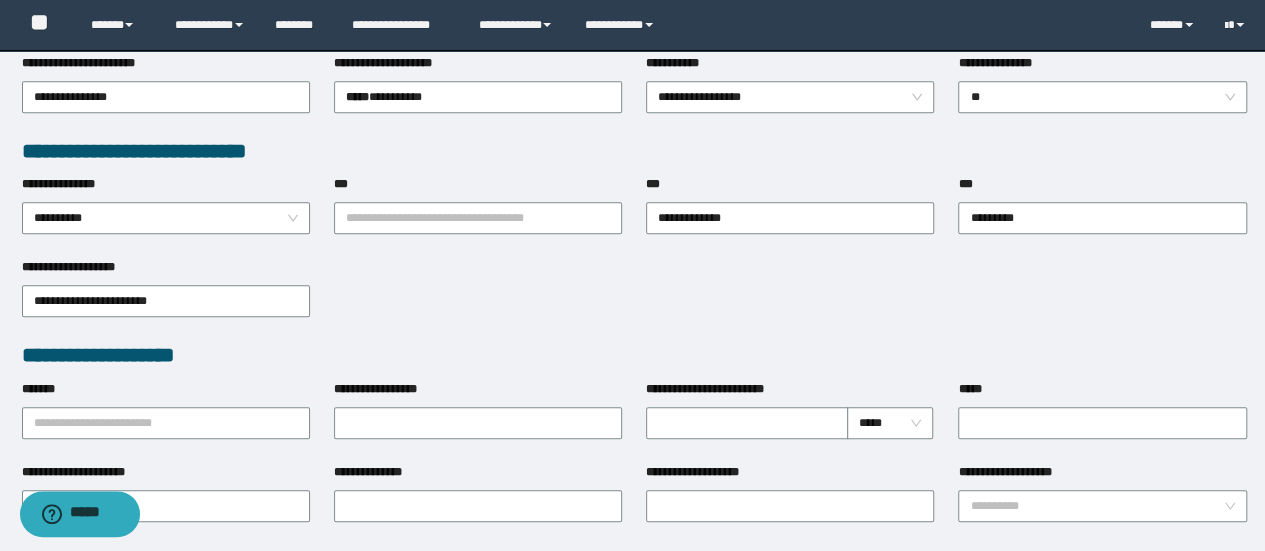 scroll, scrollTop: 555, scrollLeft: 0, axis: vertical 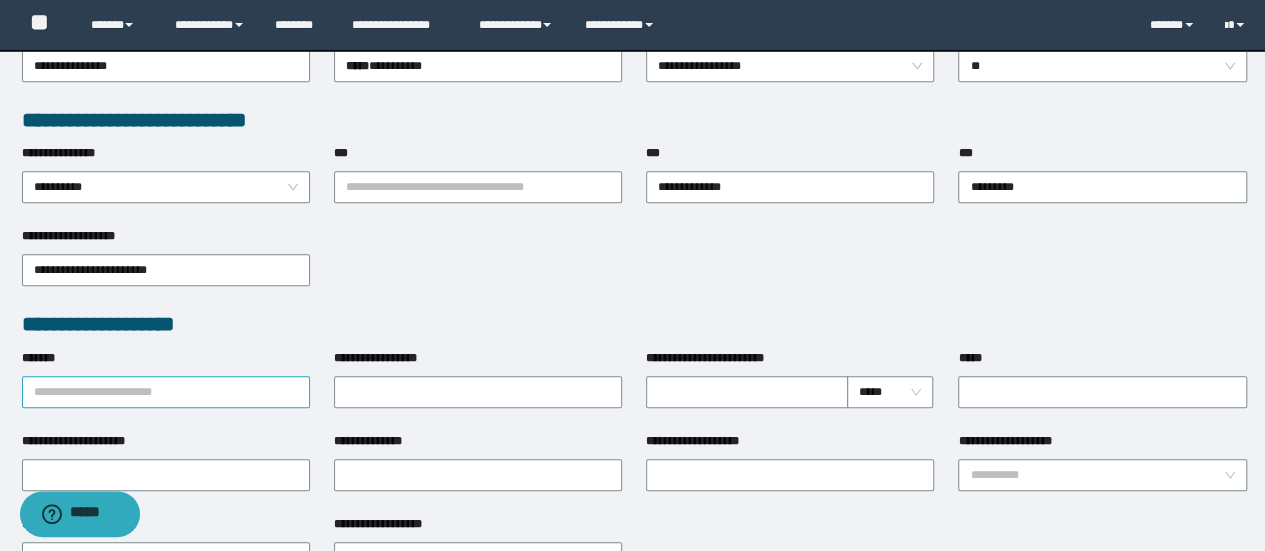 click on "*******" at bounding box center [166, 392] 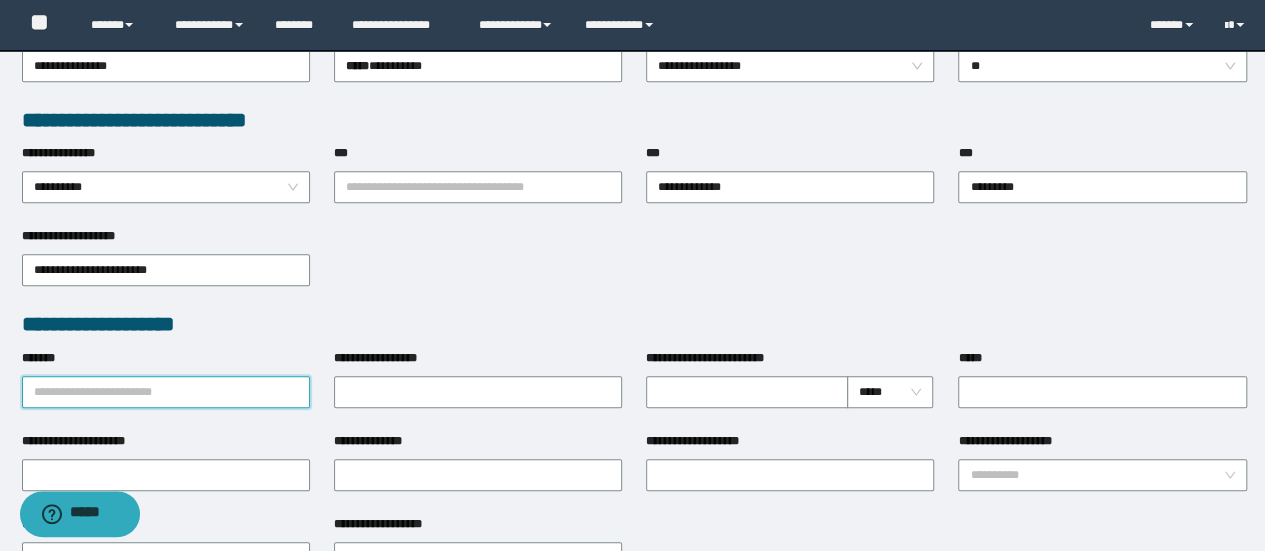 paste on "**********" 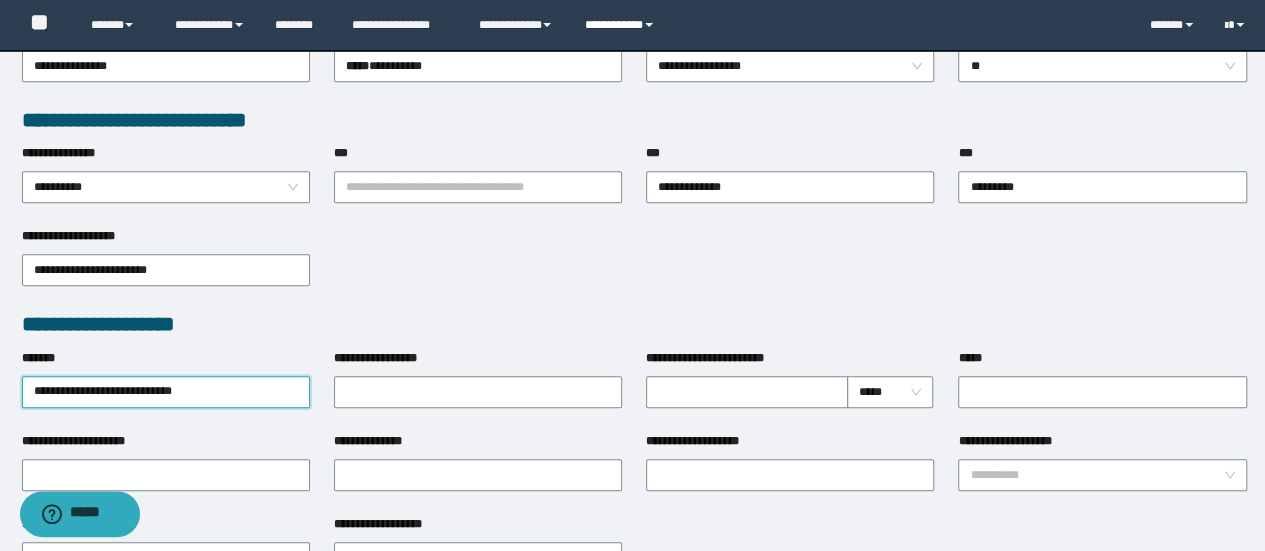type on "**********" 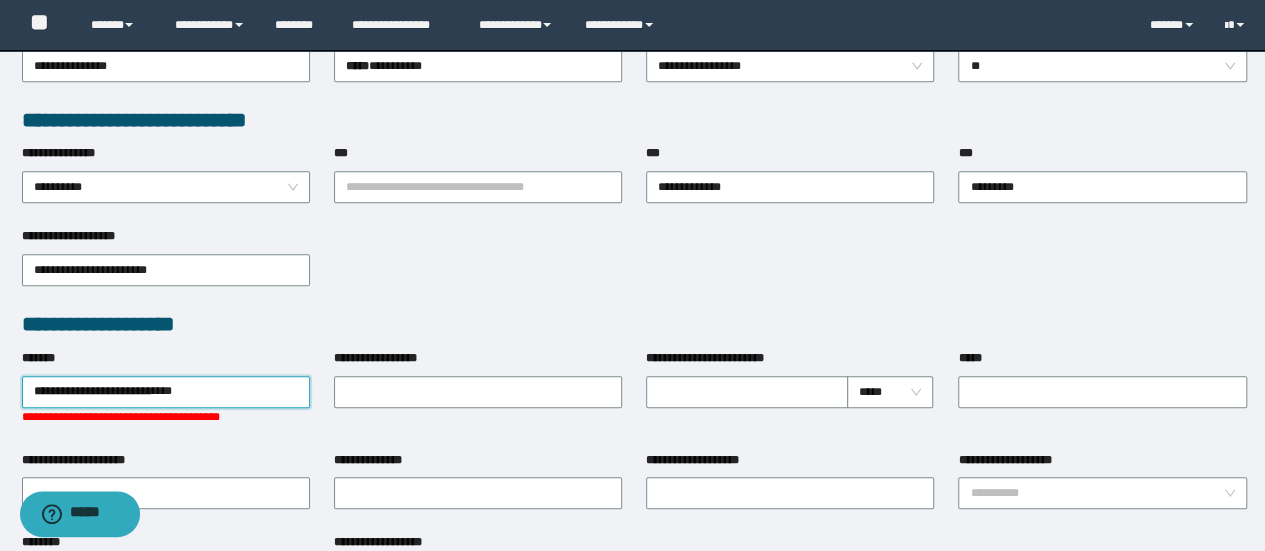 click on "**********" at bounding box center [166, 392] 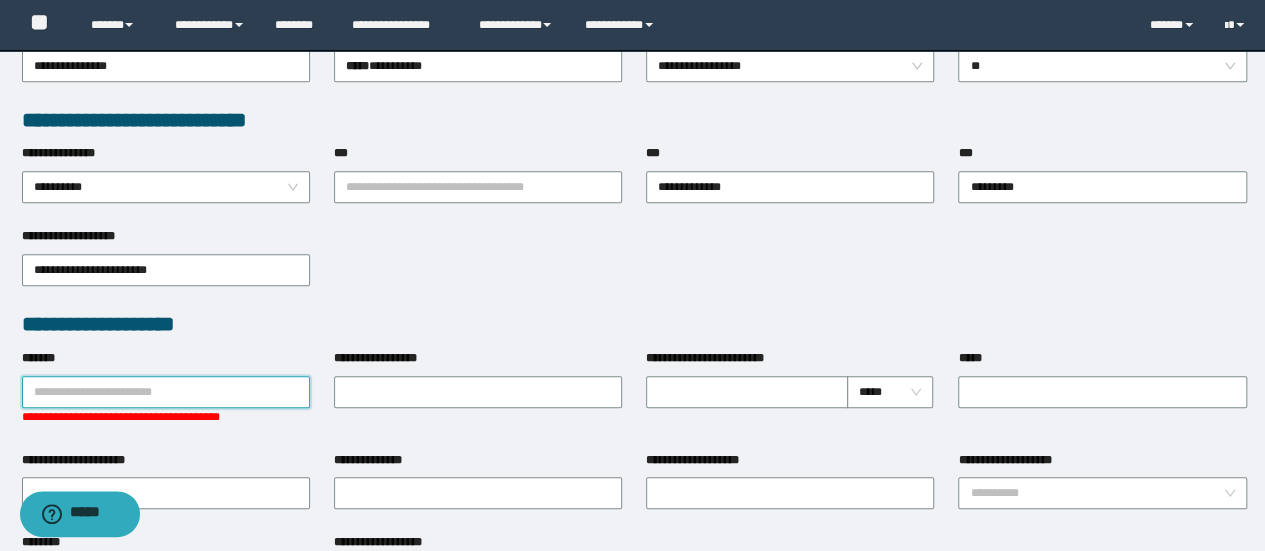 paste on "**********" 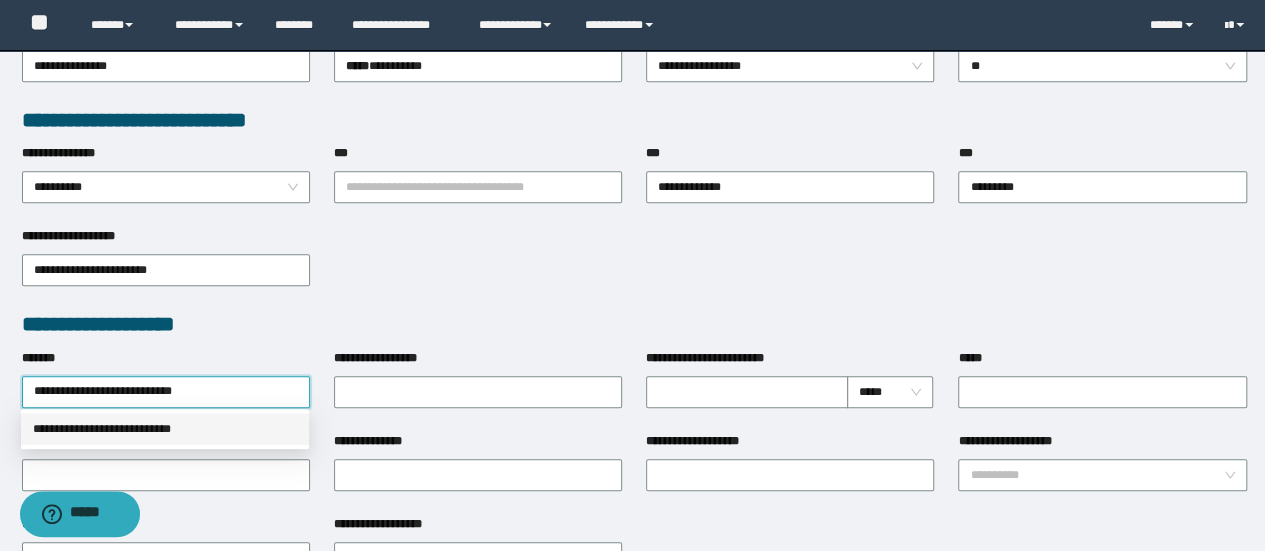 click on "**********" at bounding box center (165, 429) 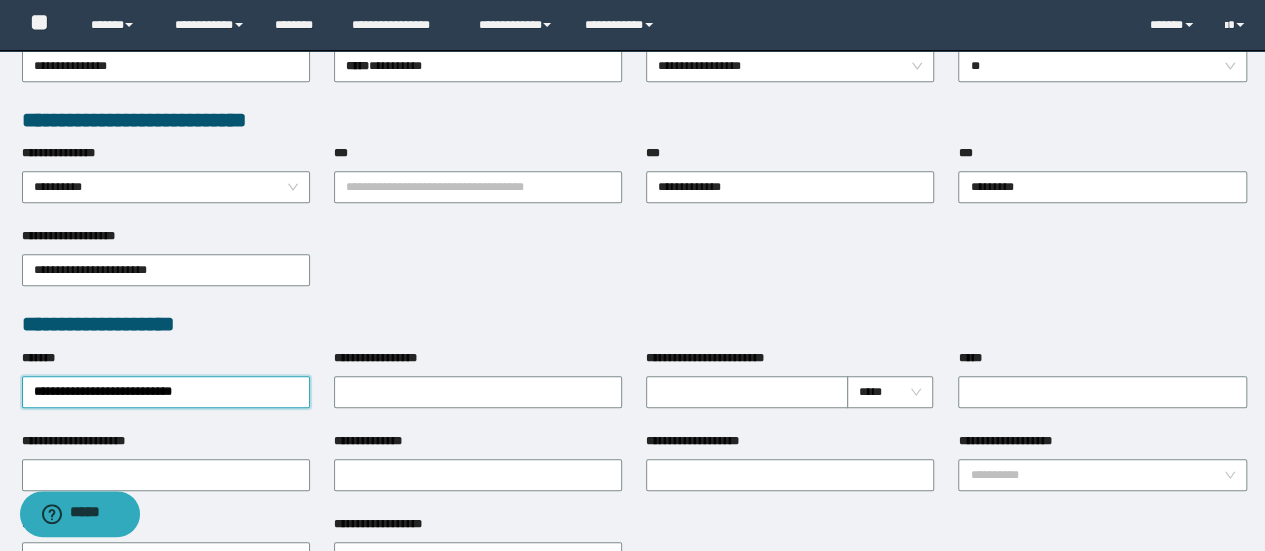 type 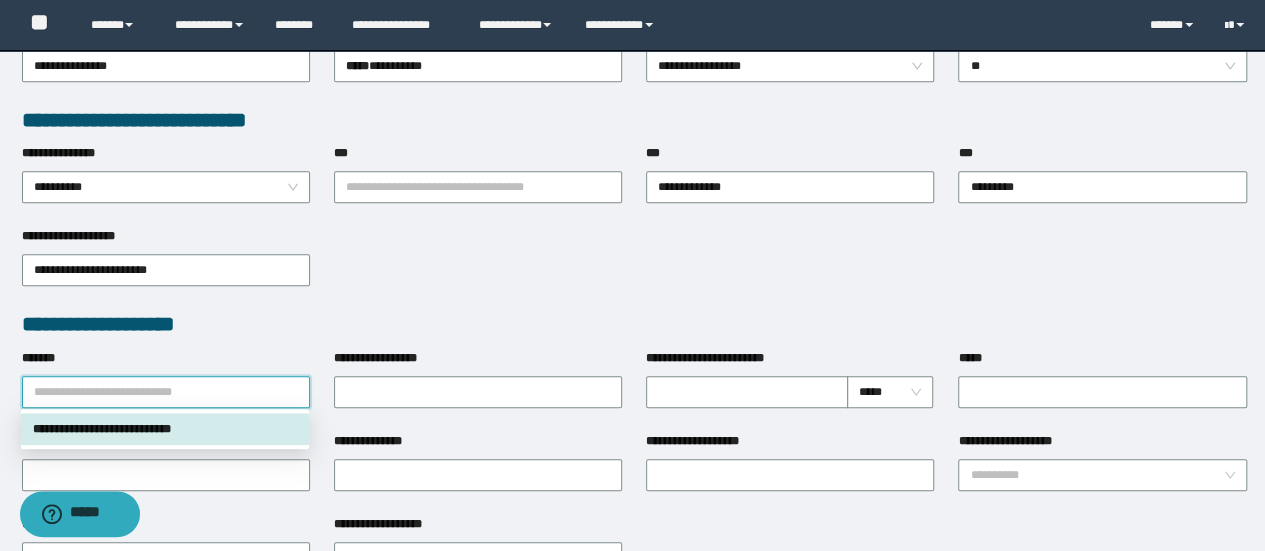 click on "**********" at bounding box center (634, 268) 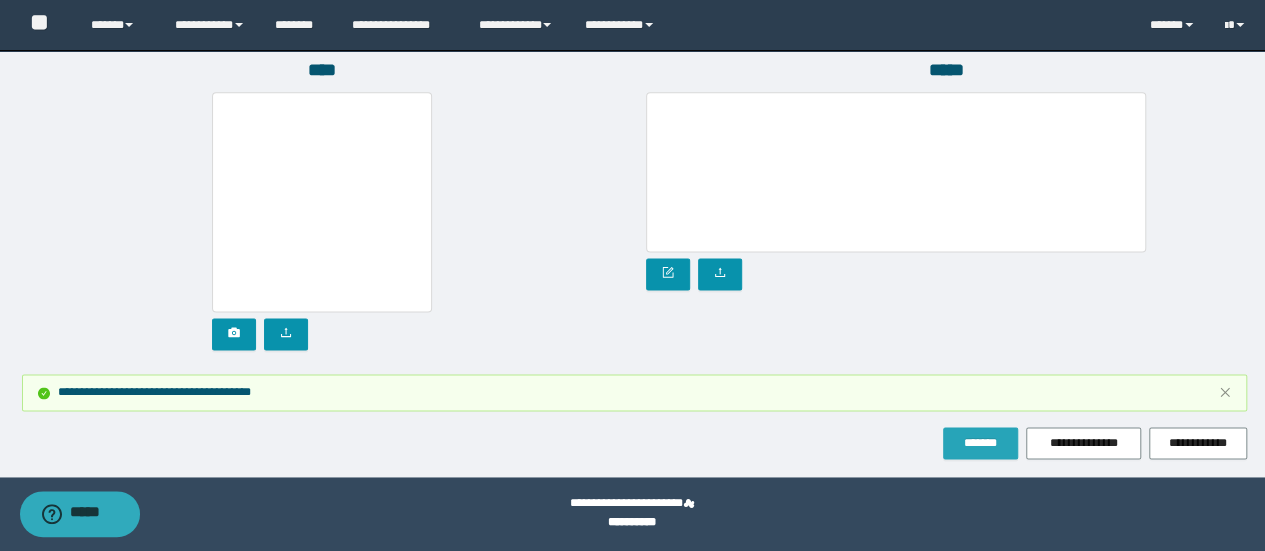 click on "*******" at bounding box center [980, 443] 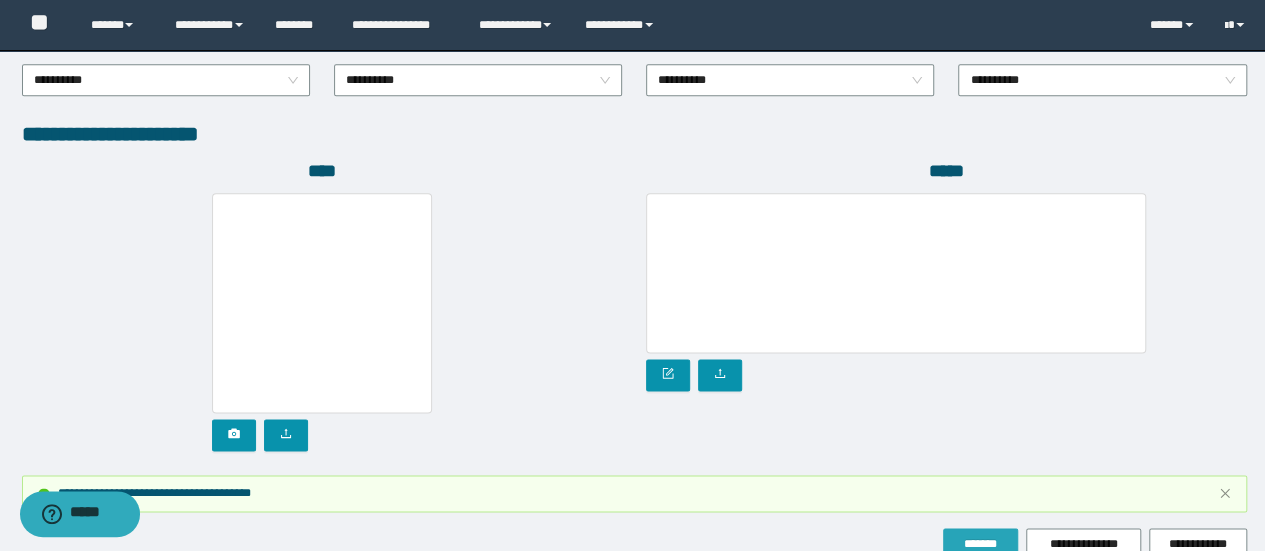 scroll, scrollTop: 1155, scrollLeft: 0, axis: vertical 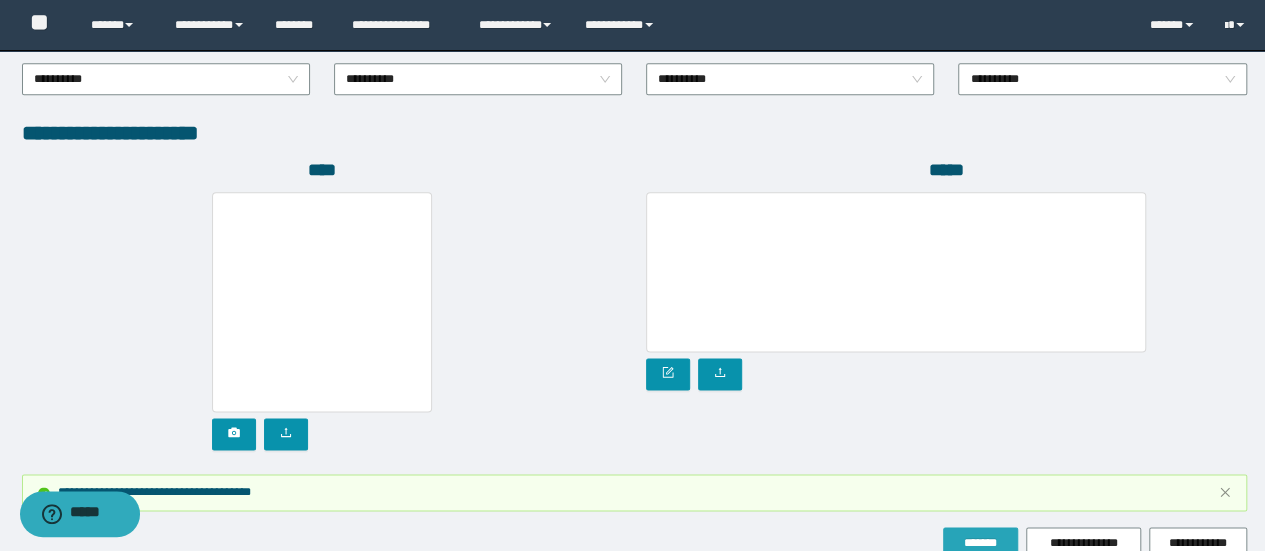 click on "*******" at bounding box center [980, 543] 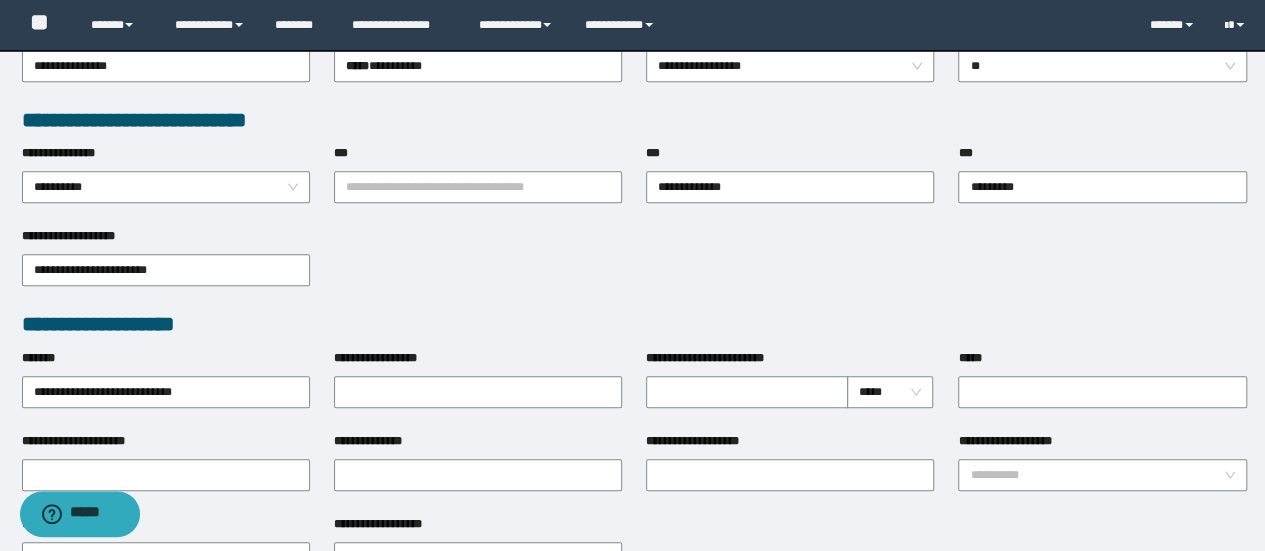 scroll, scrollTop: 55, scrollLeft: 0, axis: vertical 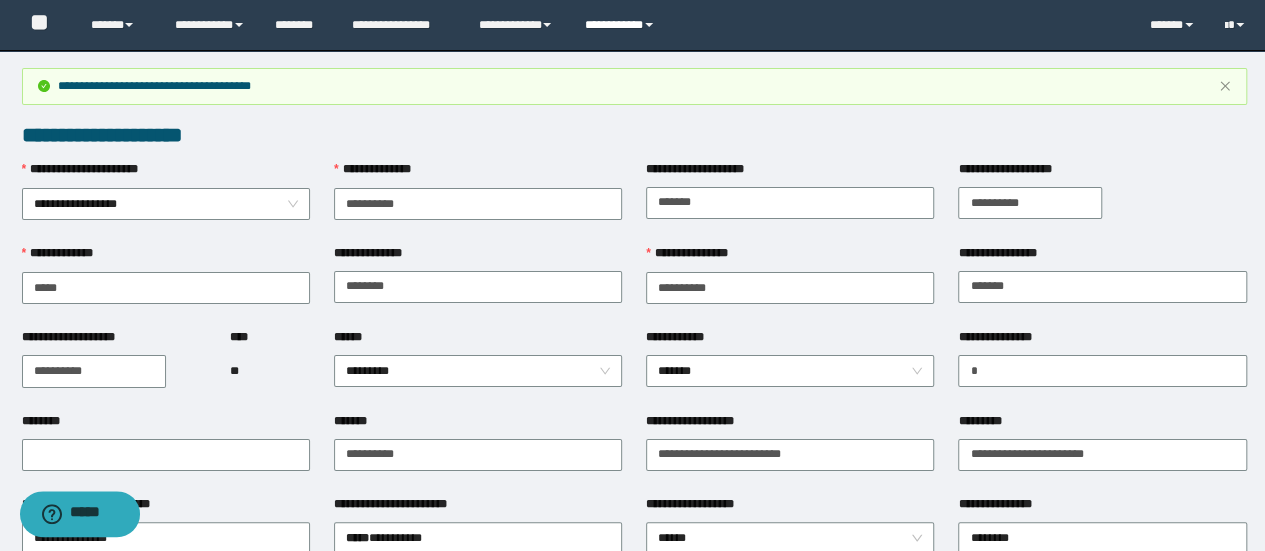 drag, startPoint x: 602, startPoint y: 35, endPoint x: 612, endPoint y: 54, distance: 21.470911 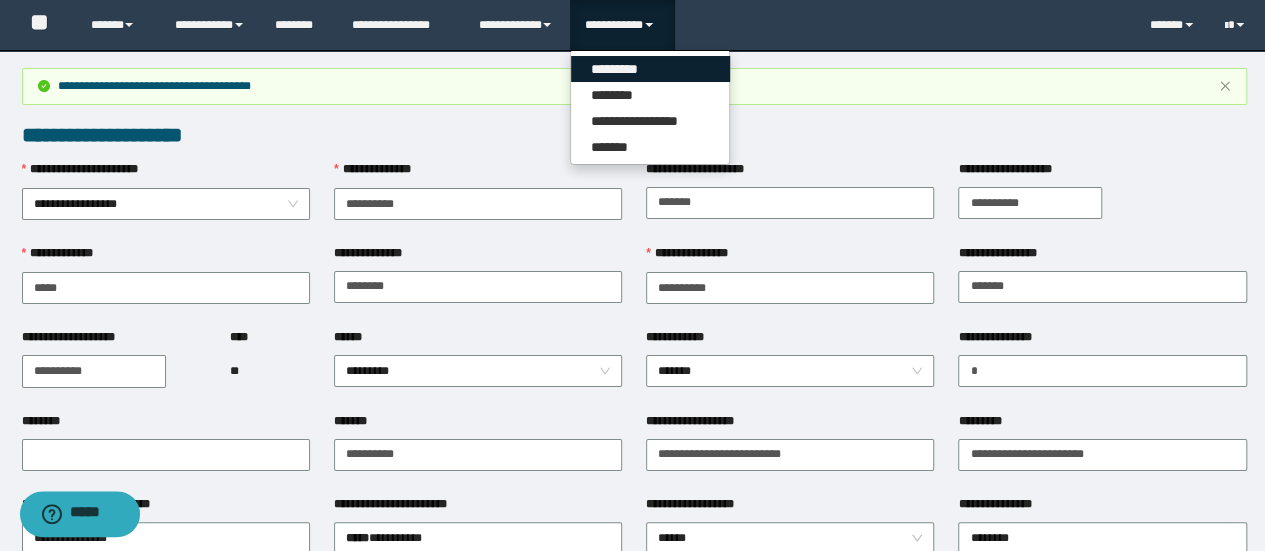 click on "*********" at bounding box center [650, 69] 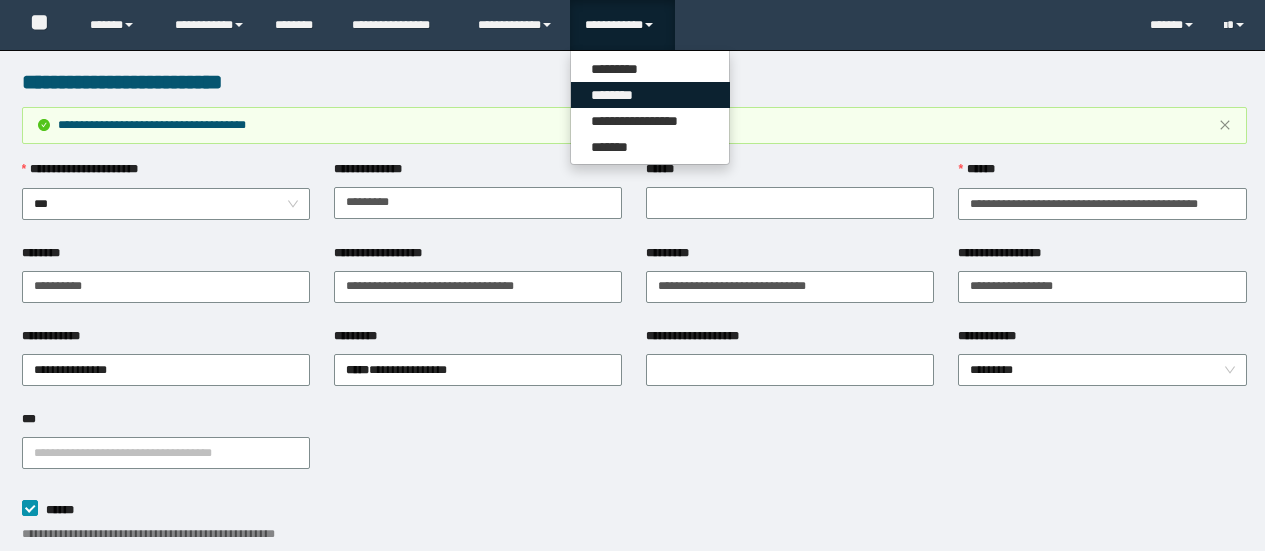scroll, scrollTop: 0, scrollLeft: 0, axis: both 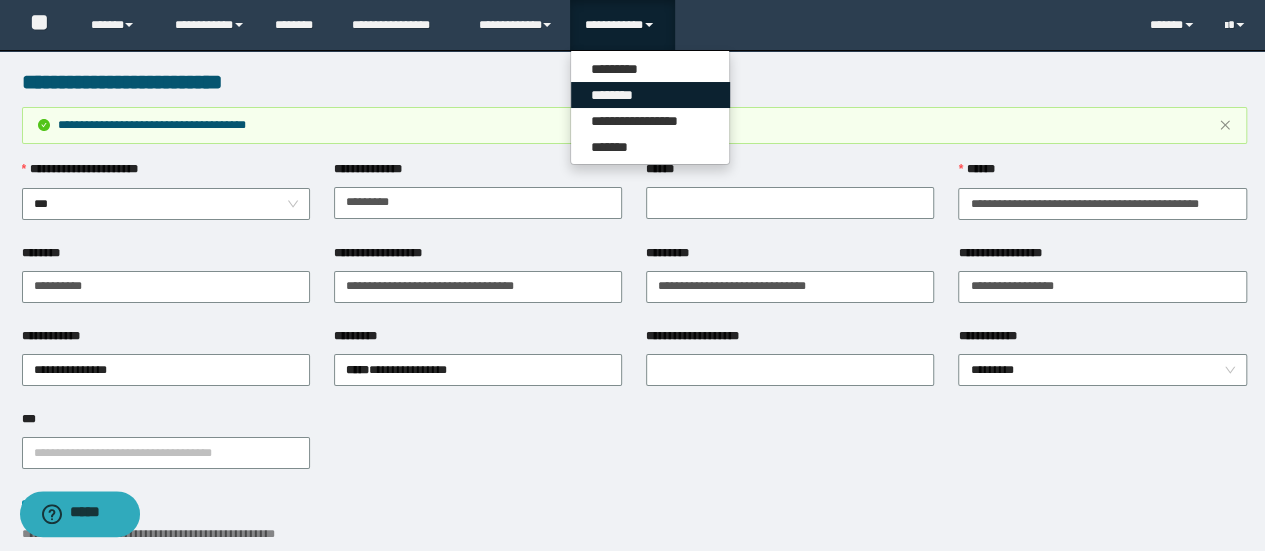 click on "********" at bounding box center (650, 95) 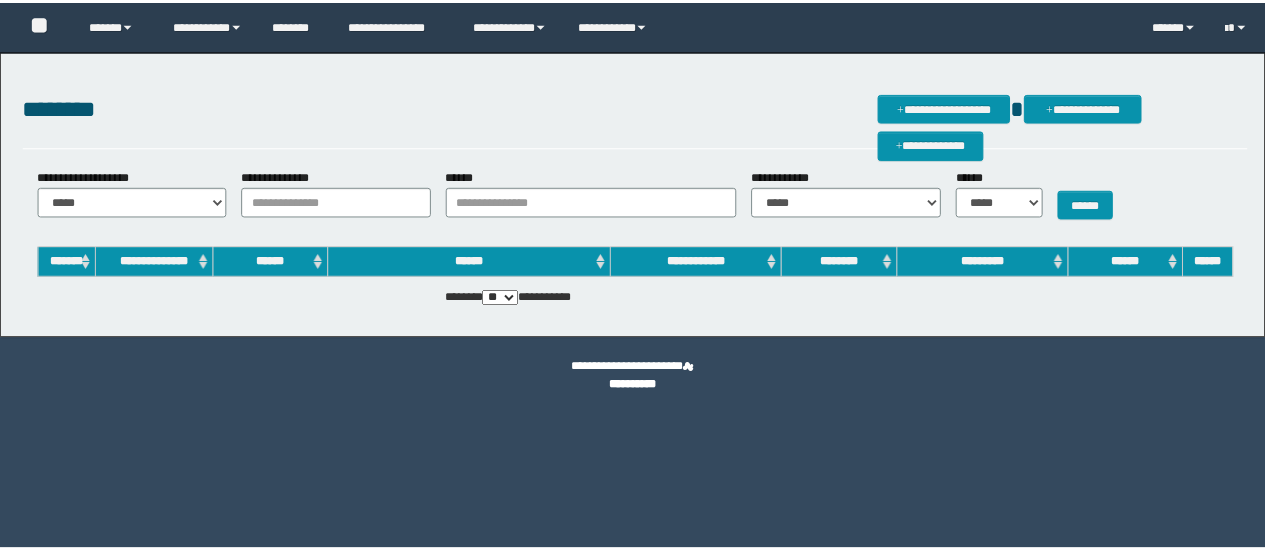 scroll, scrollTop: 0, scrollLeft: 0, axis: both 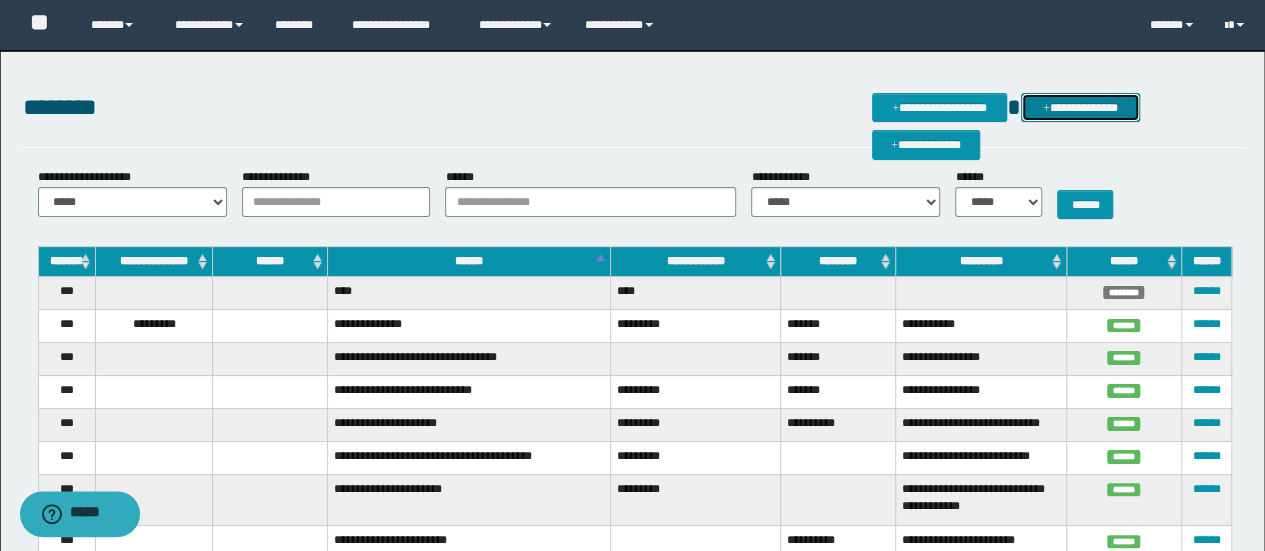 click on "**********" at bounding box center [1080, 107] 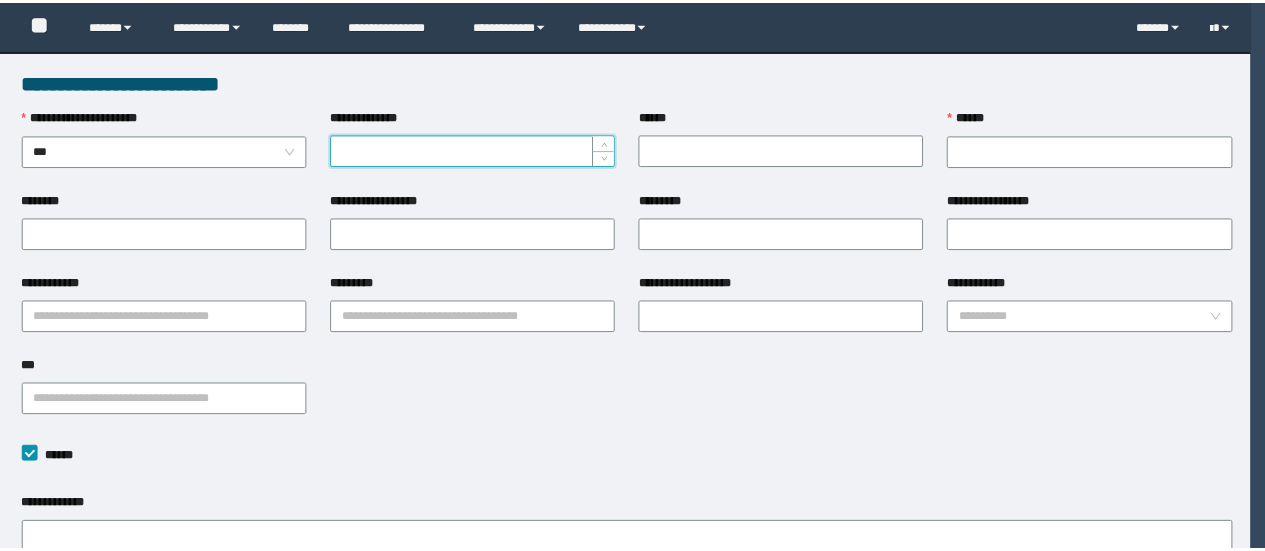 scroll, scrollTop: 0, scrollLeft: 0, axis: both 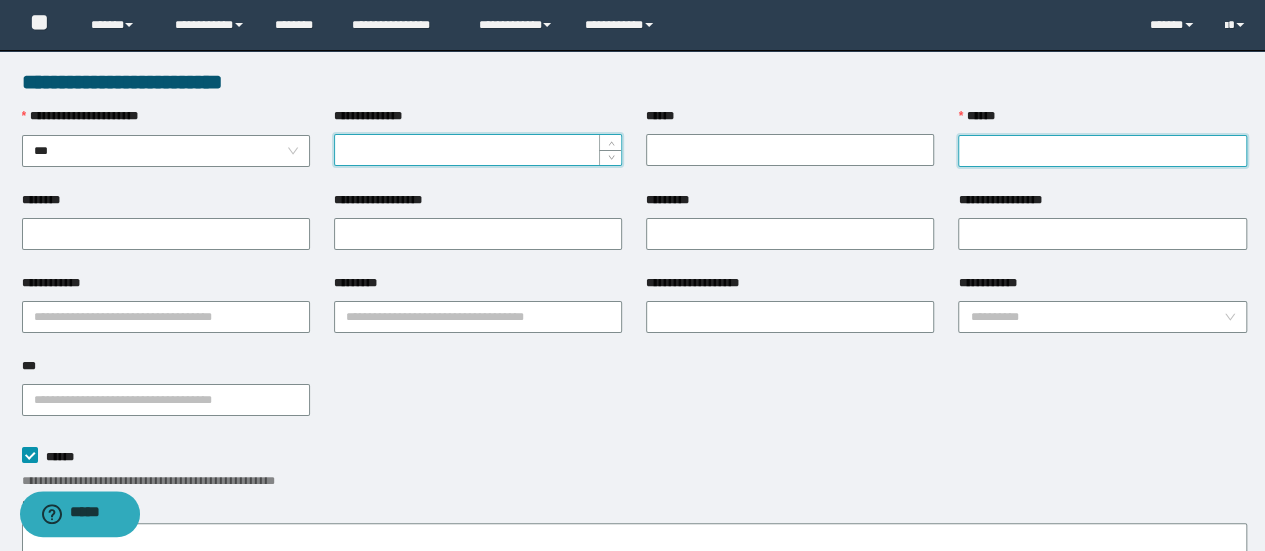 click on "******" at bounding box center [1102, 151] 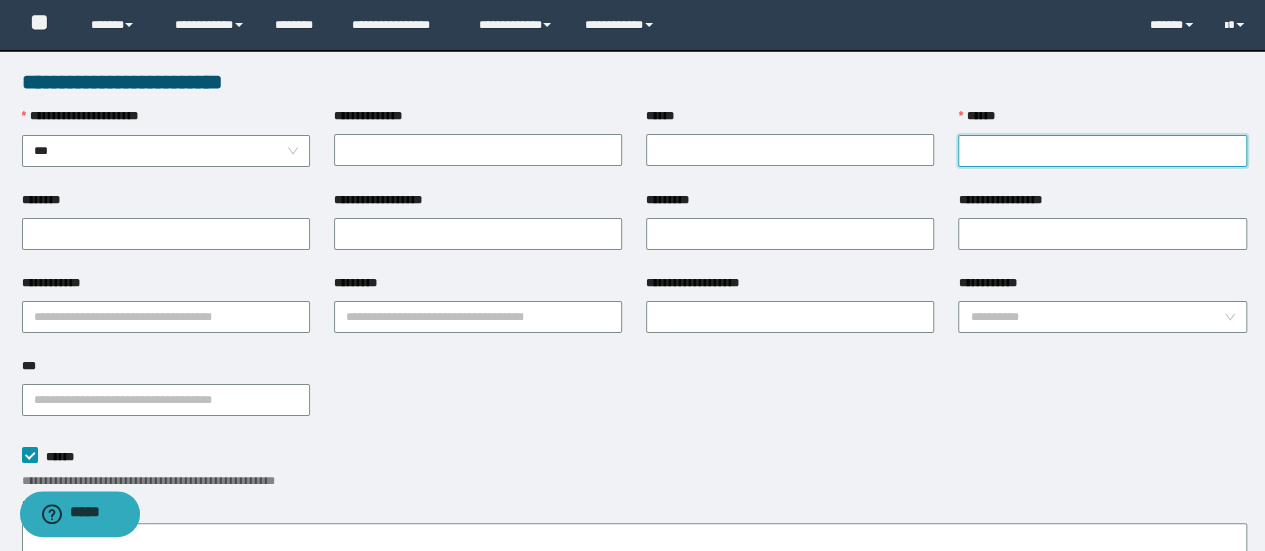 paste on "**********" 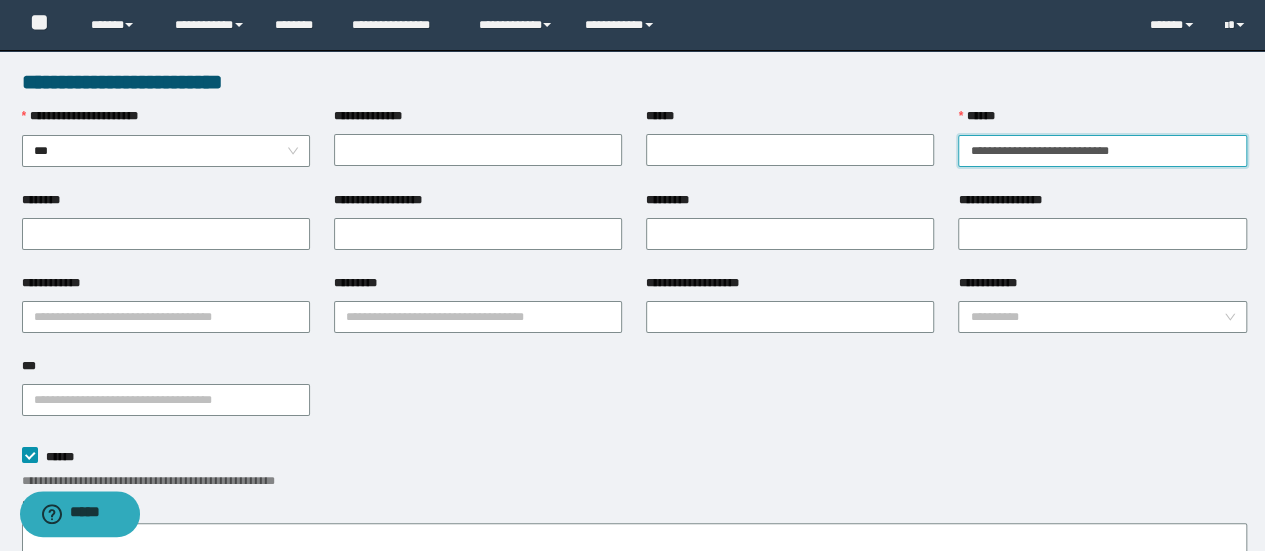 type on "**********" 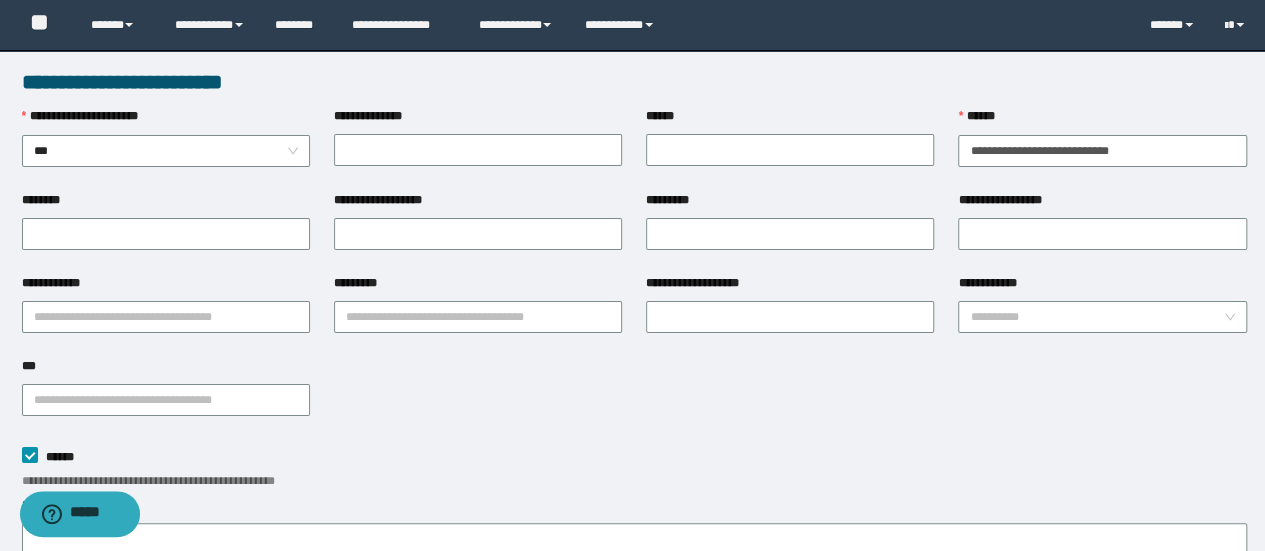 click on "**********" at bounding box center [634, 398] 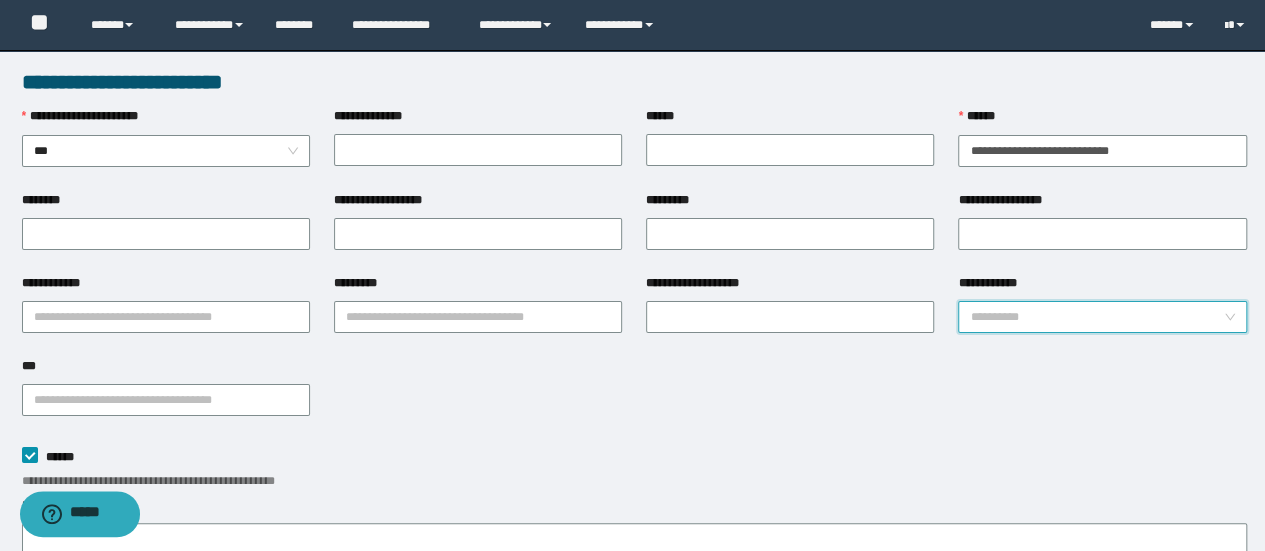 click on "**********" at bounding box center [1096, 317] 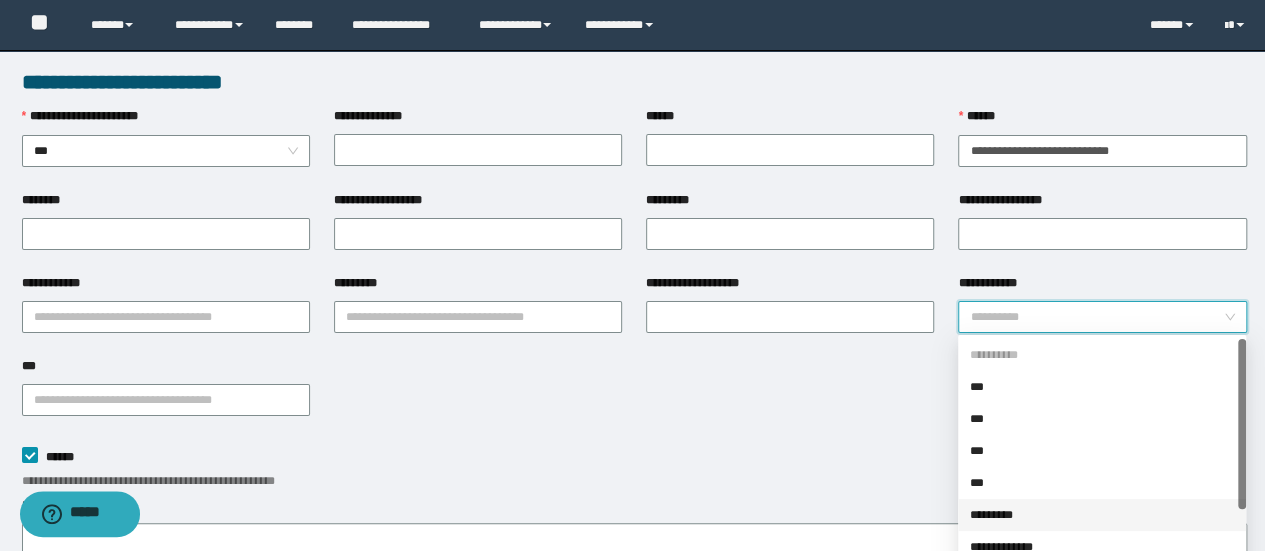 click on "*********" at bounding box center (1102, 515) 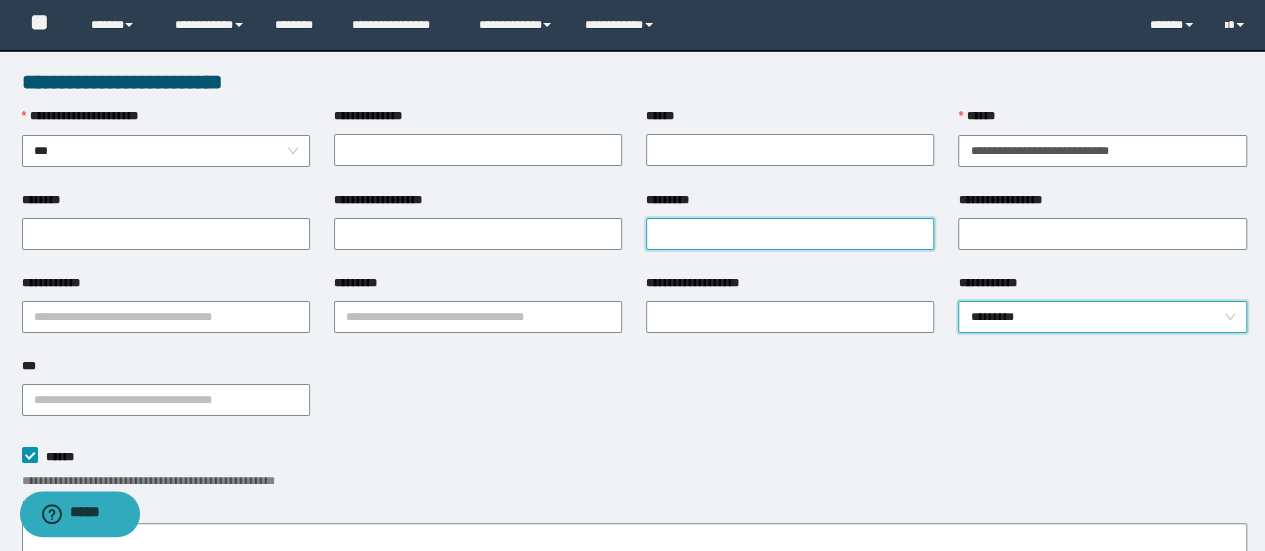 click on "*********" at bounding box center [790, 234] 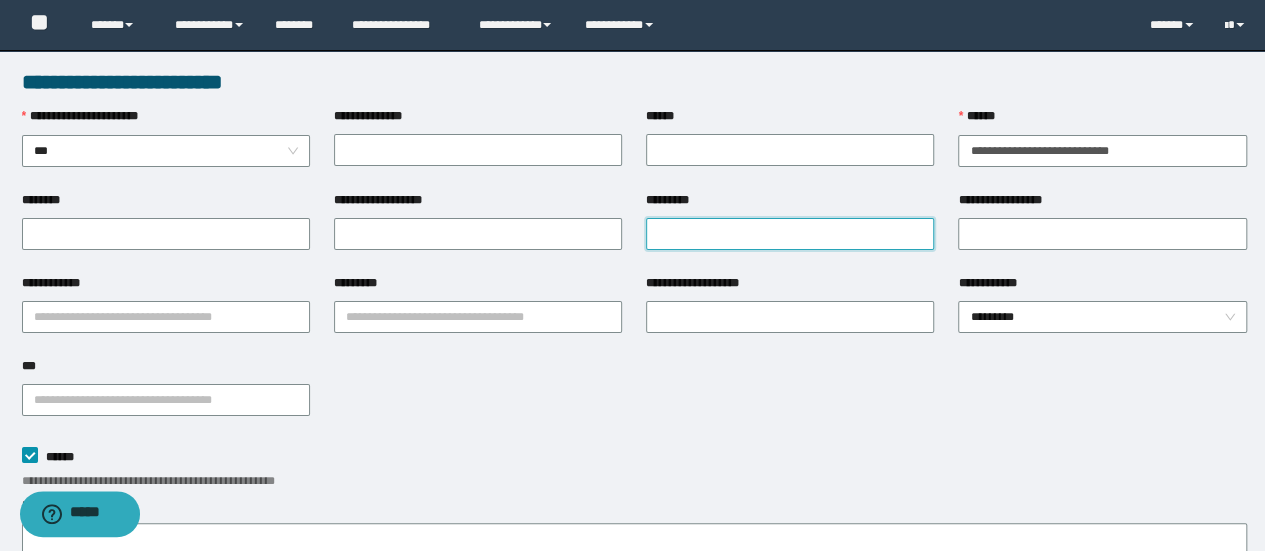 paste on "**********" 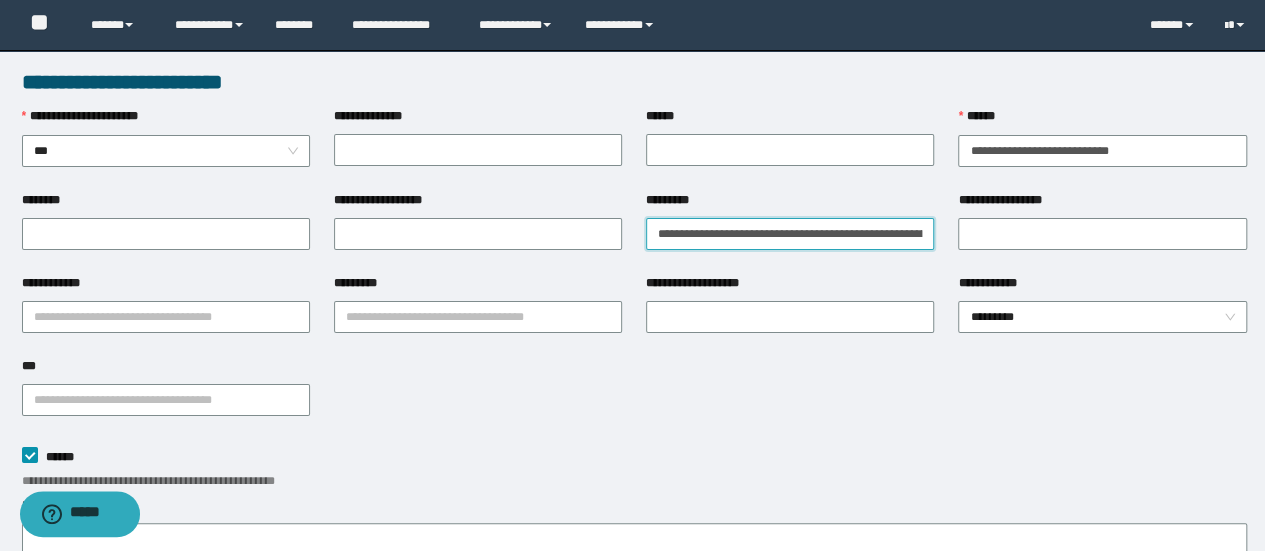 scroll, scrollTop: 0, scrollLeft: 82, axis: horizontal 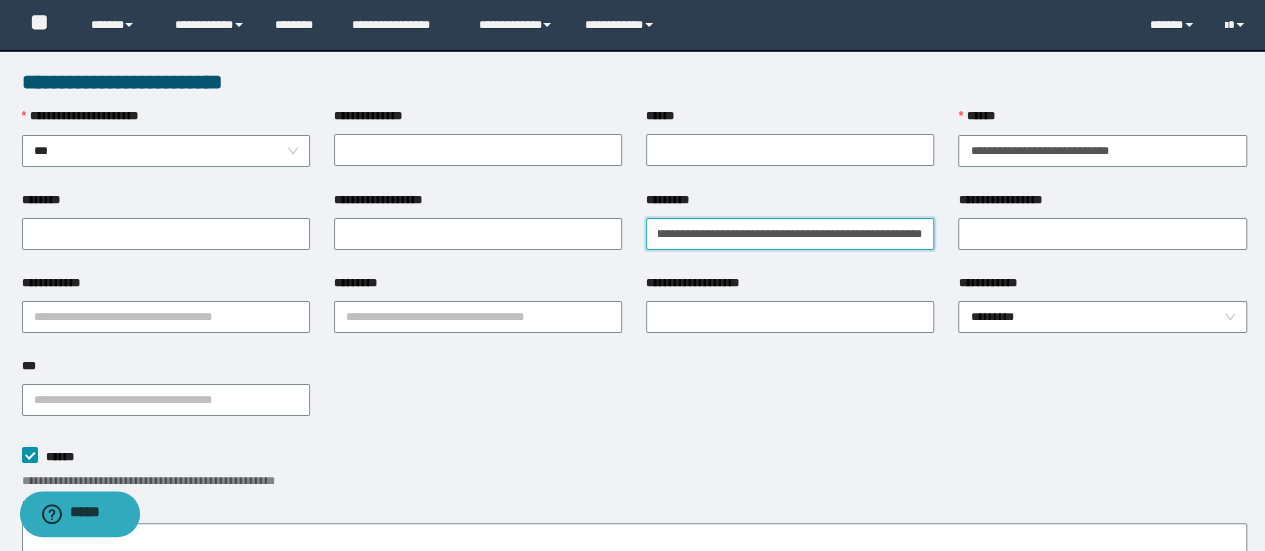 type on "**********" 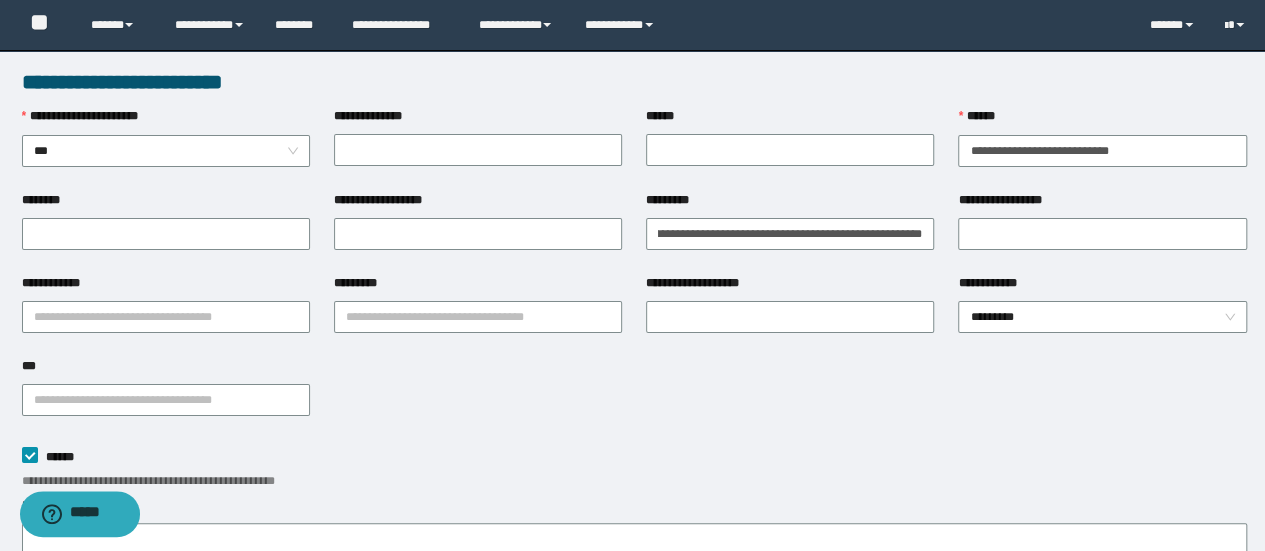 click on "**********" at bounding box center (634, 398) 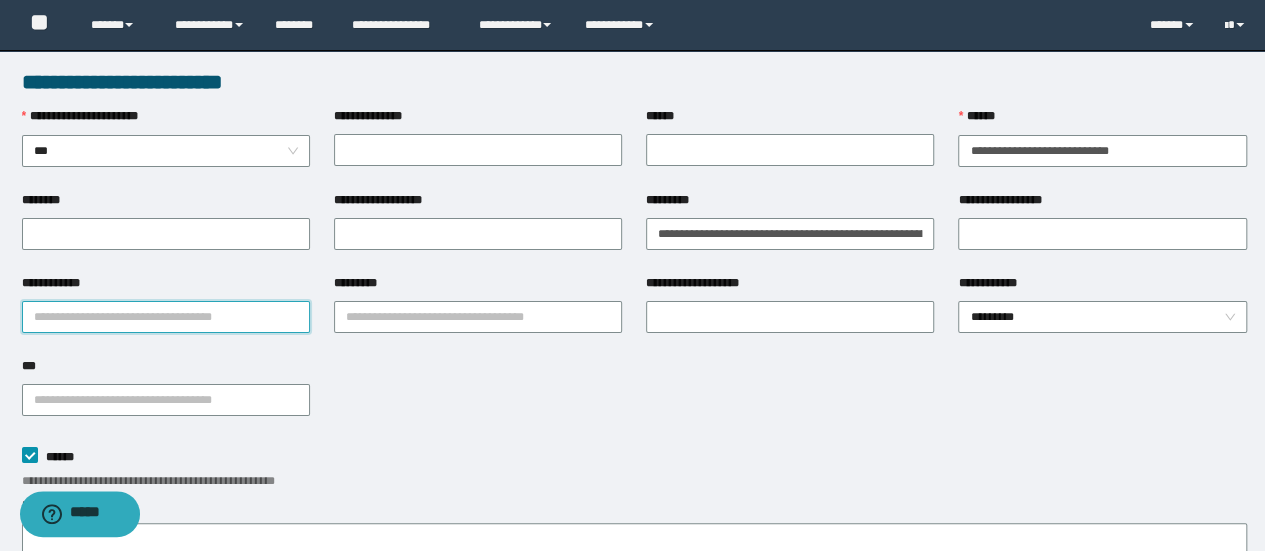 click on "**********" at bounding box center [166, 317] 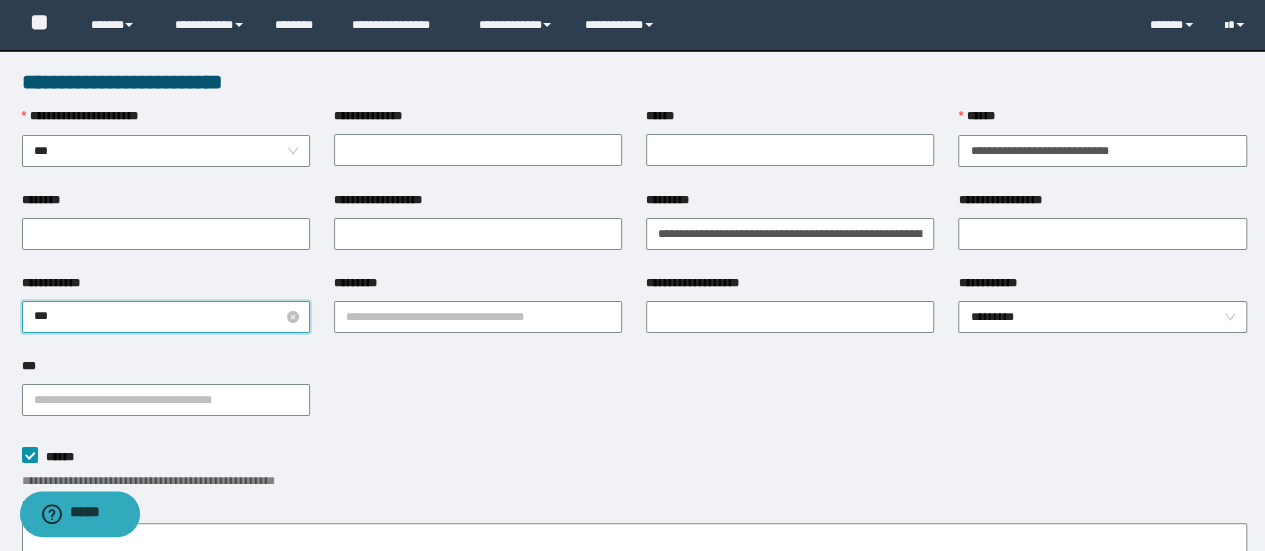 type on "****" 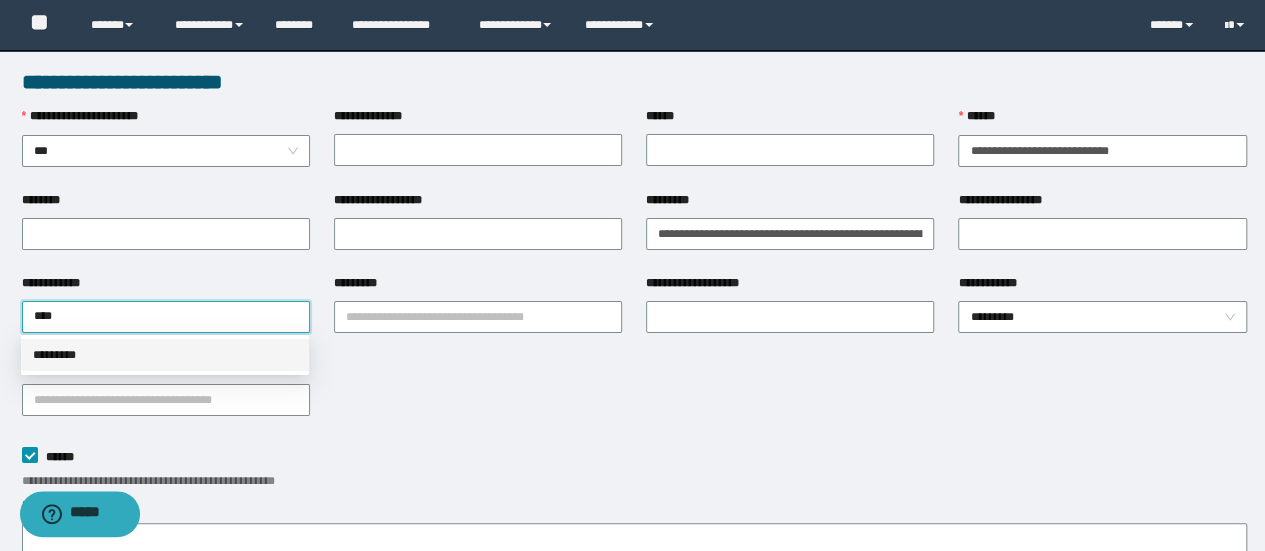 drag, startPoint x: 248, startPoint y: 351, endPoint x: 305, endPoint y: 345, distance: 57.31492 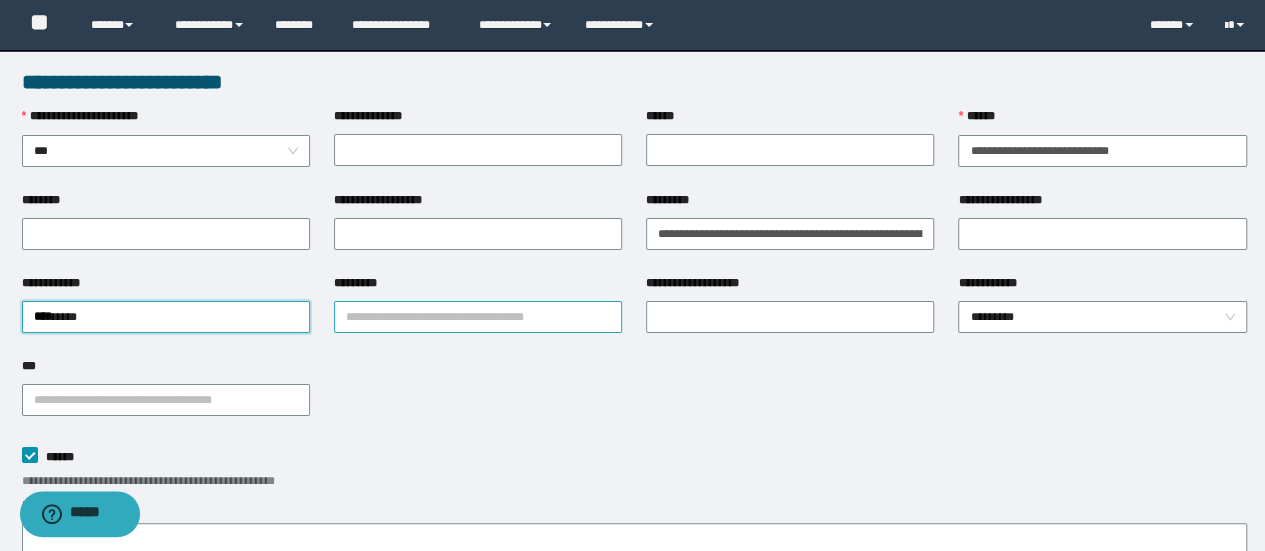 click on "*********" at bounding box center [478, 317] 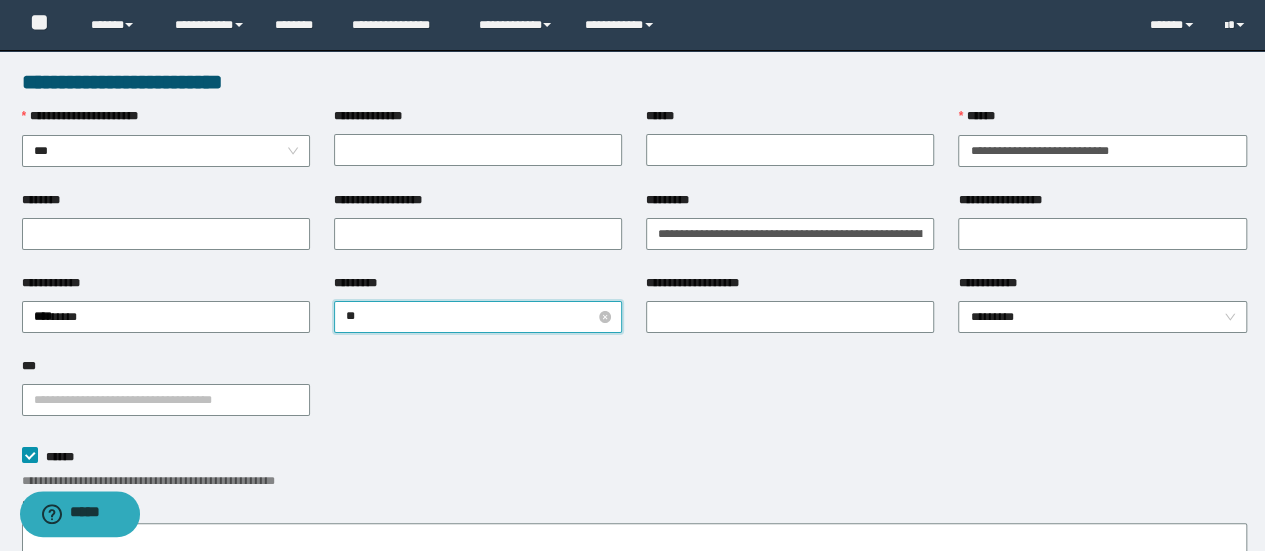 type on "***" 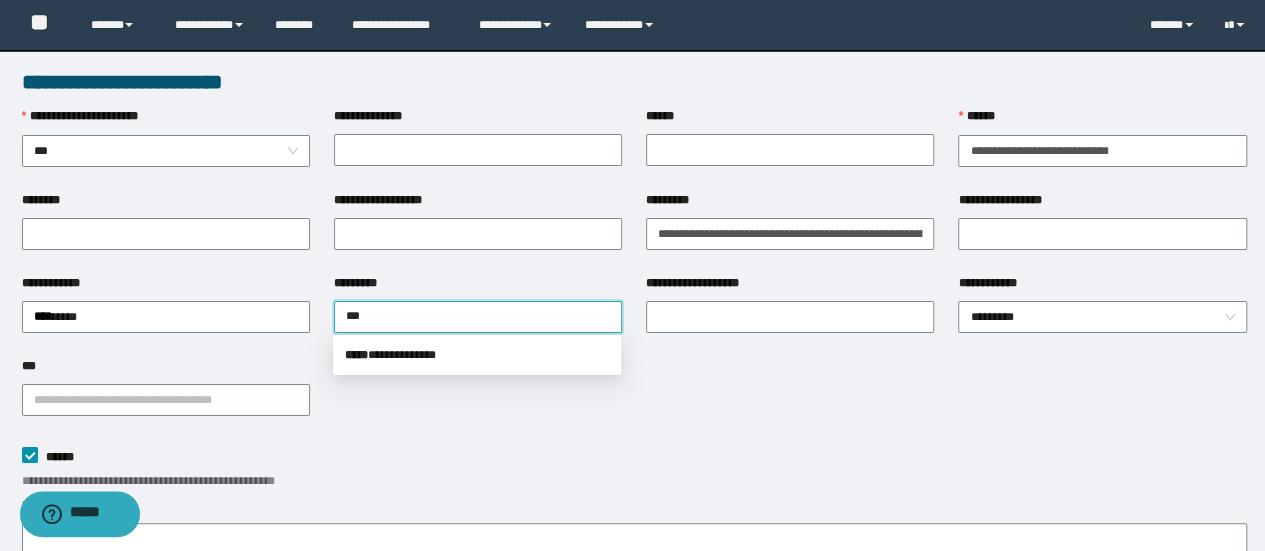 click on "**********" at bounding box center (477, 355) 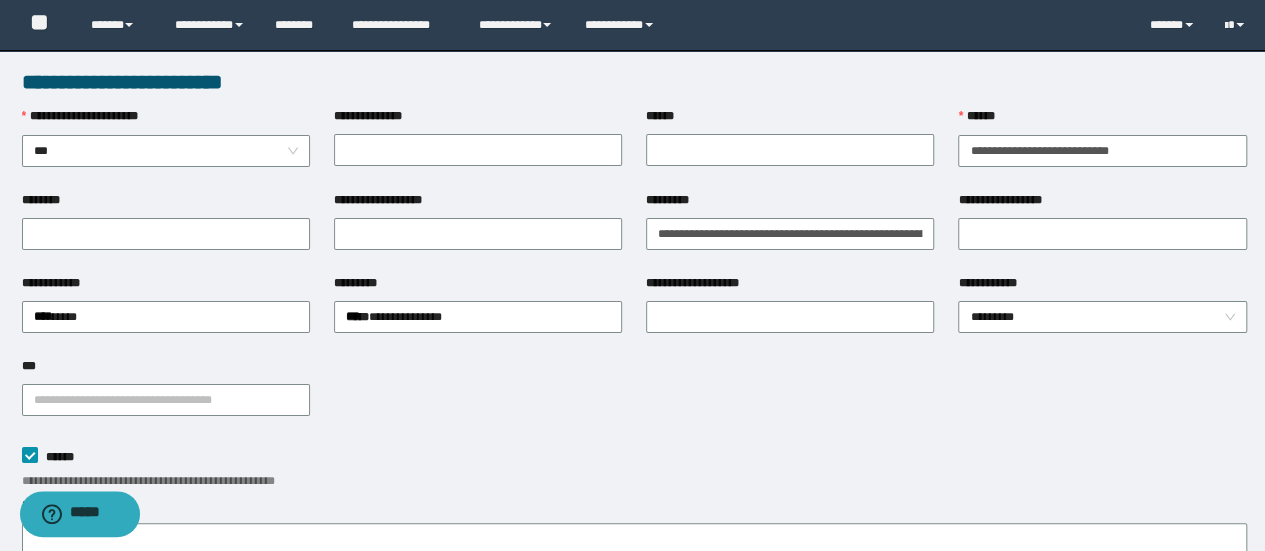 click on "**********" at bounding box center [634, 398] 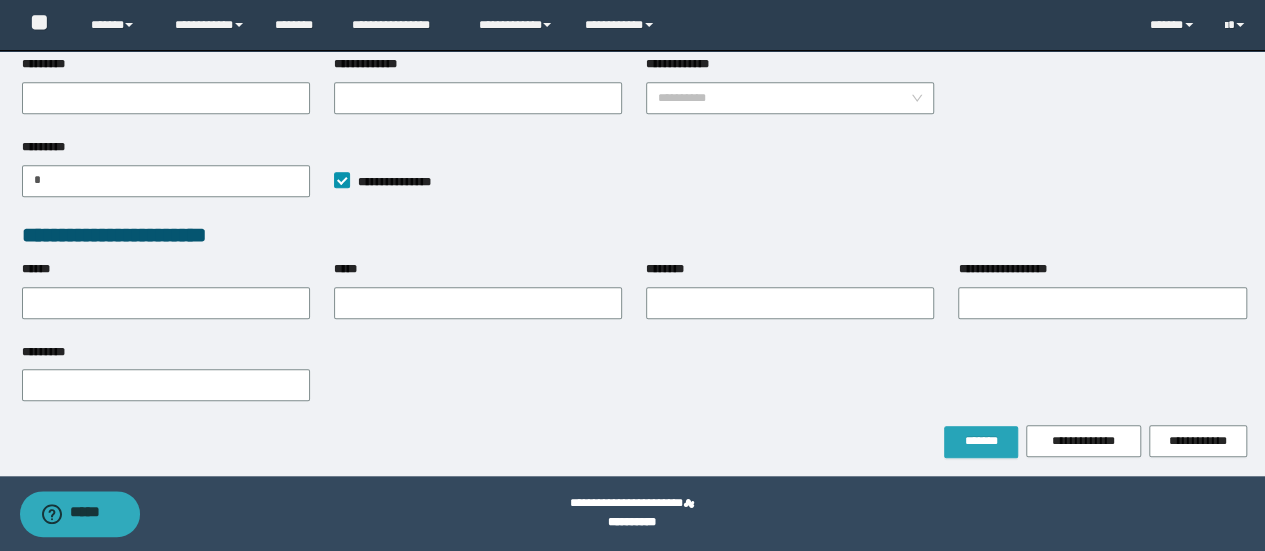 click on "*******" at bounding box center [981, 441] 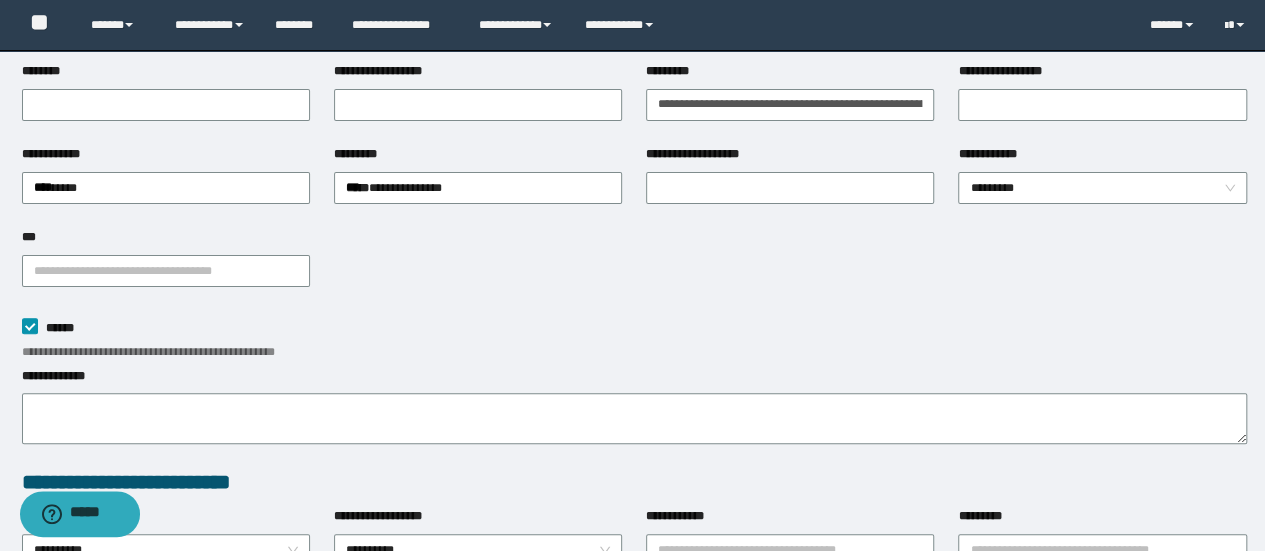 scroll, scrollTop: 0, scrollLeft: 0, axis: both 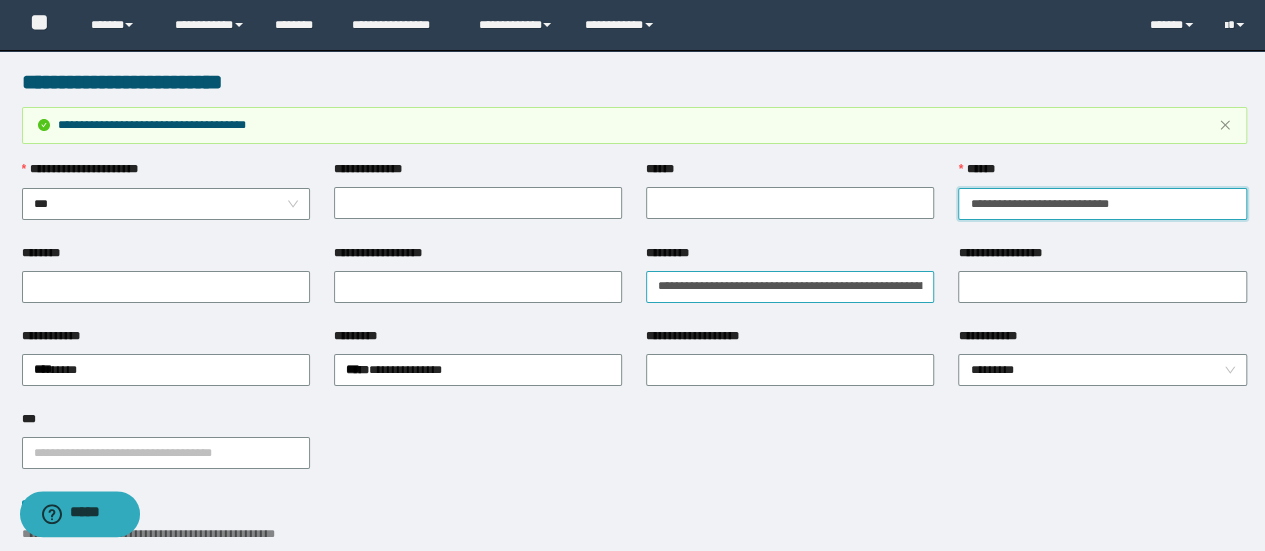 drag, startPoint x: 1195, startPoint y: 209, endPoint x: 905, endPoint y: 269, distance: 296.14185 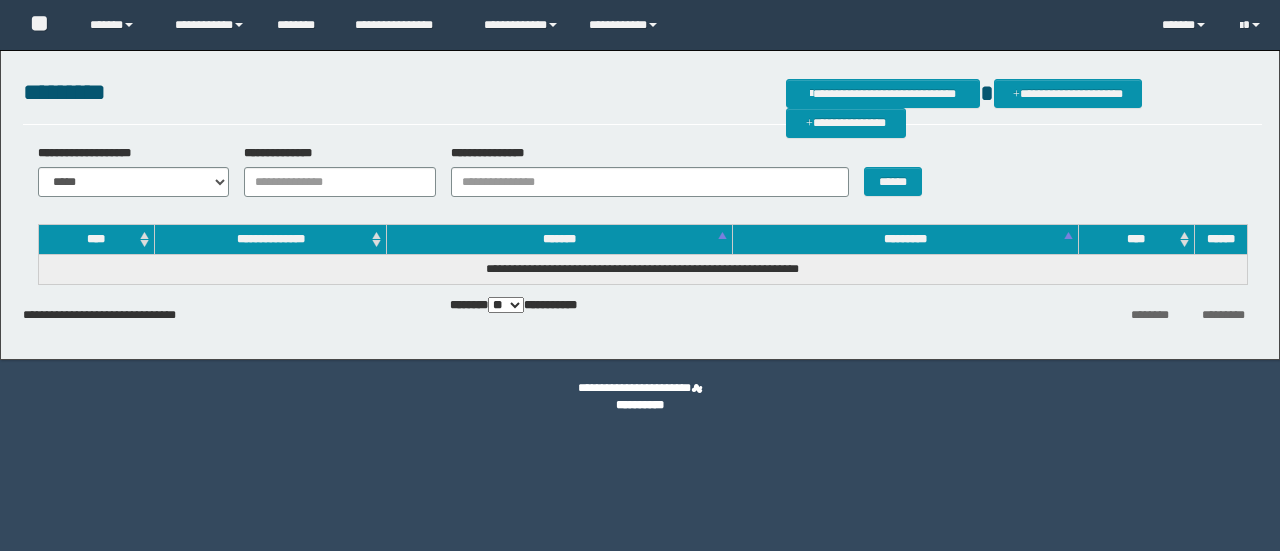 scroll, scrollTop: 0, scrollLeft: 0, axis: both 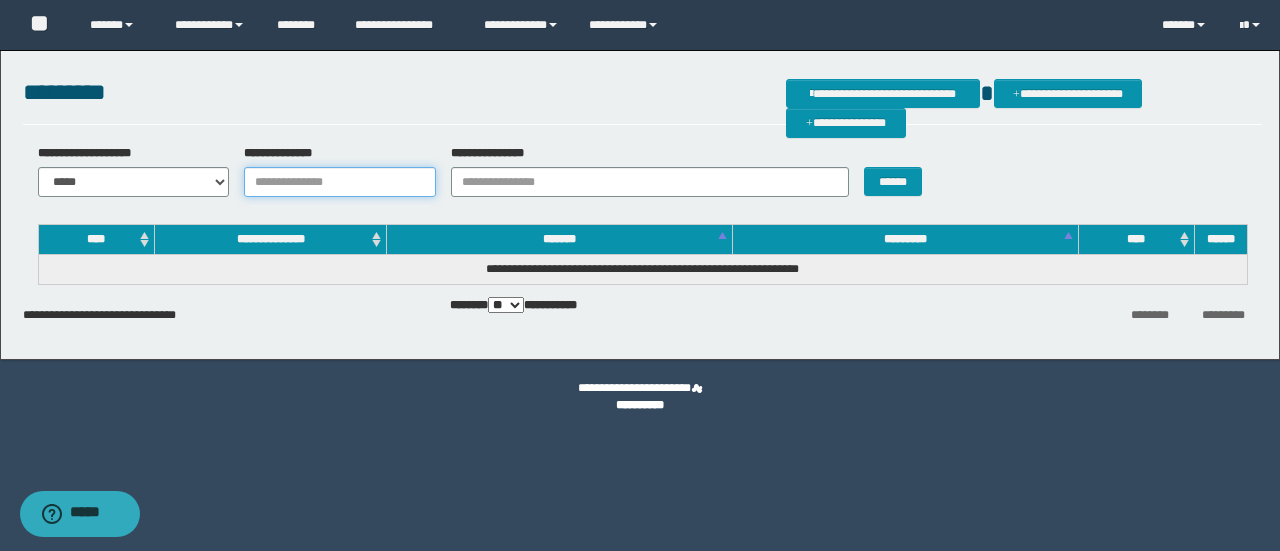 click on "**********" at bounding box center [340, 182] 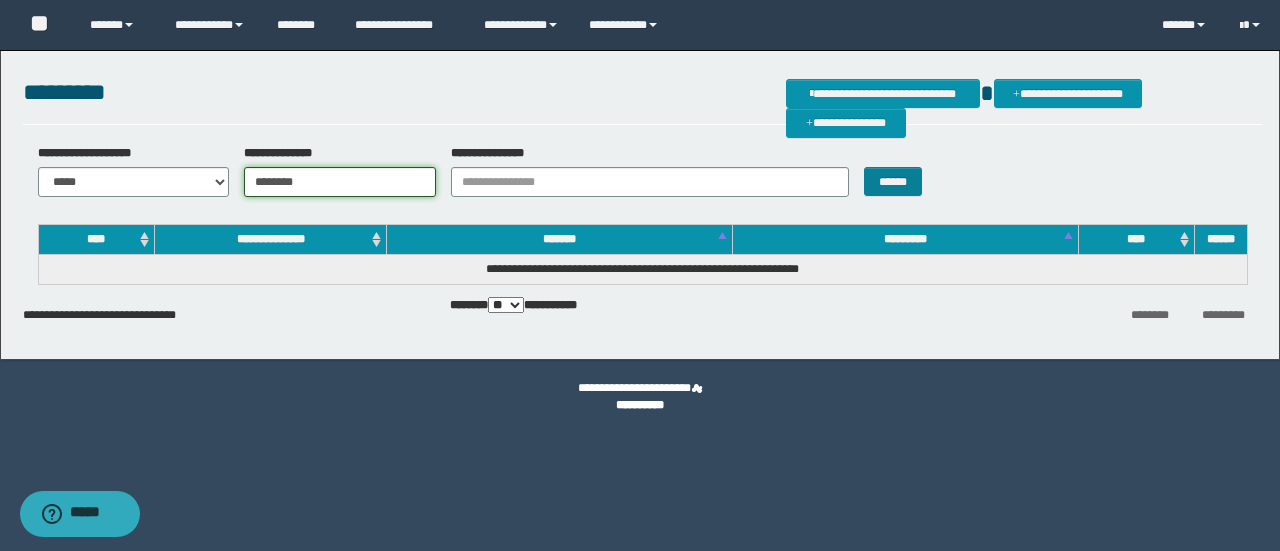 type on "********" 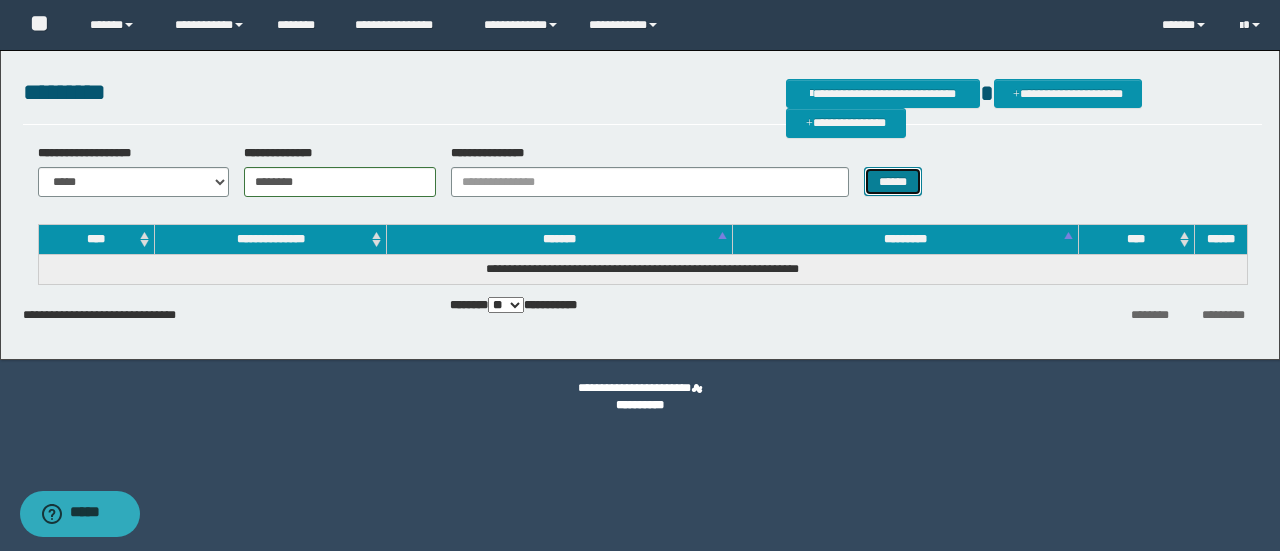 click on "******" at bounding box center [893, 181] 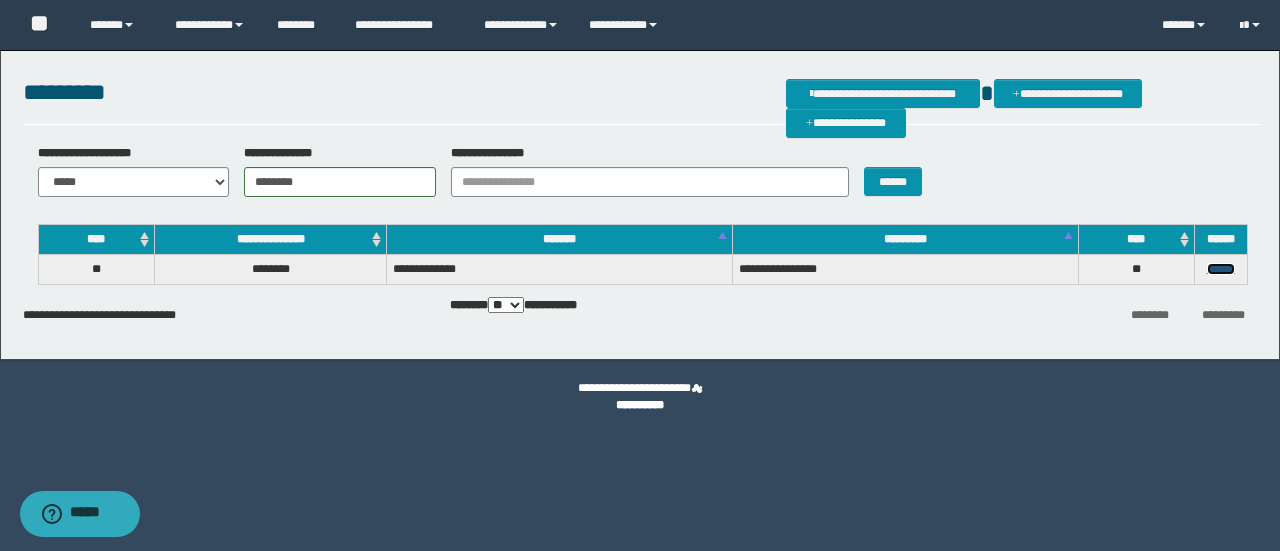 click on "******" at bounding box center [1221, 269] 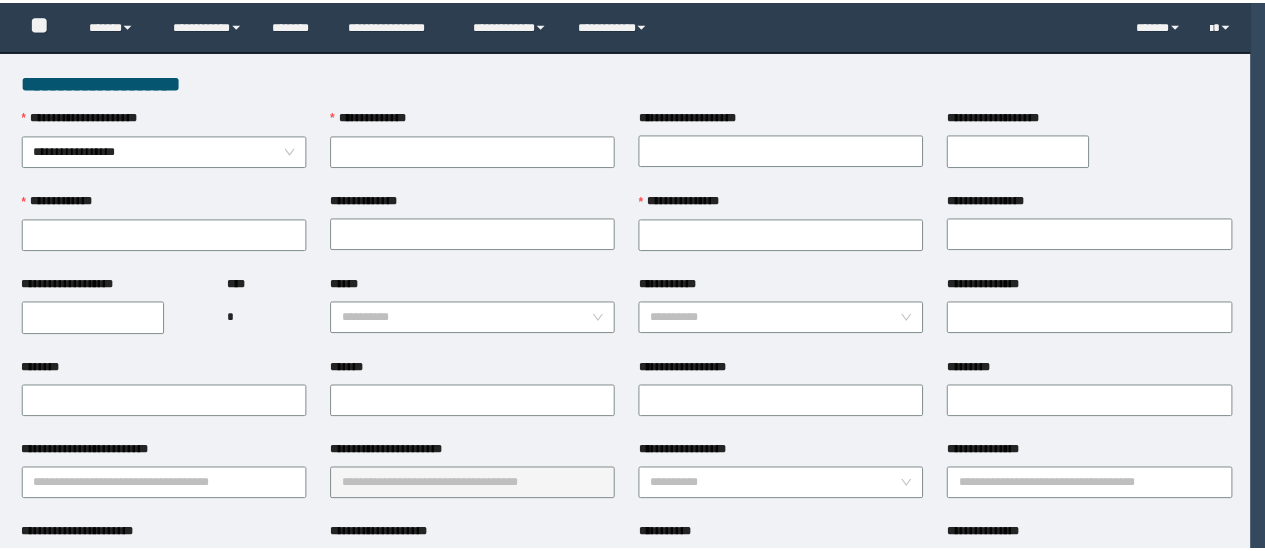 scroll, scrollTop: 0, scrollLeft: 0, axis: both 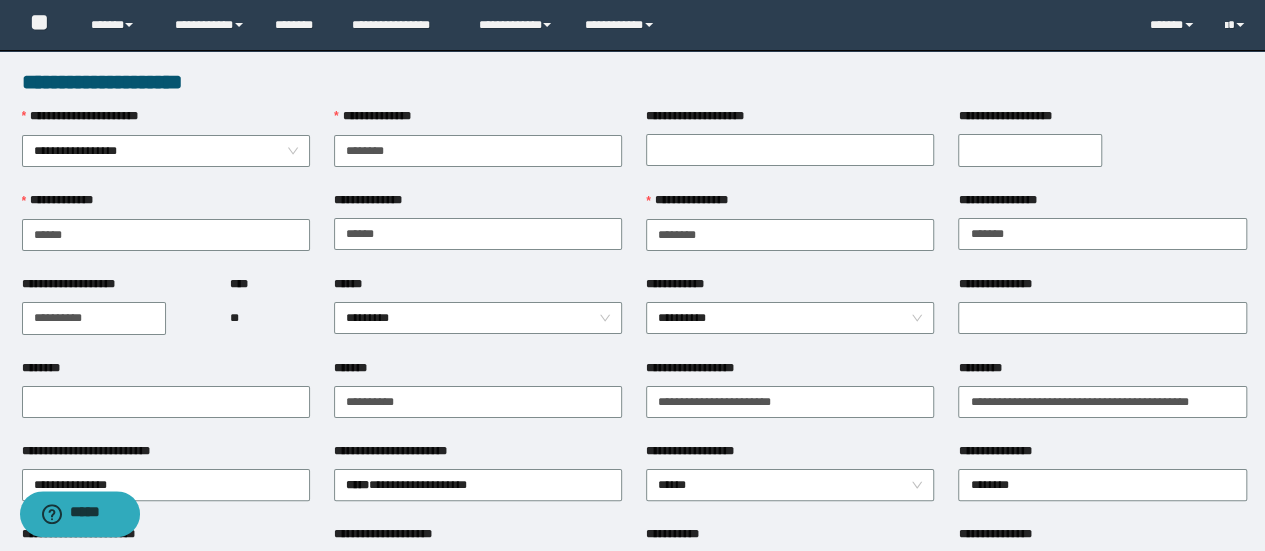 click on "**********" at bounding box center [1030, 150] 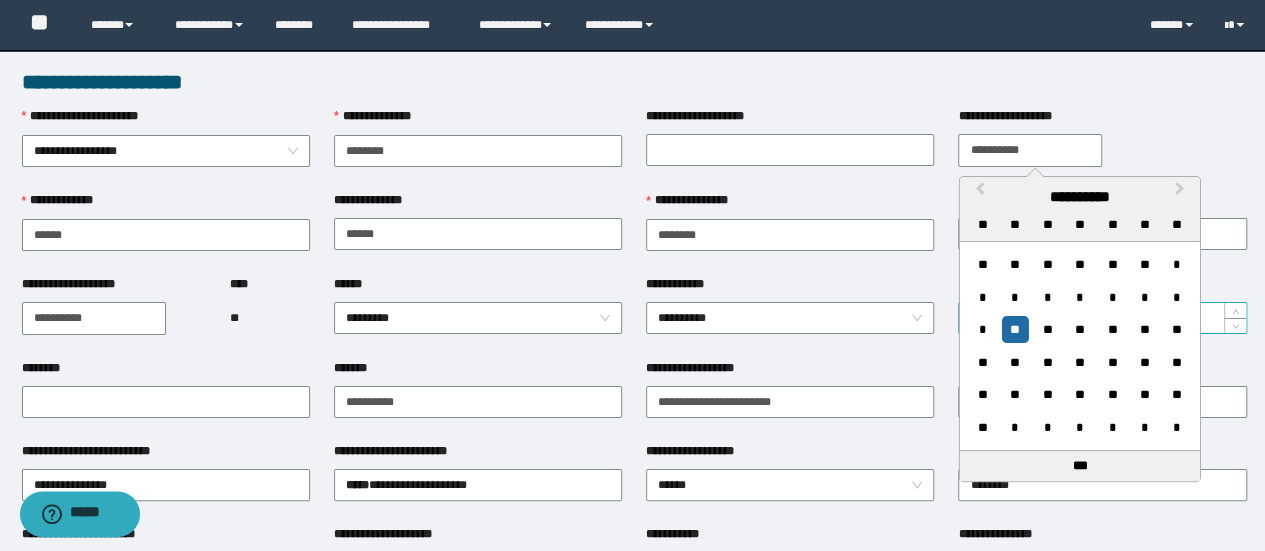 type on "**********" 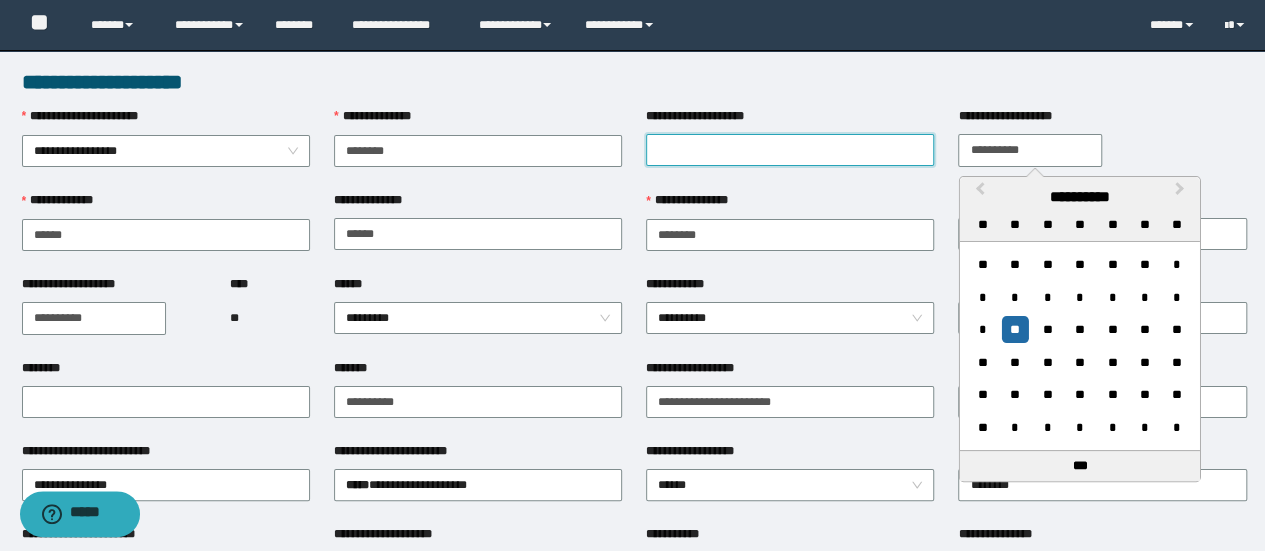drag, startPoint x: 704, startPoint y: 149, endPoint x: 710, endPoint y: 161, distance: 13.416408 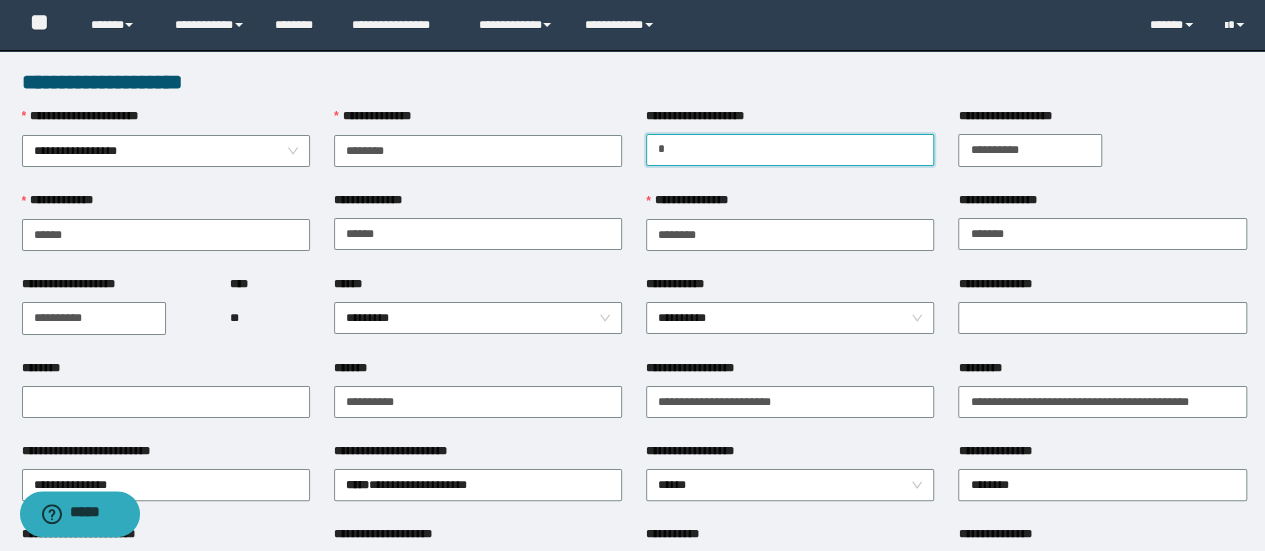type on "**********" 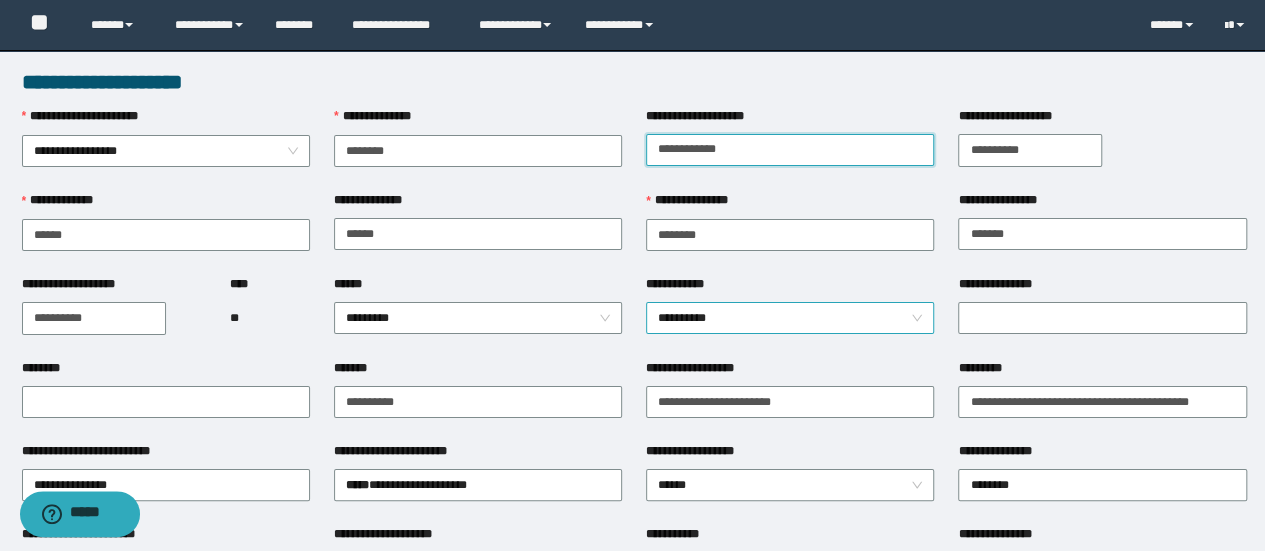 click on "**********" at bounding box center (790, 318) 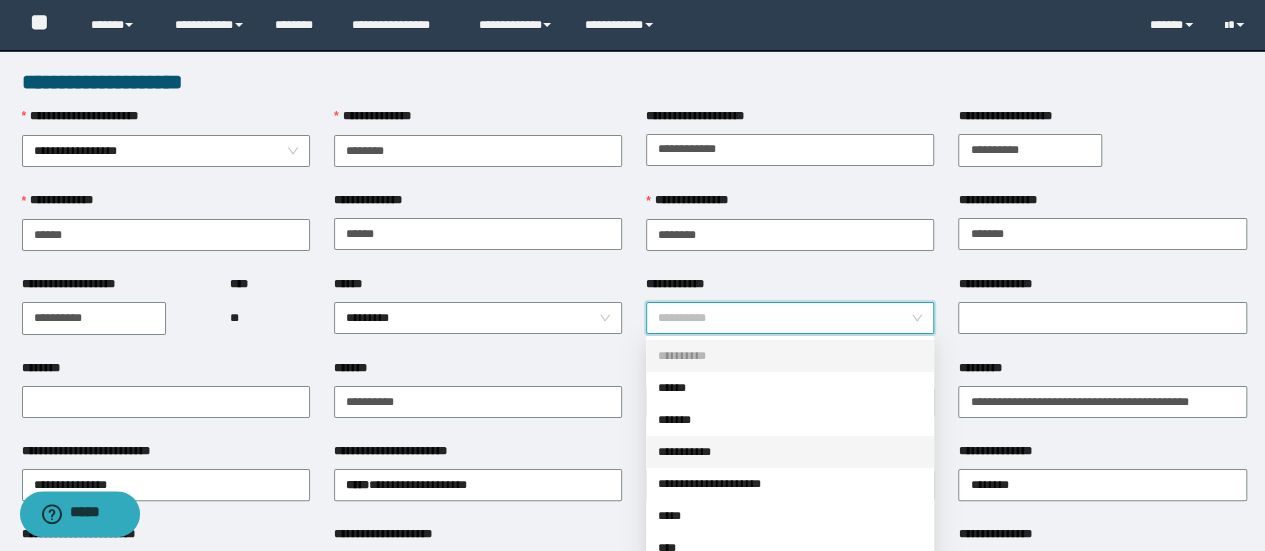 click on "**********" at bounding box center [790, 452] 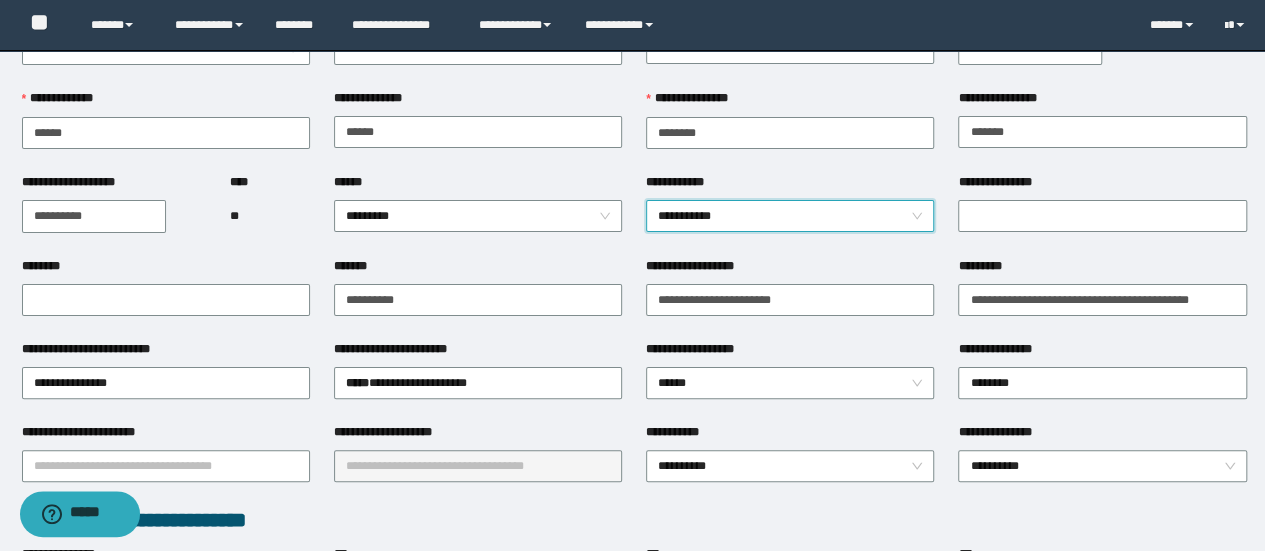 scroll, scrollTop: 100, scrollLeft: 0, axis: vertical 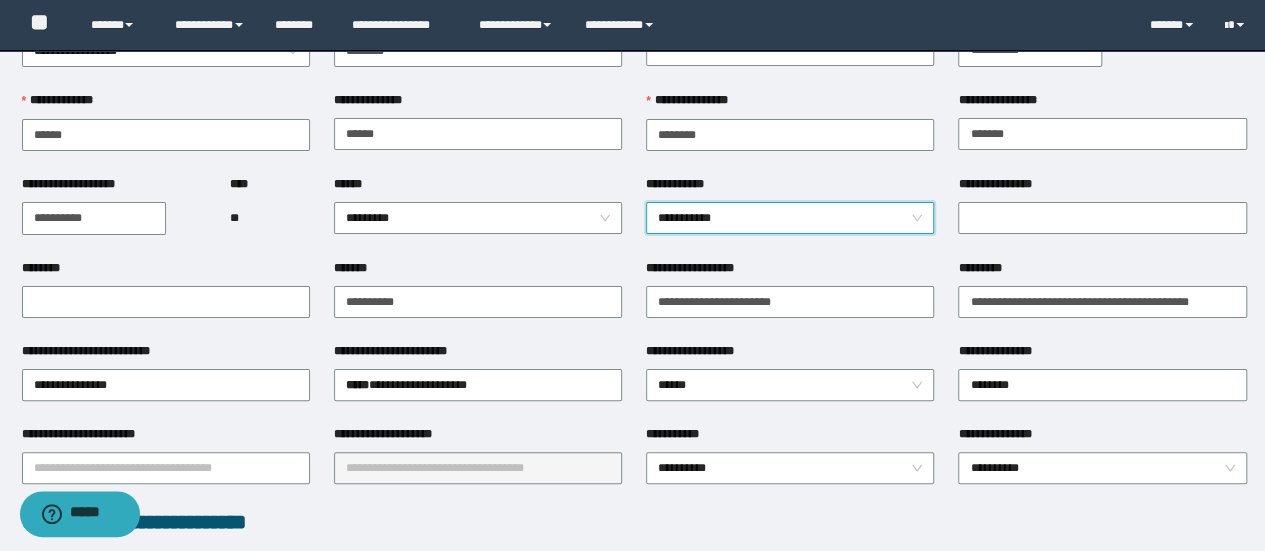 click on "**********" at bounding box center (1005, 184) 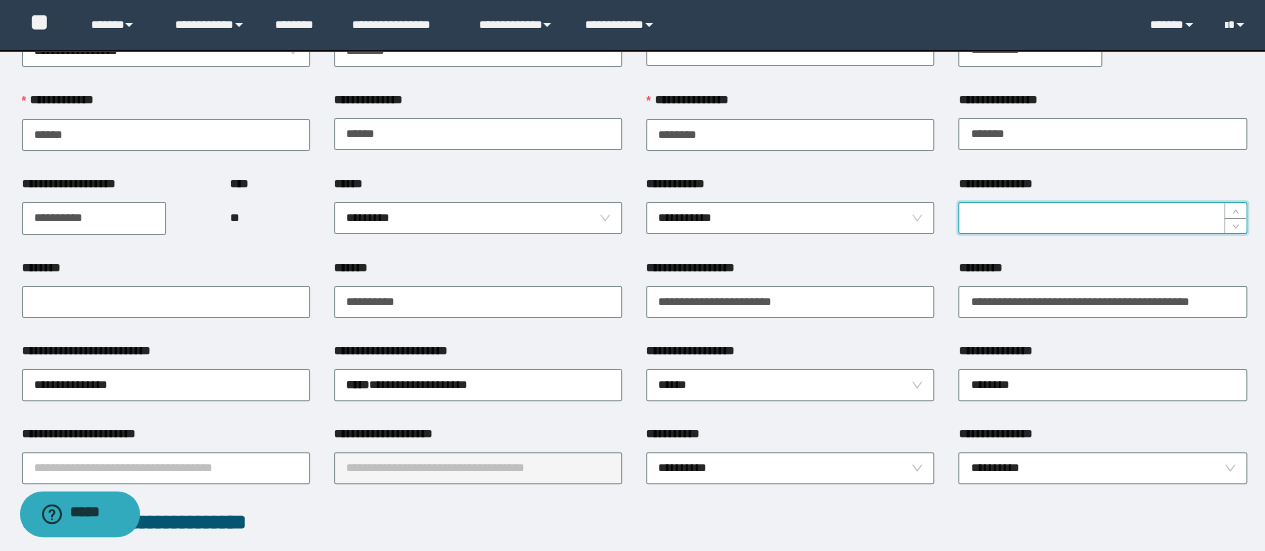 click on "**********" at bounding box center [1102, 217] 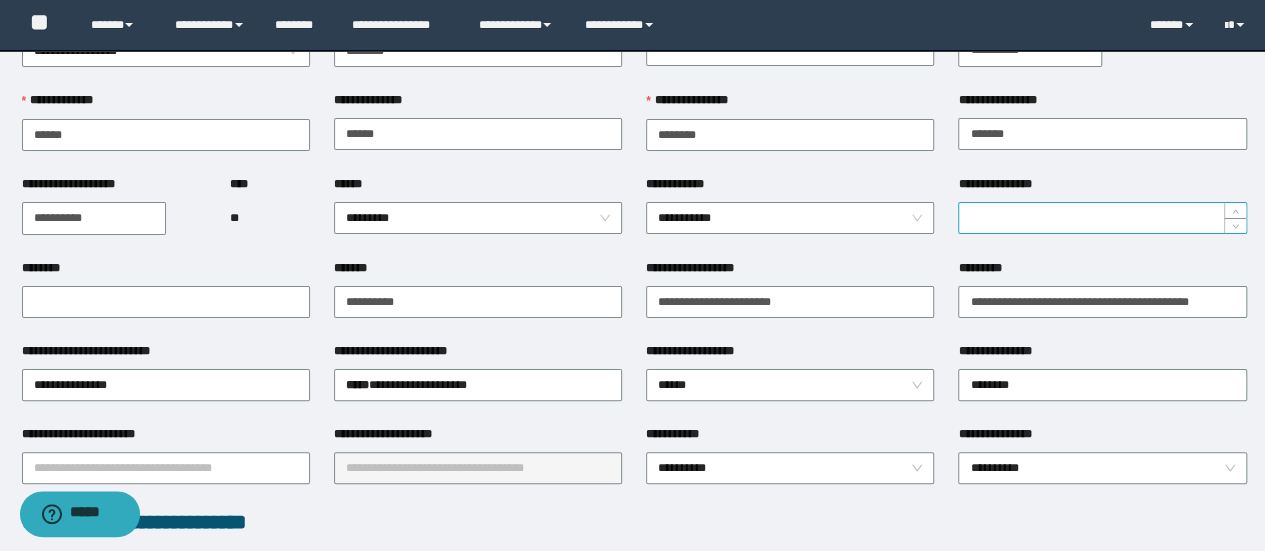 click on "**********" at bounding box center (1102, 218) 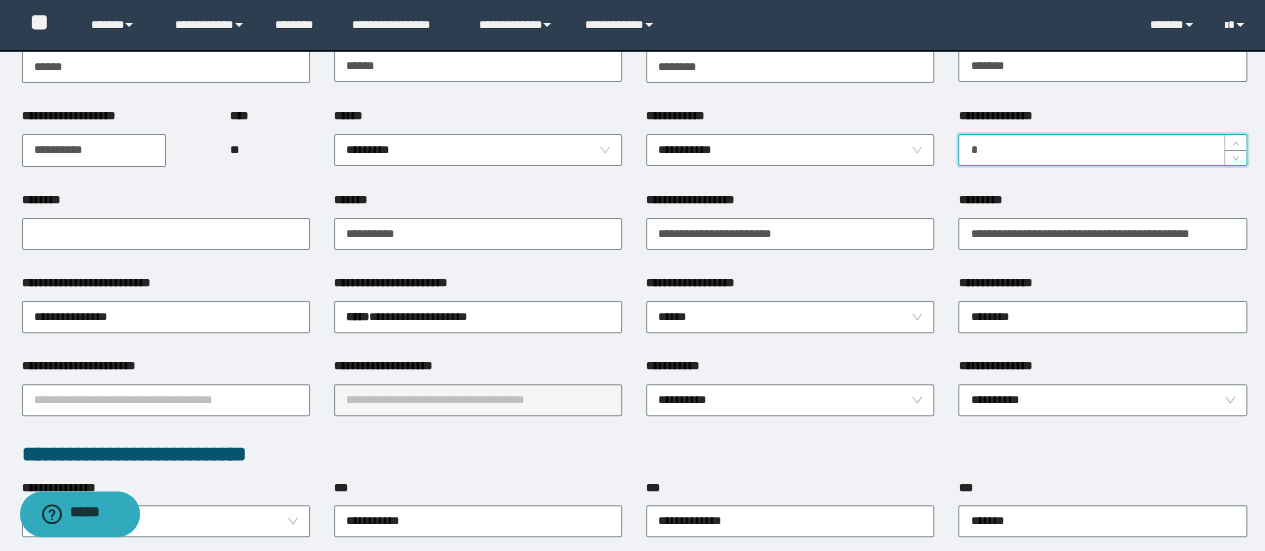scroll, scrollTop: 200, scrollLeft: 0, axis: vertical 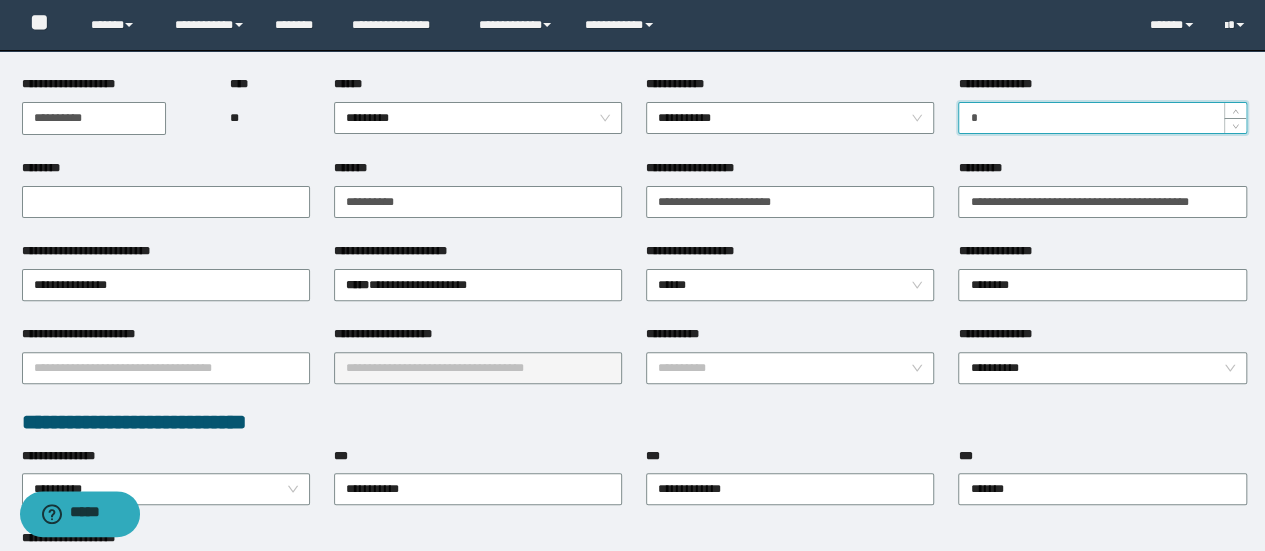 drag, startPoint x: 792, startPoint y: 355, endPoint x: 792, endPoint y: 383, distance: 28 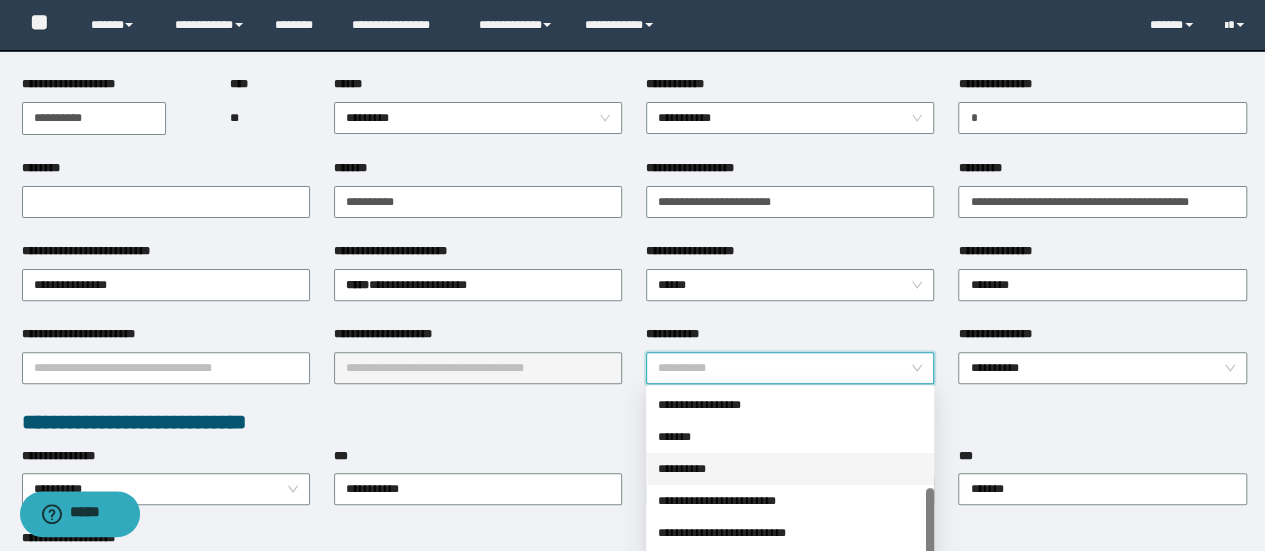scroll, scrollTop: 160, scrollLeft: 0, axis: vertical 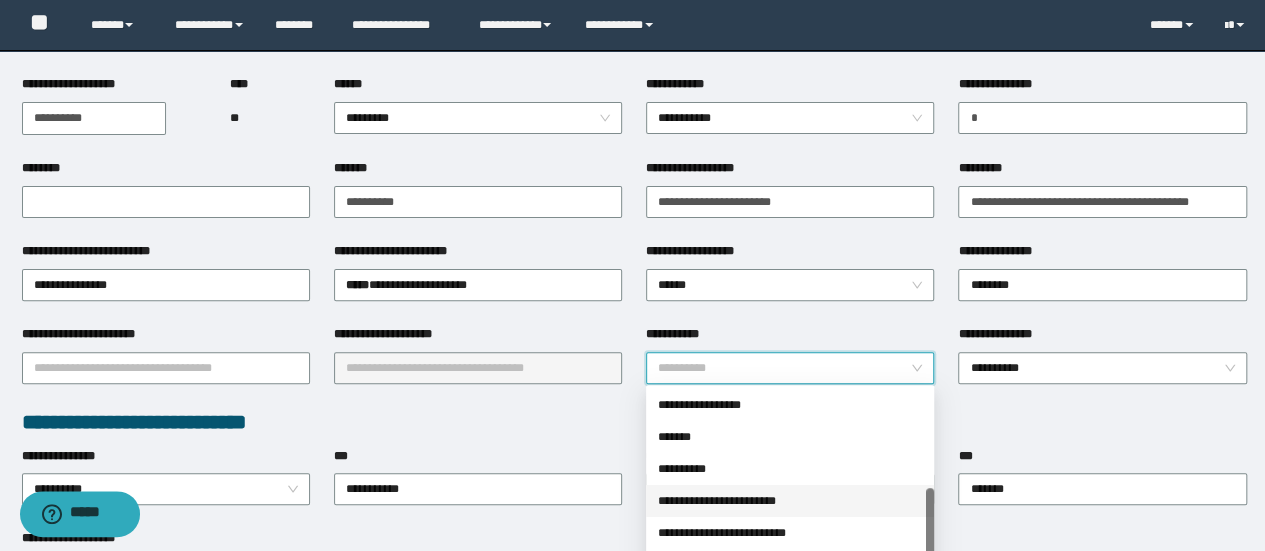 drag, startPoint x: 764, startPoint y: 498, endPoint x: 714, endPoint y: 468, distance: 58.30952 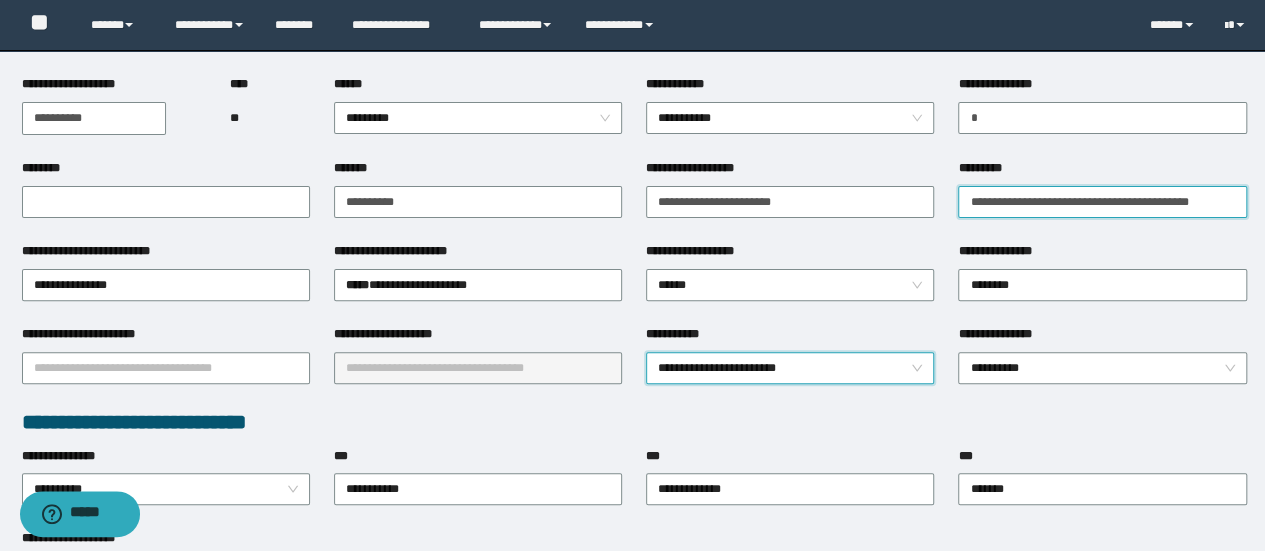 click on "*********" at bounding box center [1102, 202] 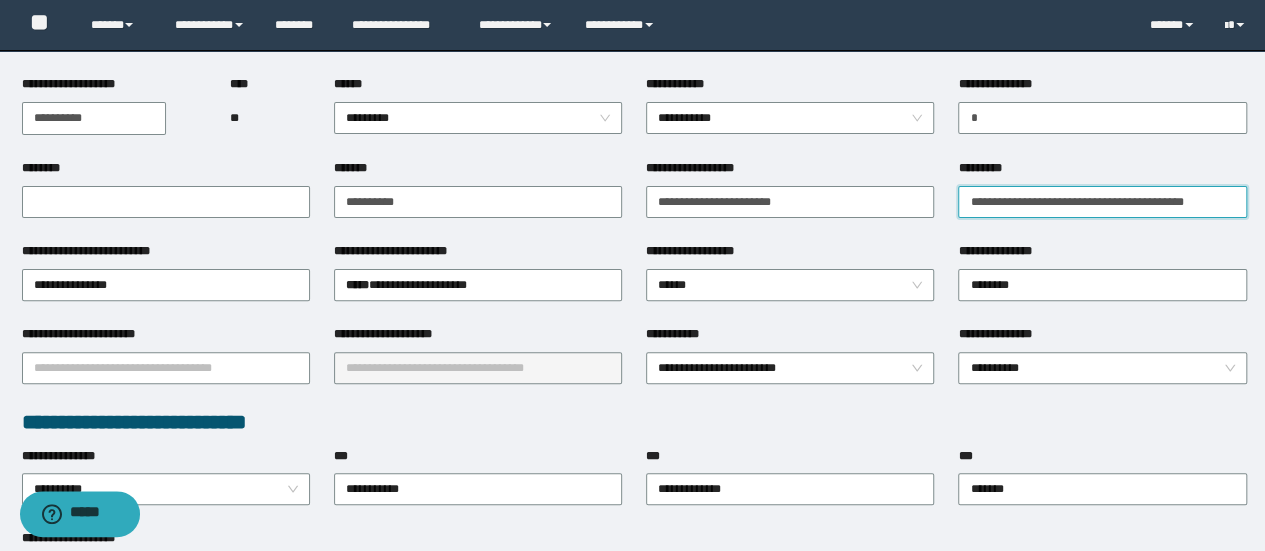 type on "**********" 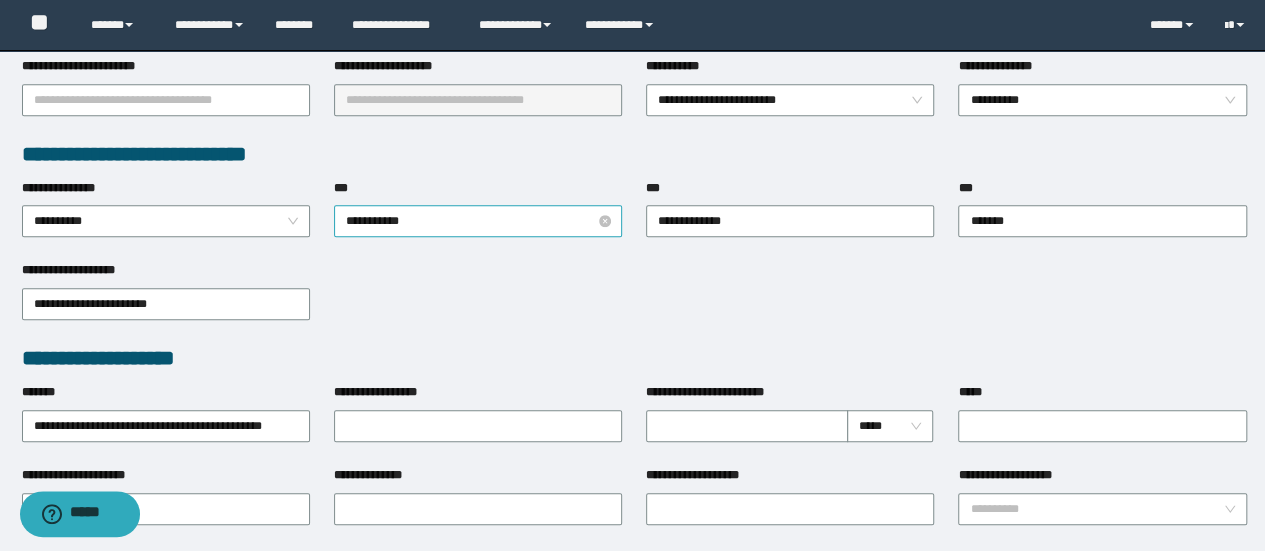 scroll, scrollTop: 500, scrollLeft: 0, axis: vertical 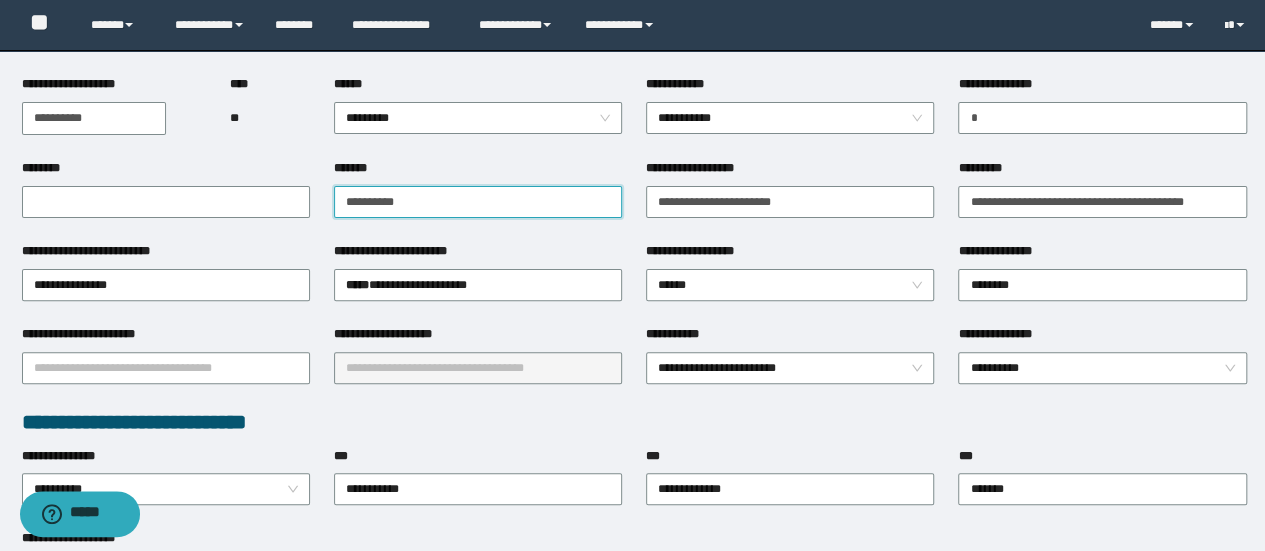click on "*******" at bounding box center [478, 202] 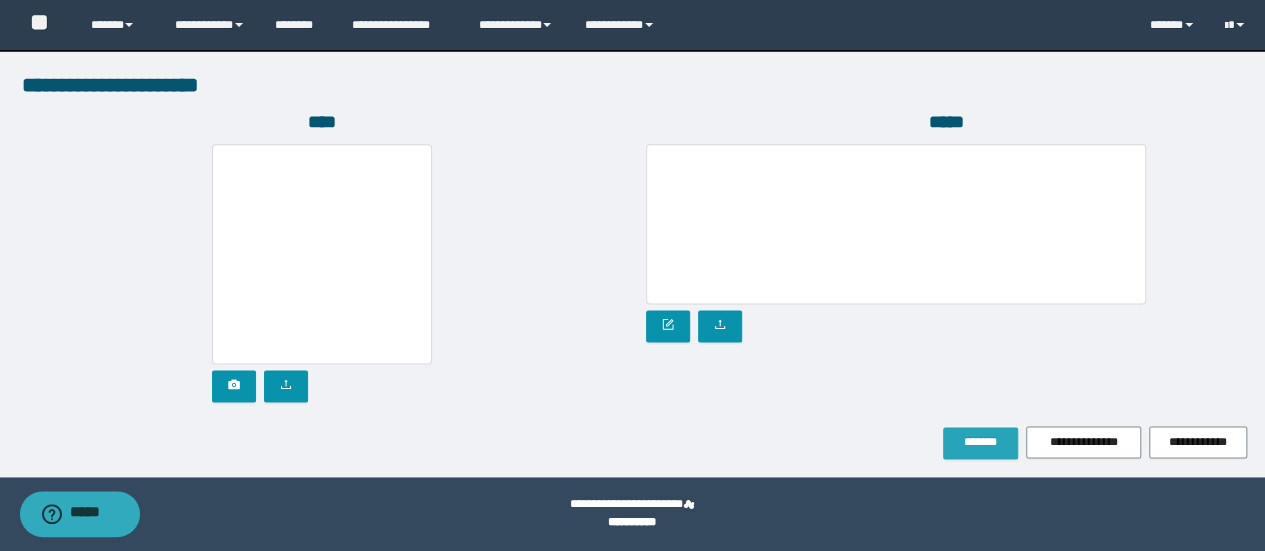 type on "**********" 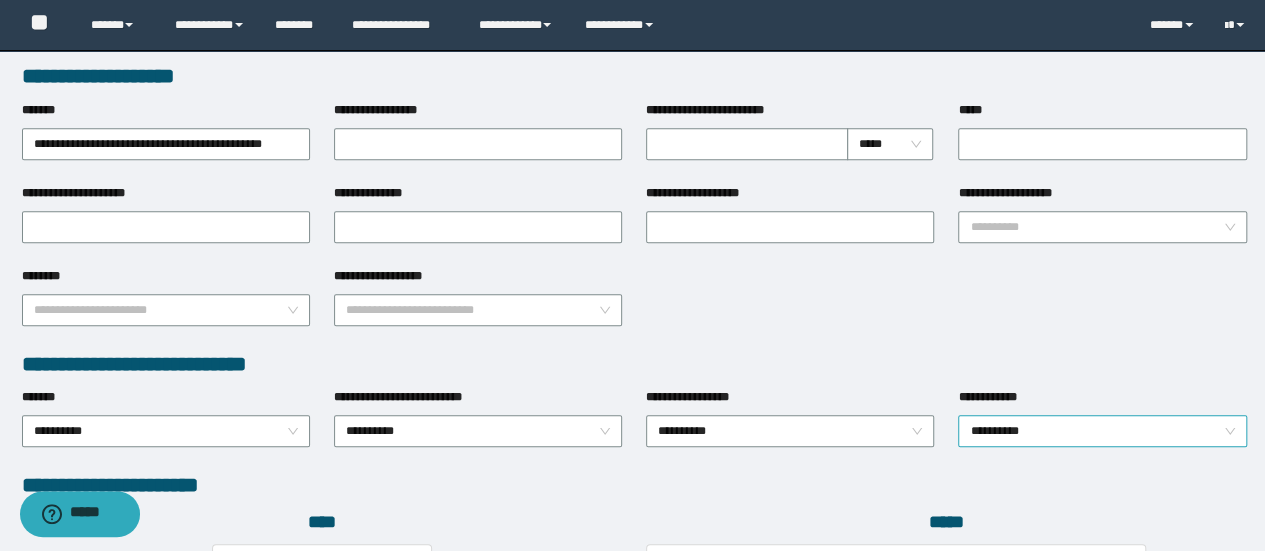 scroll, scrollTop: 903, scrollLeft: 0, axis: vertical 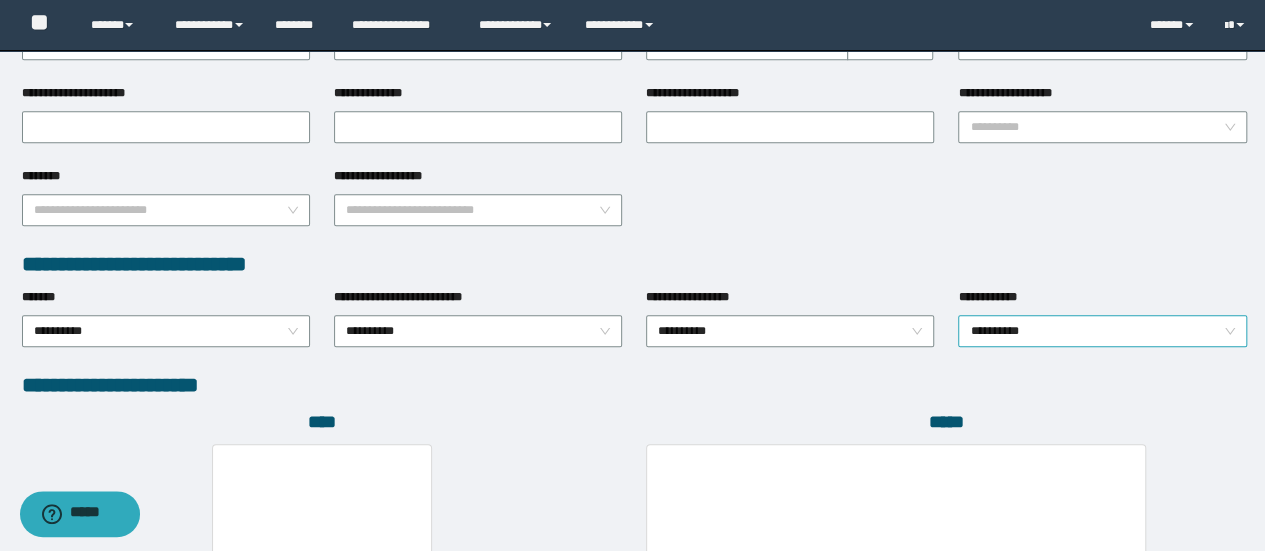 click on "**********" at bounding box center [1102, 331] 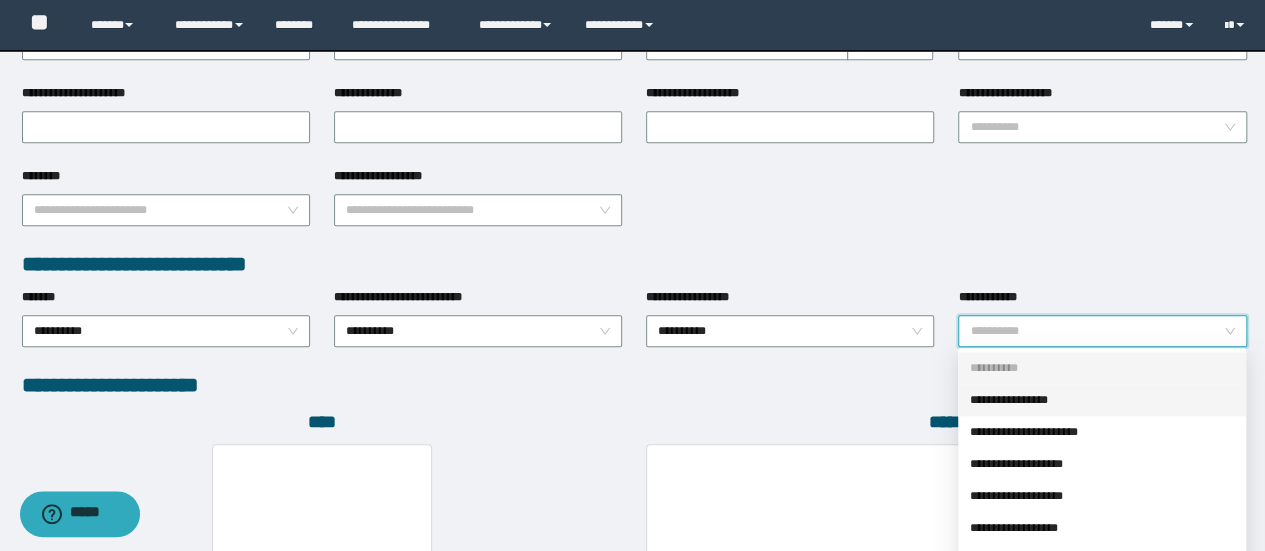 click on "**********" at bounding box center (1102, 400) 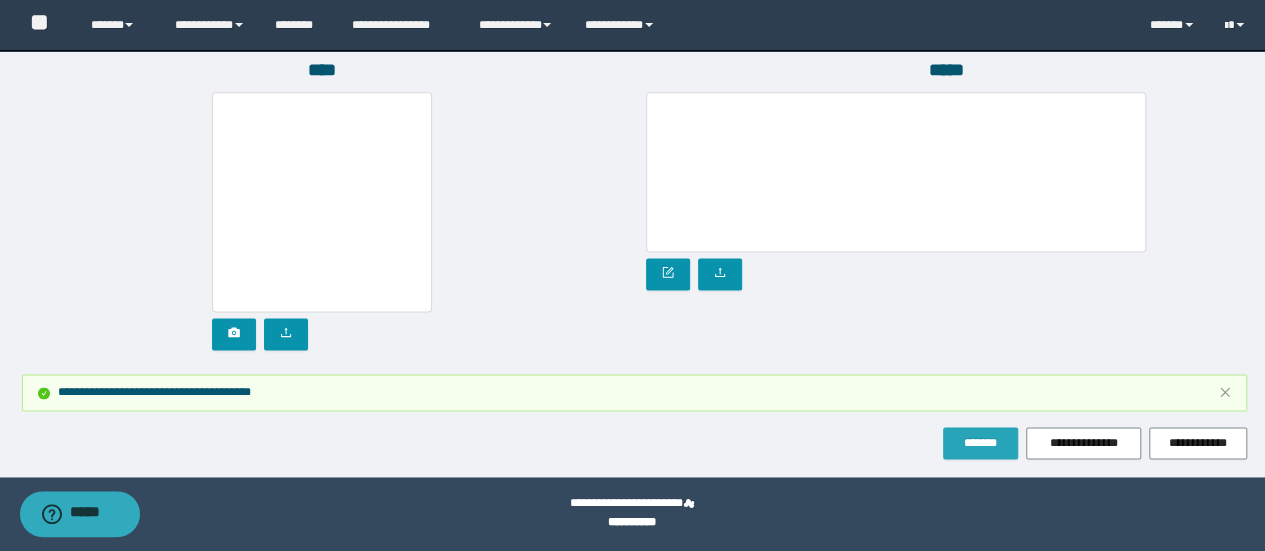 click on "*******" at bounding box center [980, 443] 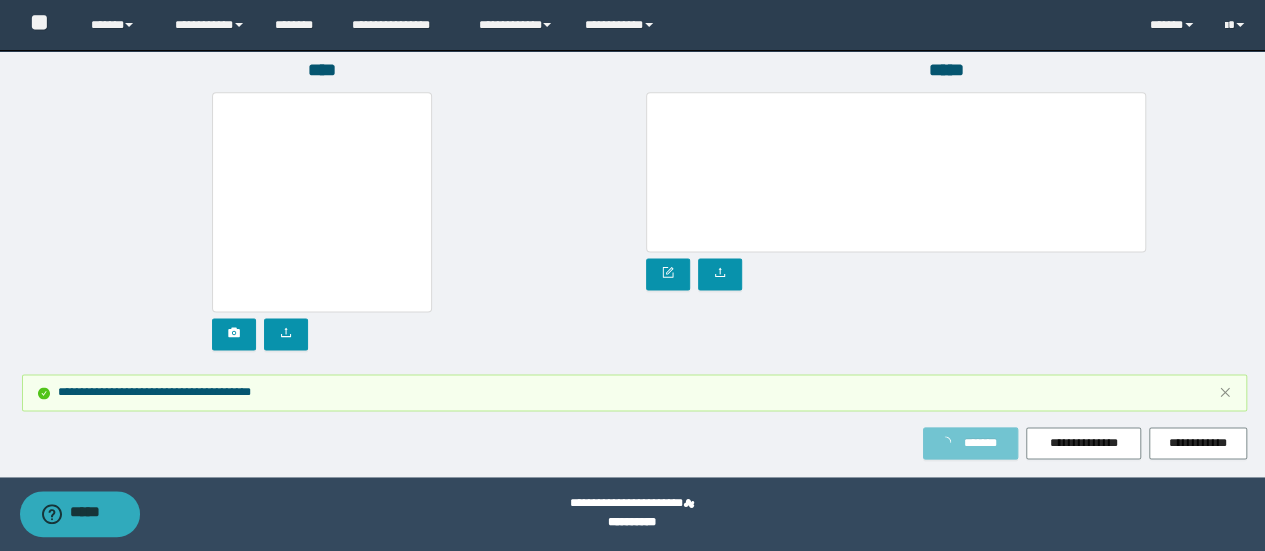 click on "*******" at bounding box center (980, 443) 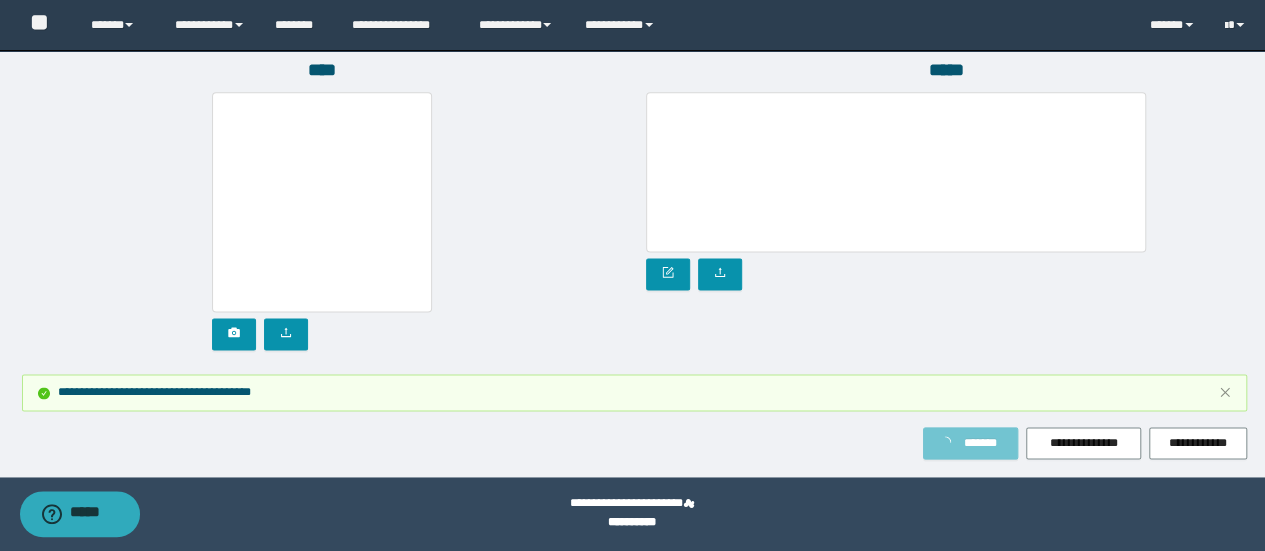 click on "*******" at bounding box center (980, 443) 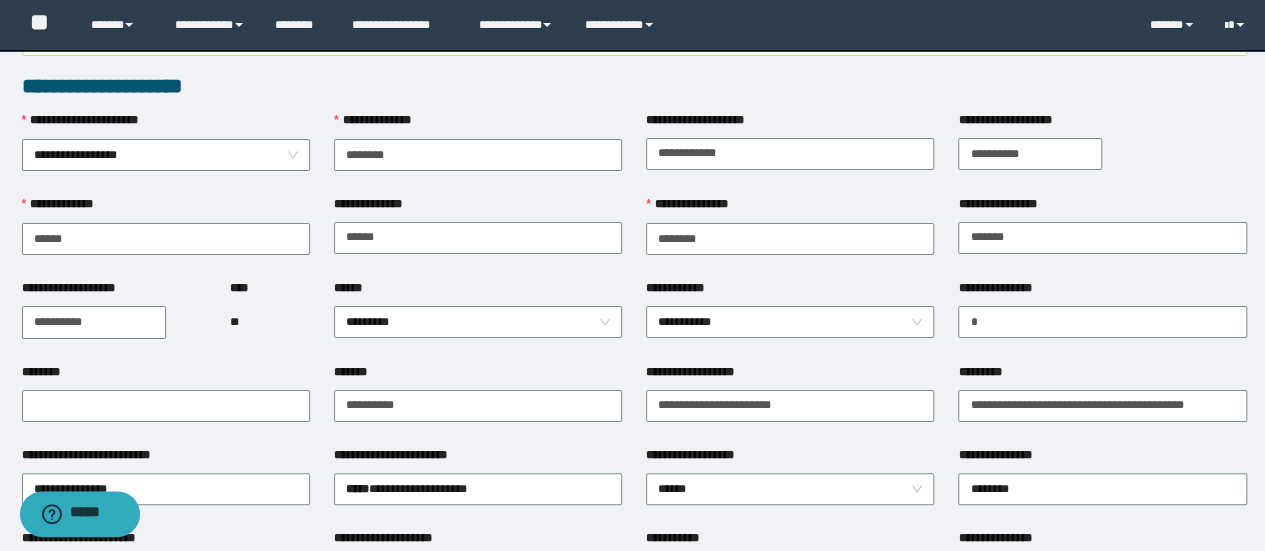 scroll, scrollTop: 0, scrollLeft: 0, axis: both 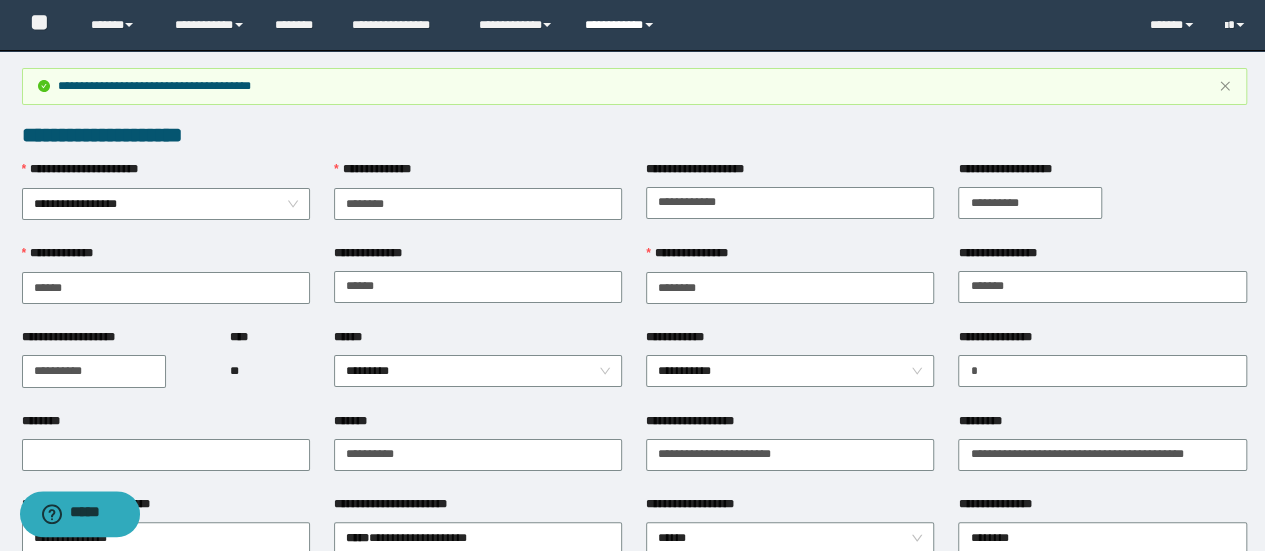 click on "**********" at bounding box center (622, 25) 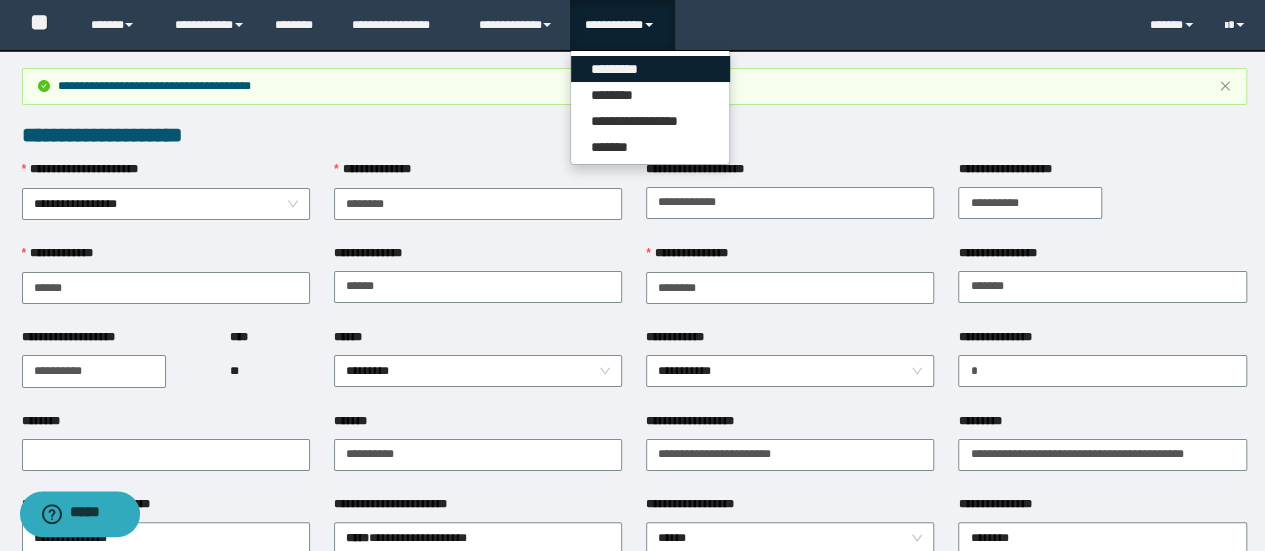 click on "*********" at bounding box center [650, 69] 